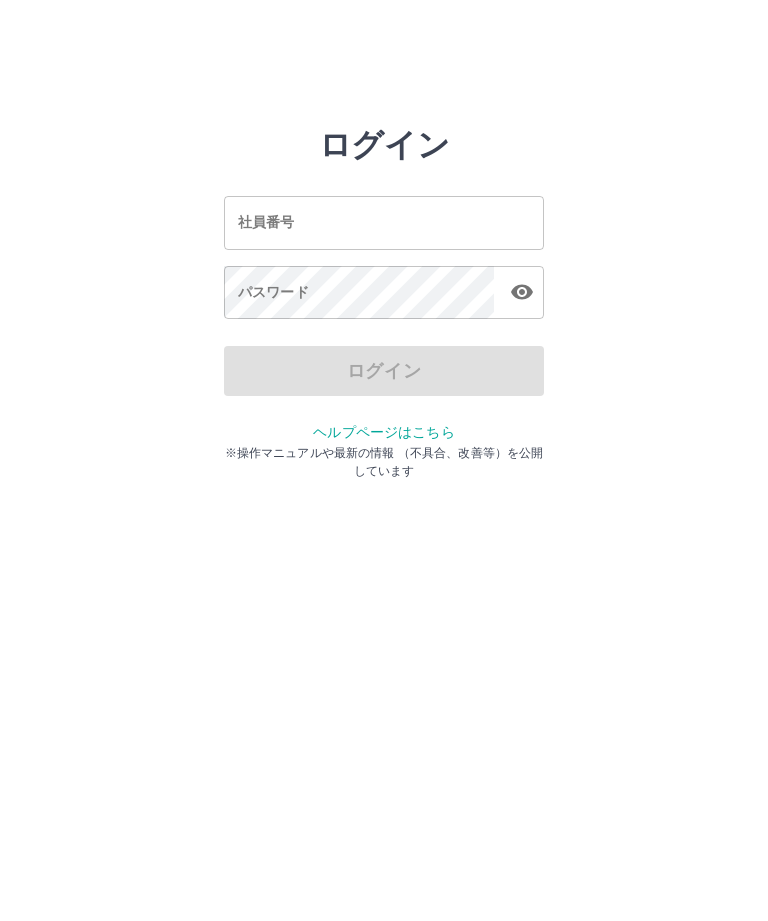 scroll, scrollTop: 0, scrollLeft: 0, axis: both 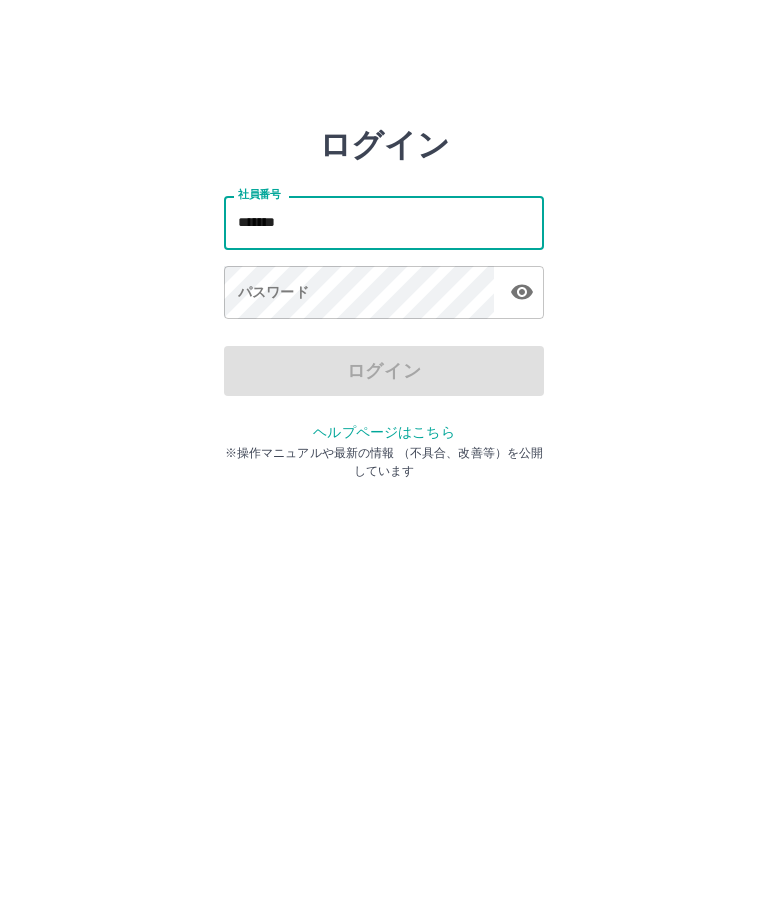 type on "*******" 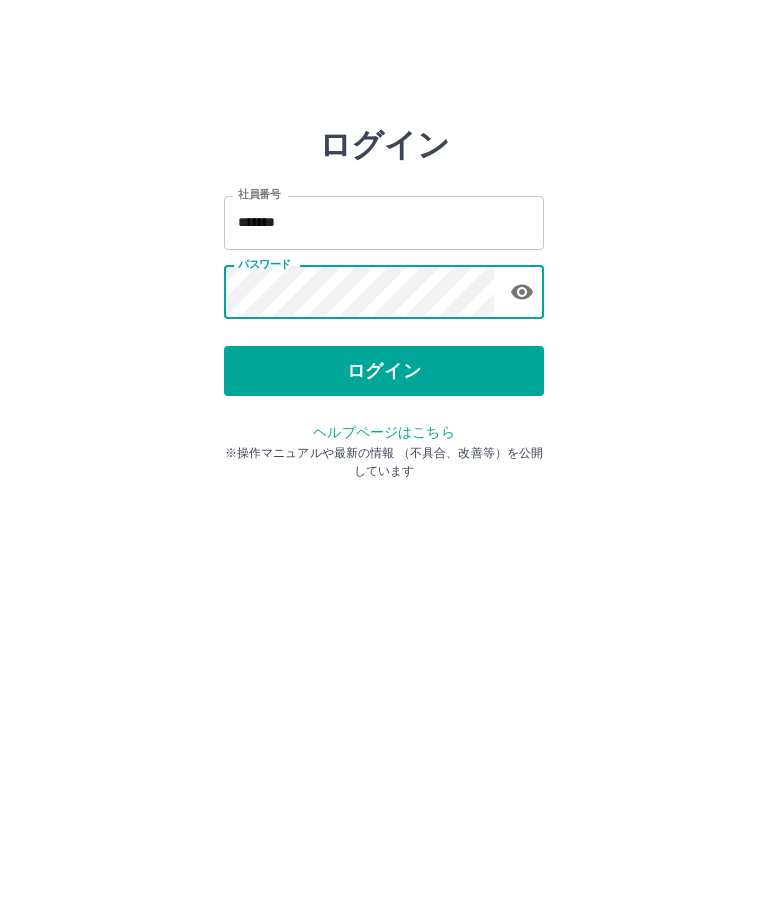 click on "ログイン" at bounding box center (384, 371) 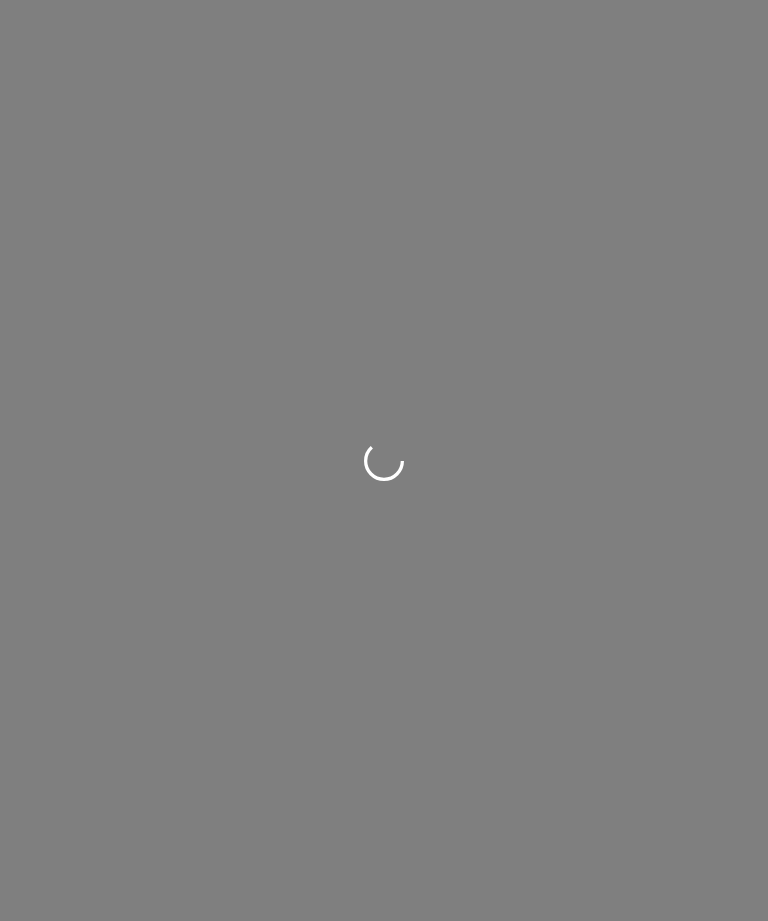 scroll, scrollTop: 0, scrollLeft: 0, axis: both 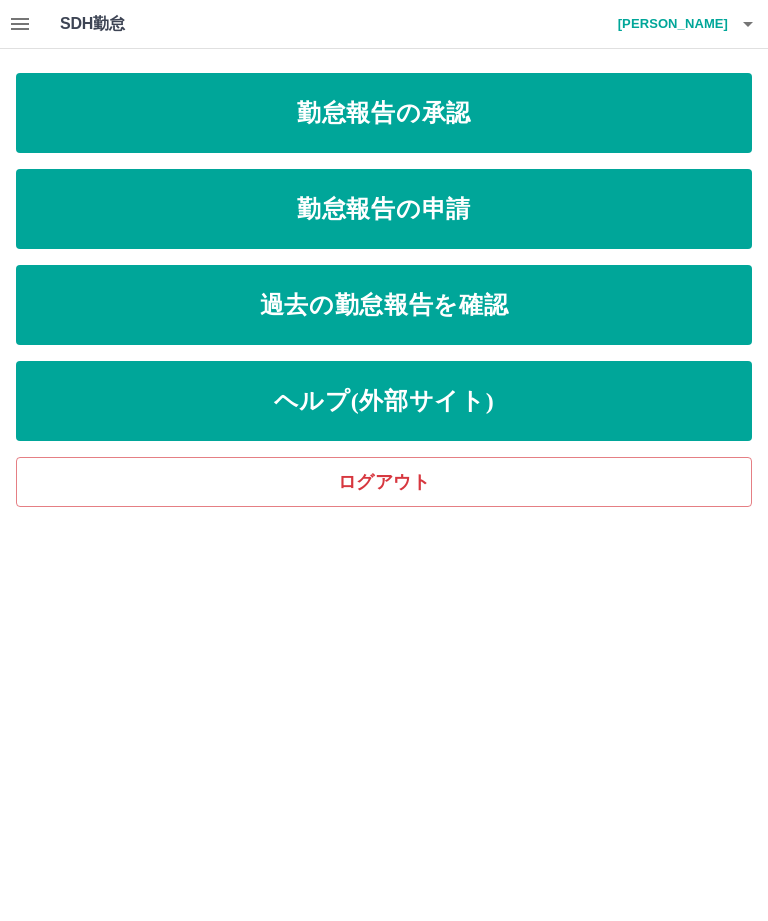click on "勤怠報告の申請" at bounding box center (384, 209) 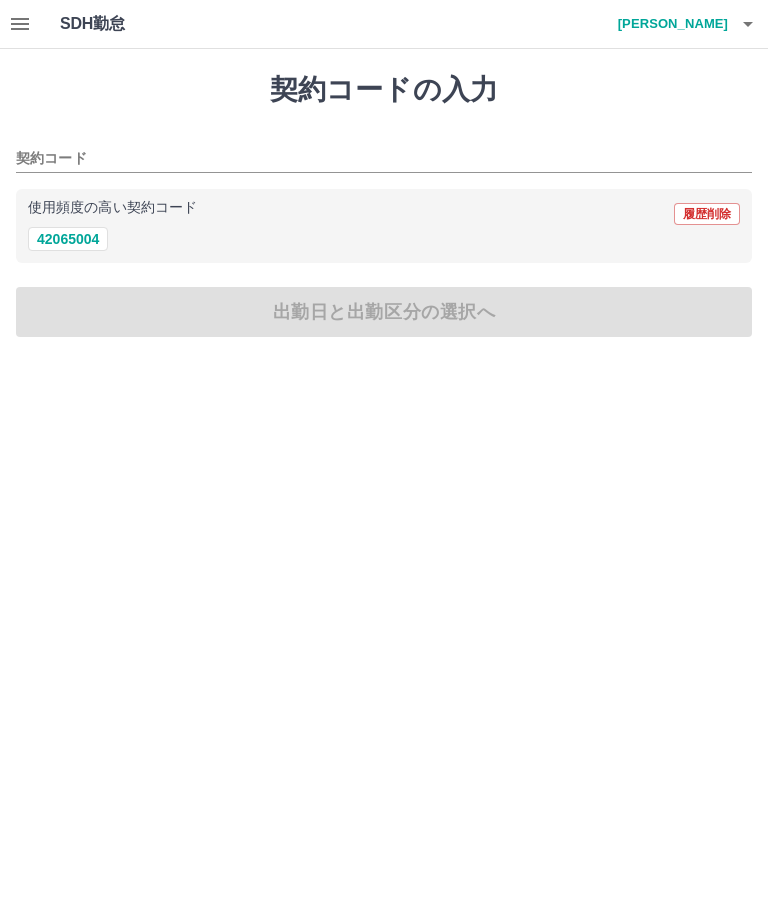 click on "42065004" at bounding box center [68, 239] 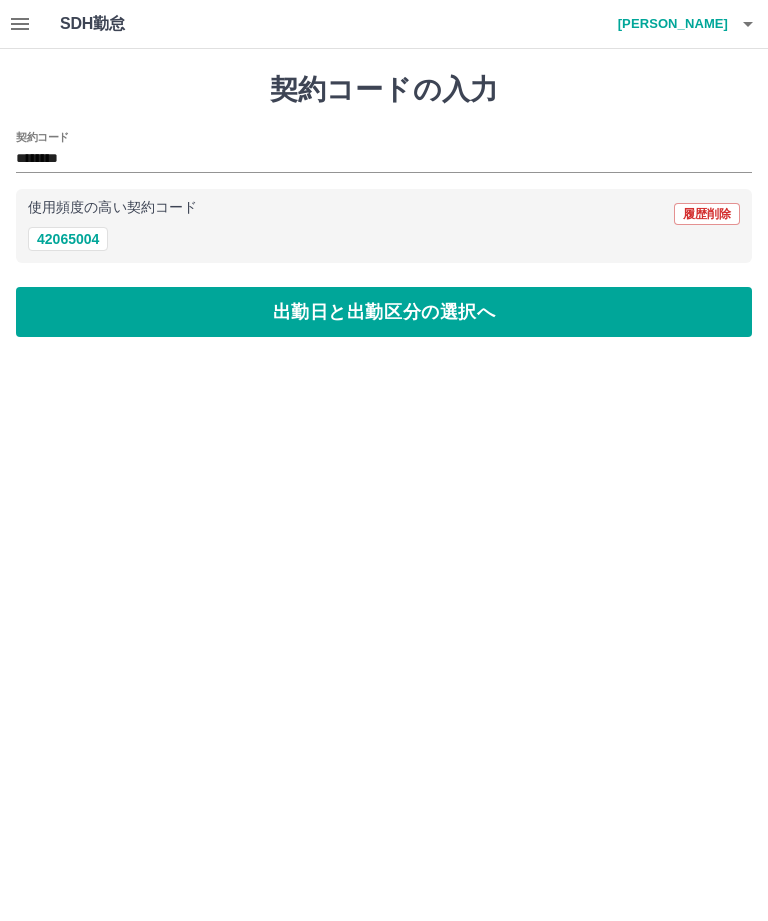 click on "出勤日と出勤区分の選択へ" at bounding box center [384, 312] 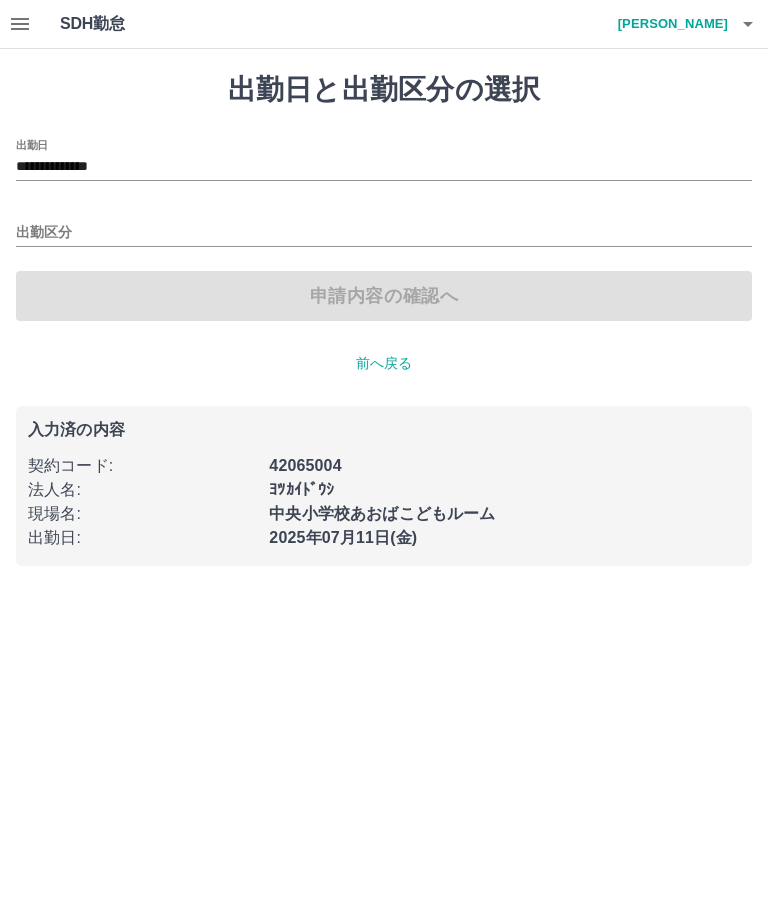 click on "**********" at bounding box center [384, 167] 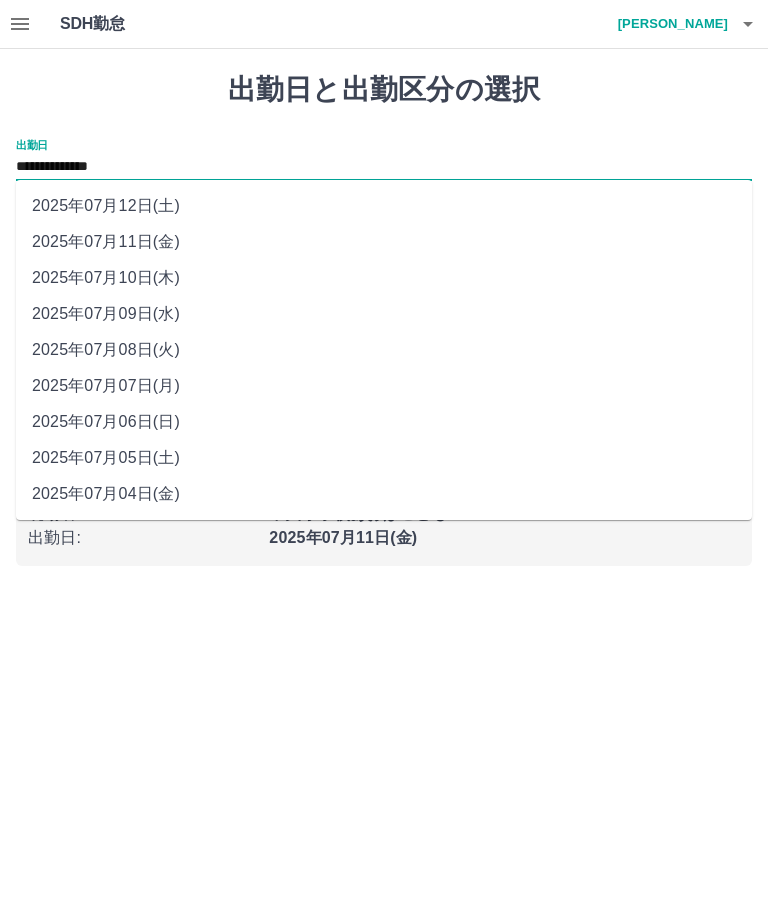click on "2025年07月09日(水)" at bounding box center (384, 314) 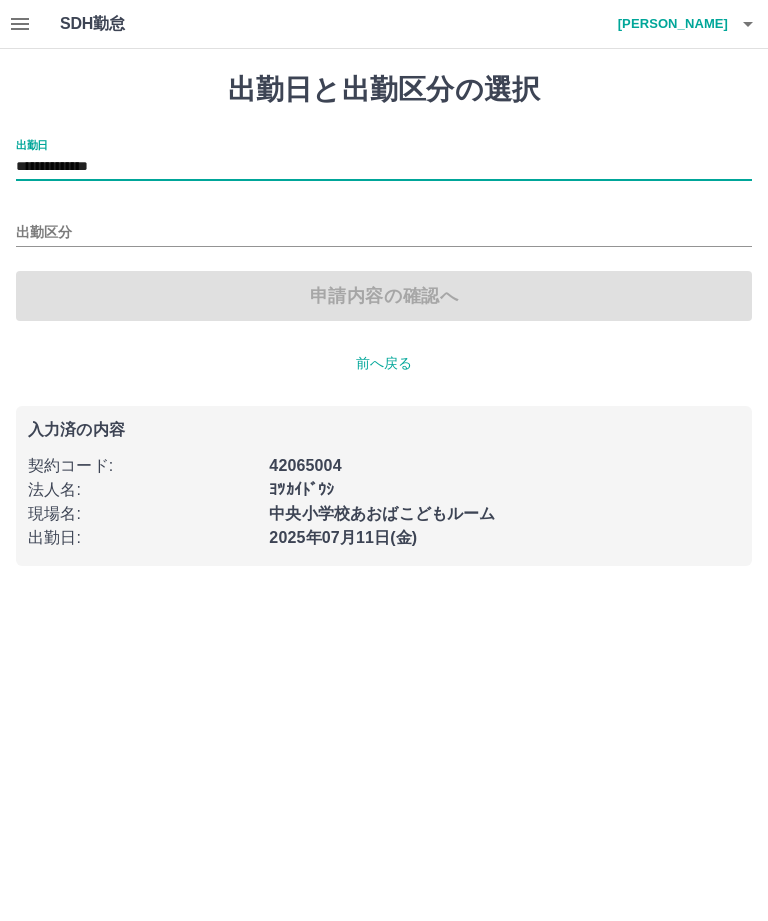 click on "出勤区分" at bounding box center (384, 233) 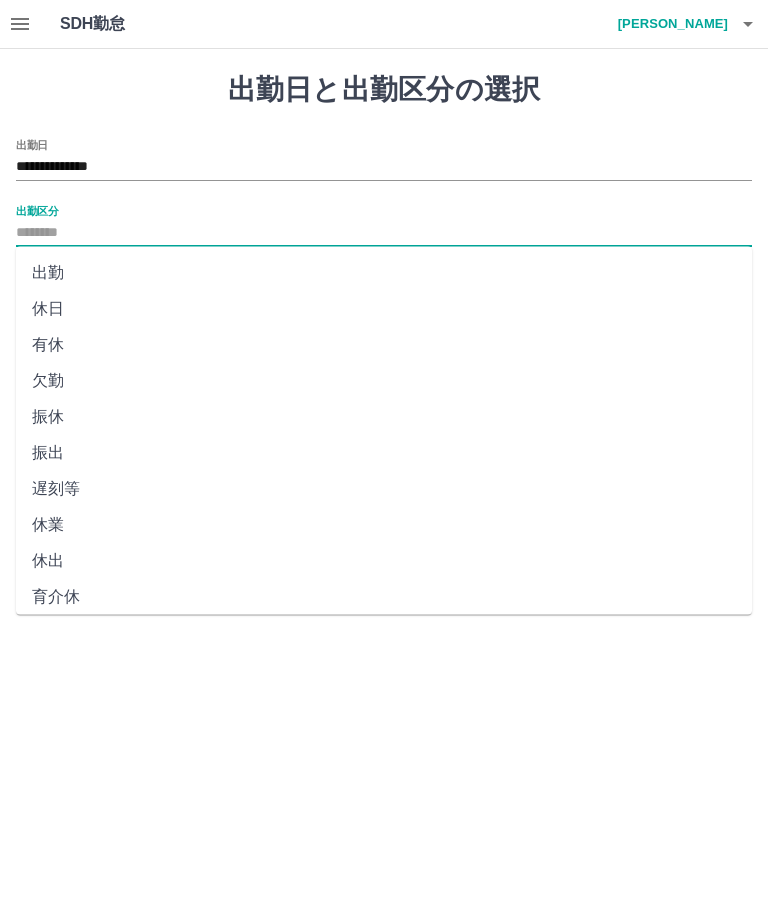 click on "出勤" at bounding box center (384, 273) 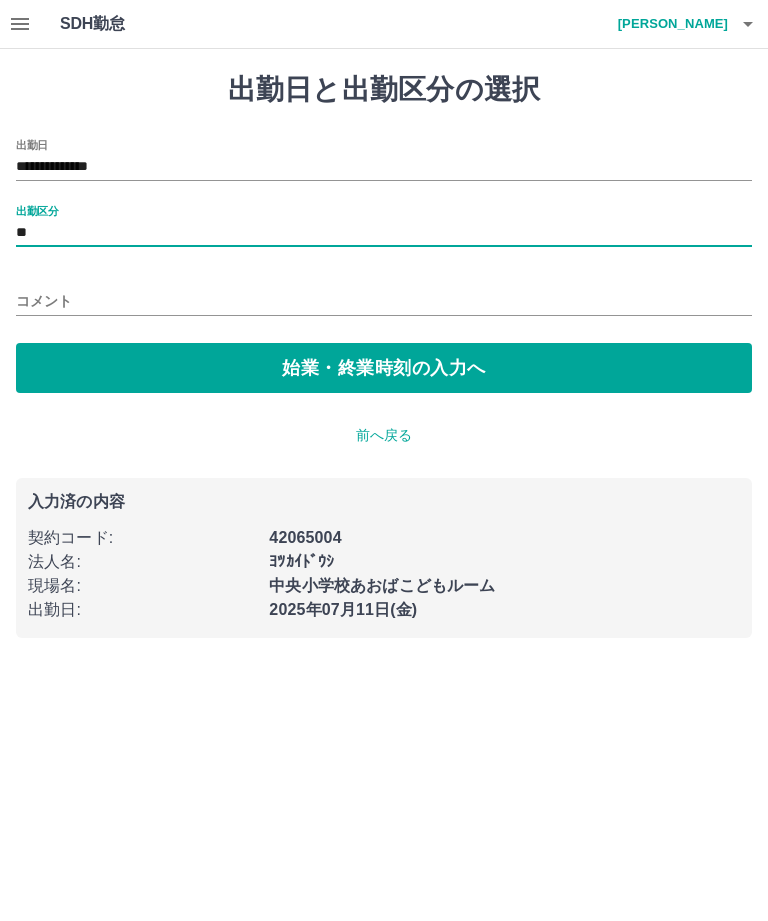 click on "始業・終業時刻の入力へ" at bounding box center [384, 368] 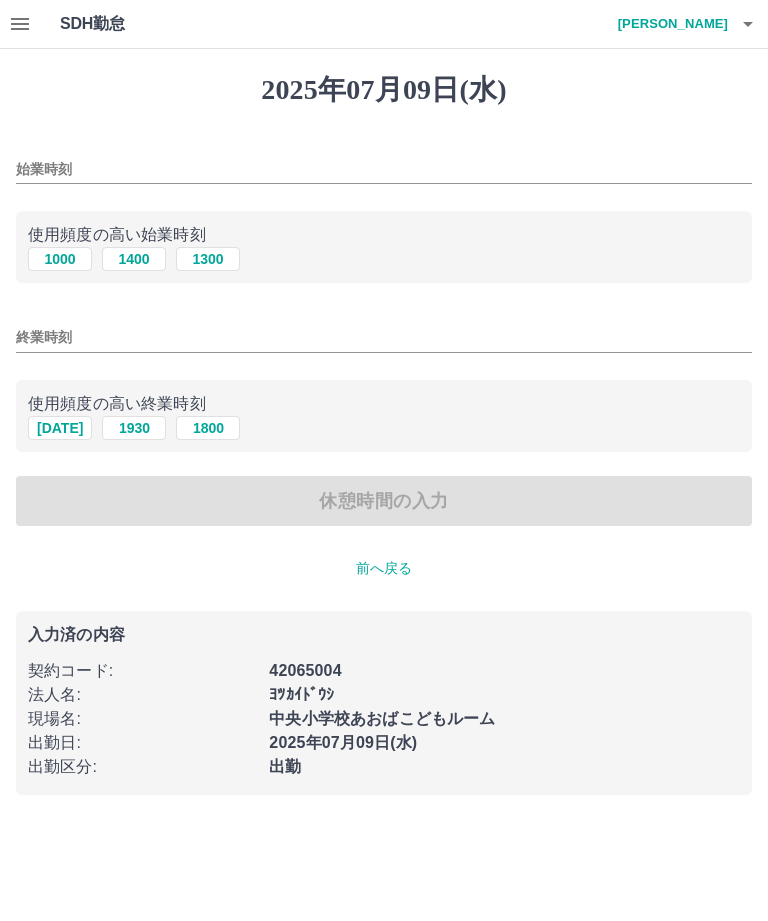 click on "1000" at bounding box center (60, 259) 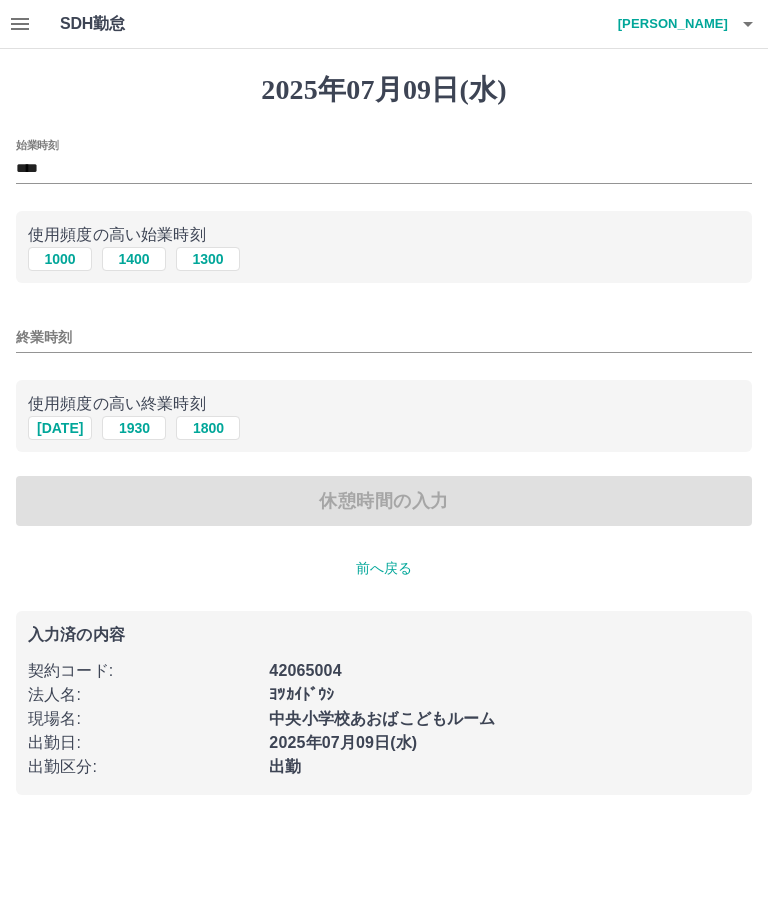 click on "終業時刻" at bounding box center [384, 337] 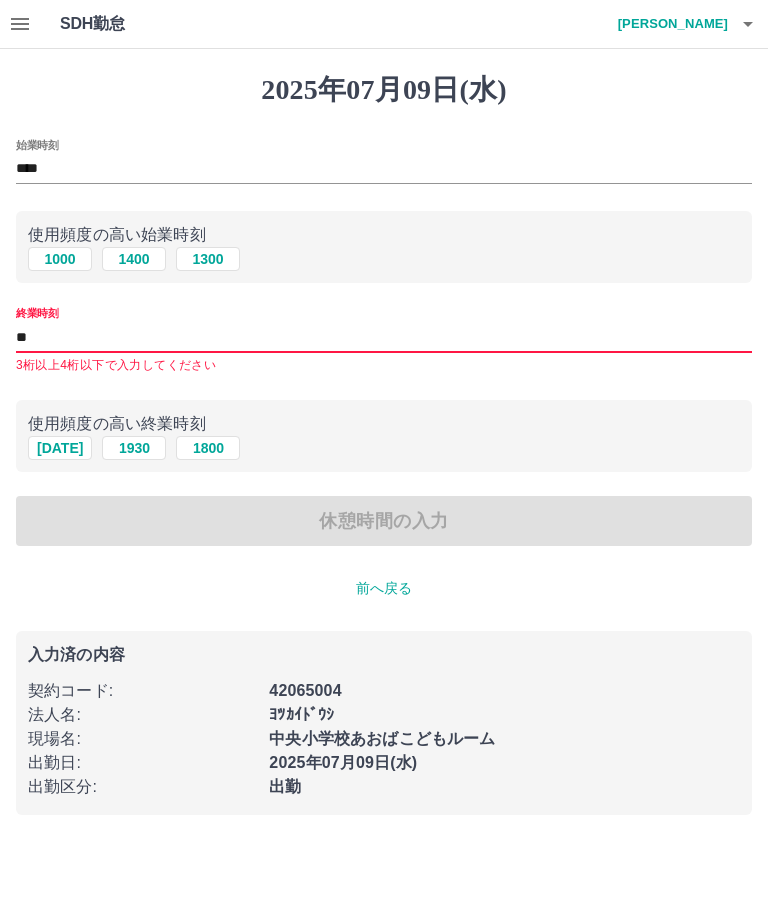 type on "*" 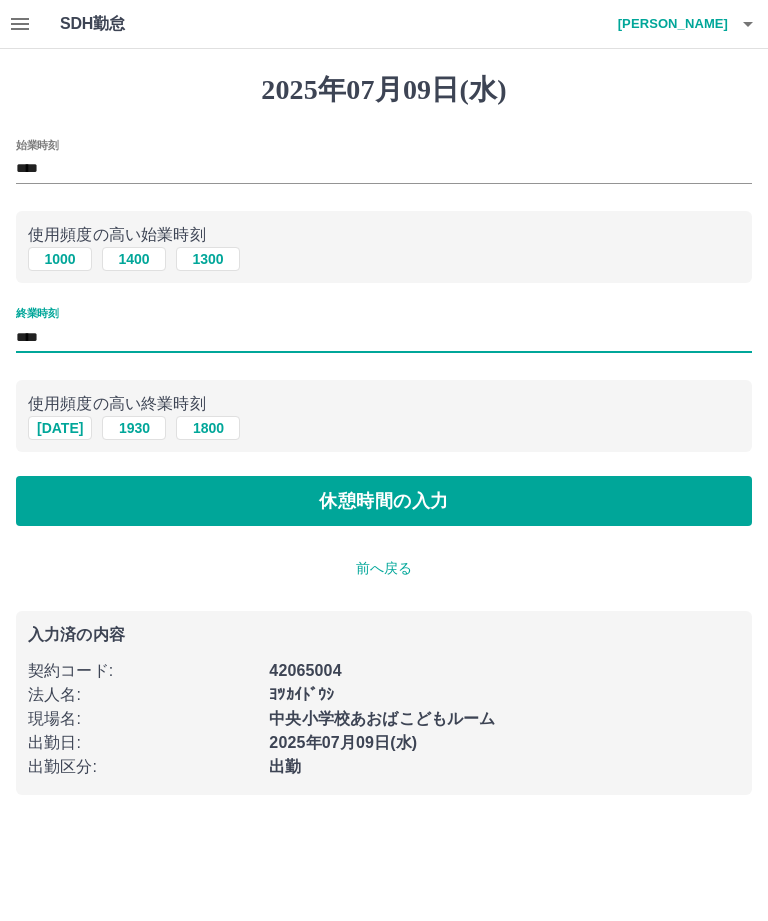 type on "****" 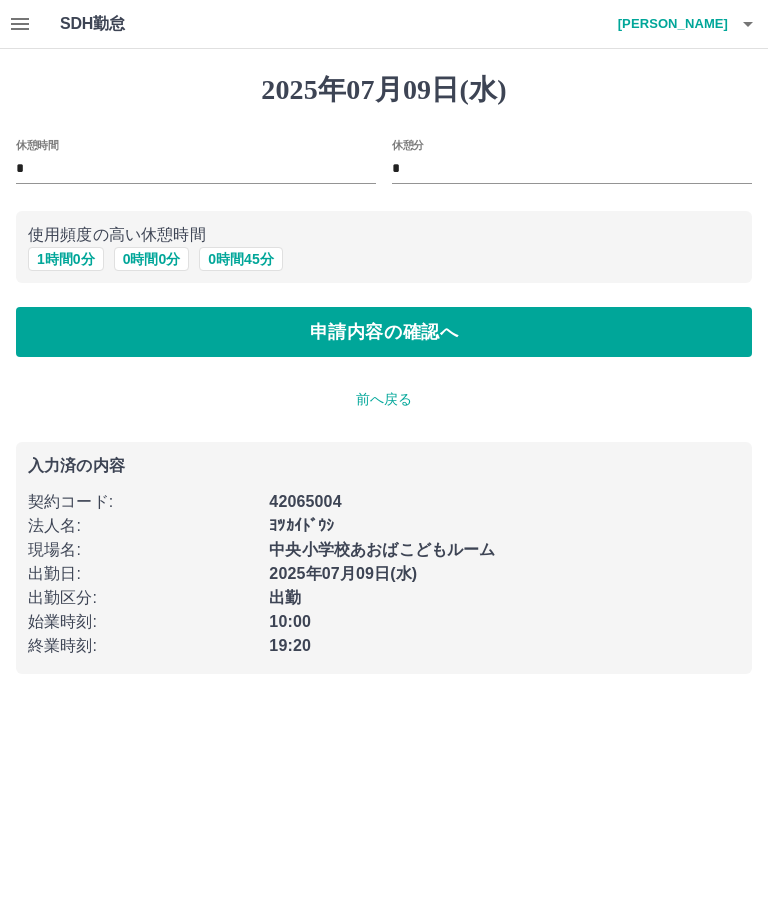click on "1 時間 0 分" at bounding box center [66, 259] 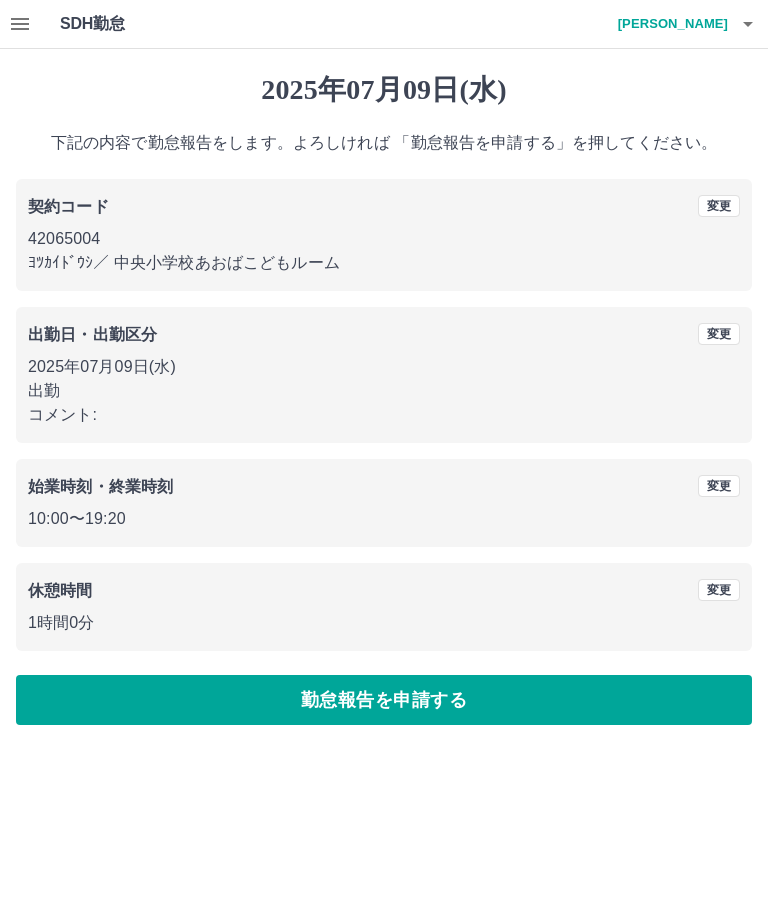 click on "勤怠報告を申請する" at bounding box center [384, 700] 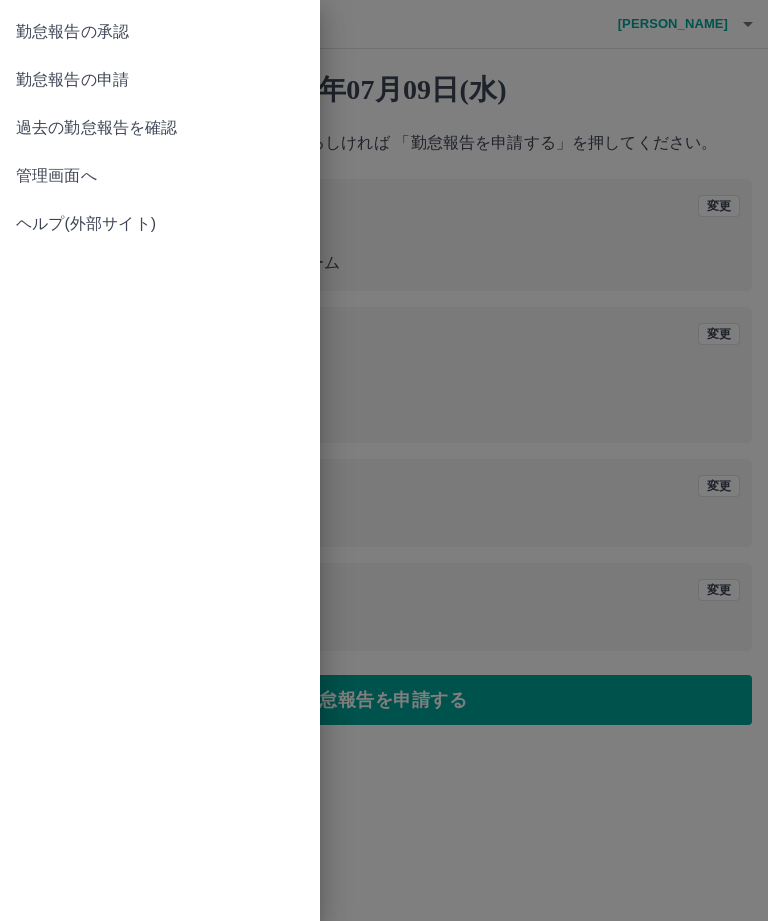 click on "勤怠報告の承認" at bounding box center (160, 32) 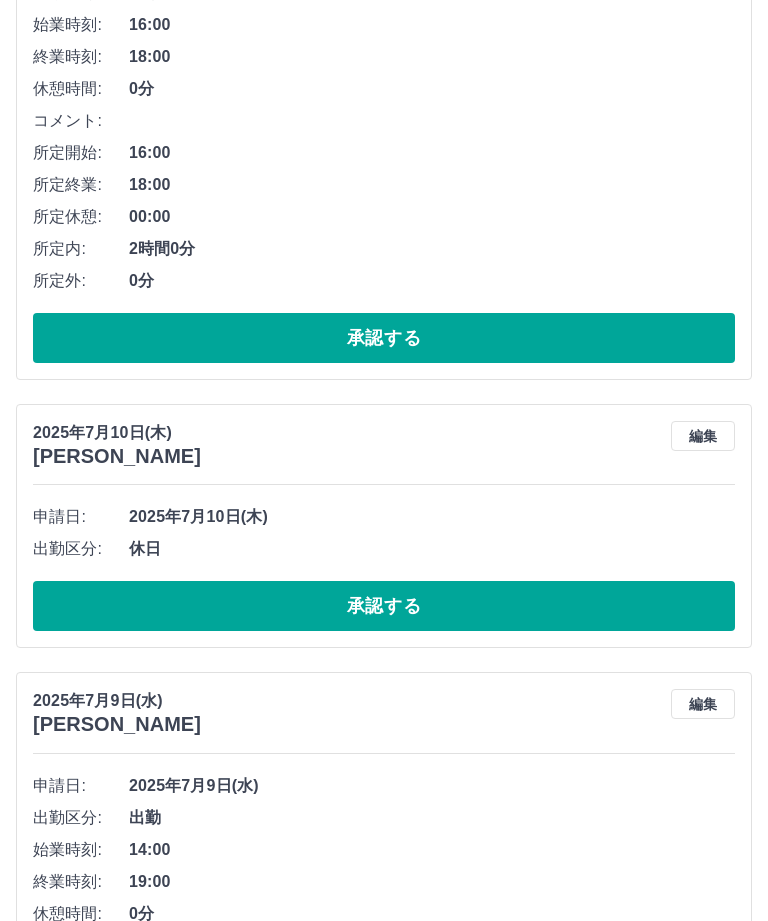 scroll, scrollTop: 2057, scrollLeft: 0, axis: vertical 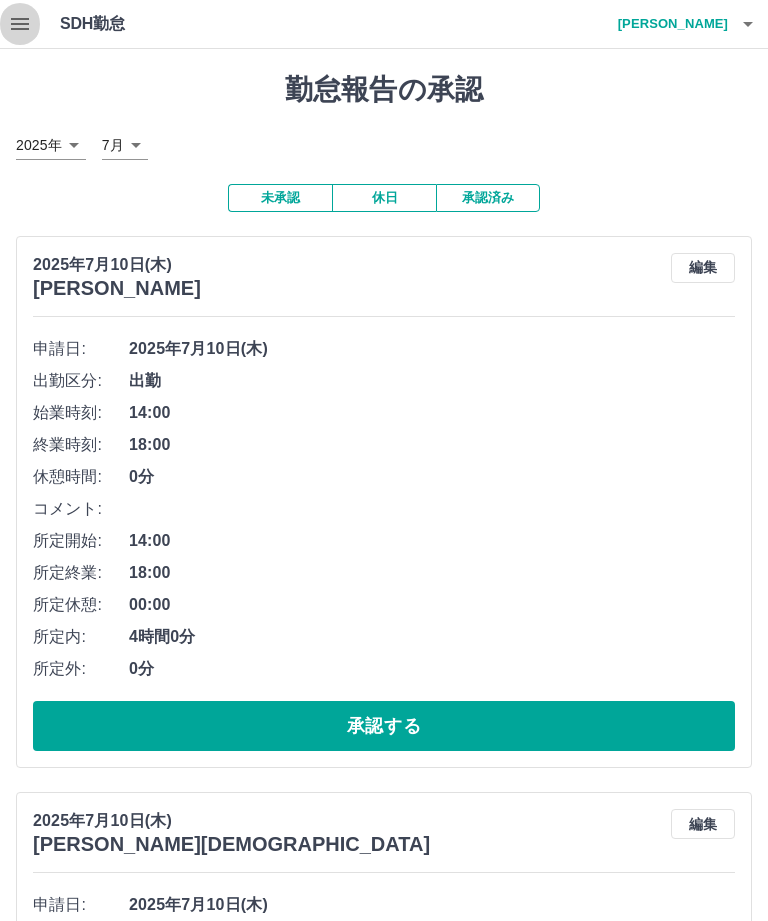 click at bounding box center [20, 24] 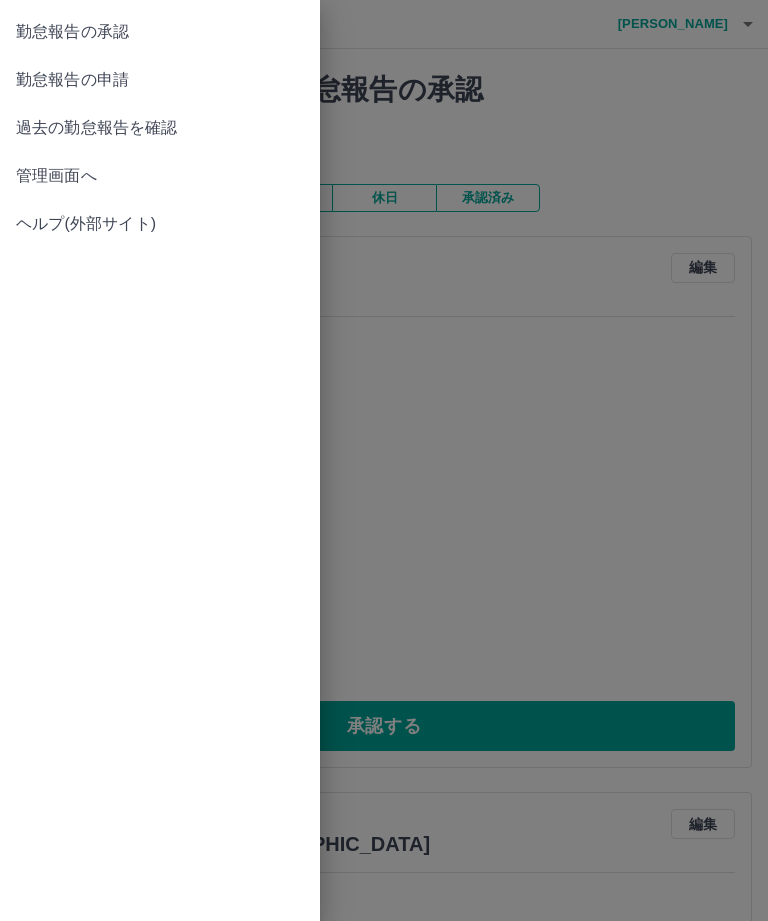 click on "勤怠報告の申請" at bounding box center (160, 80) 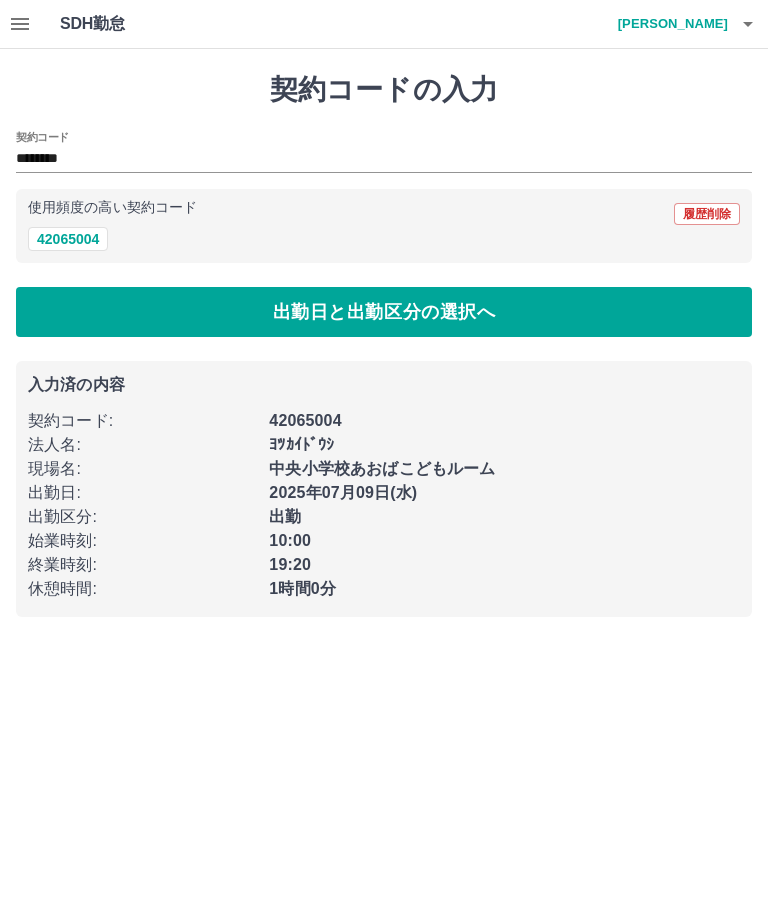 click on "出勤日と出勤区分の選択へ" at bounding box center [384, 312] 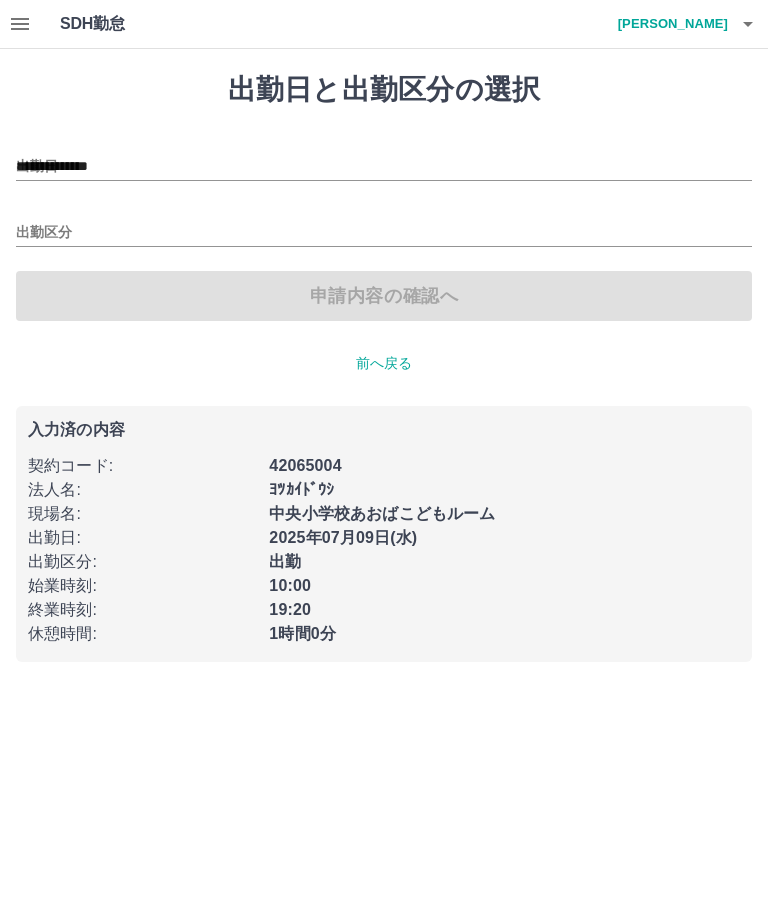 type on "**********" 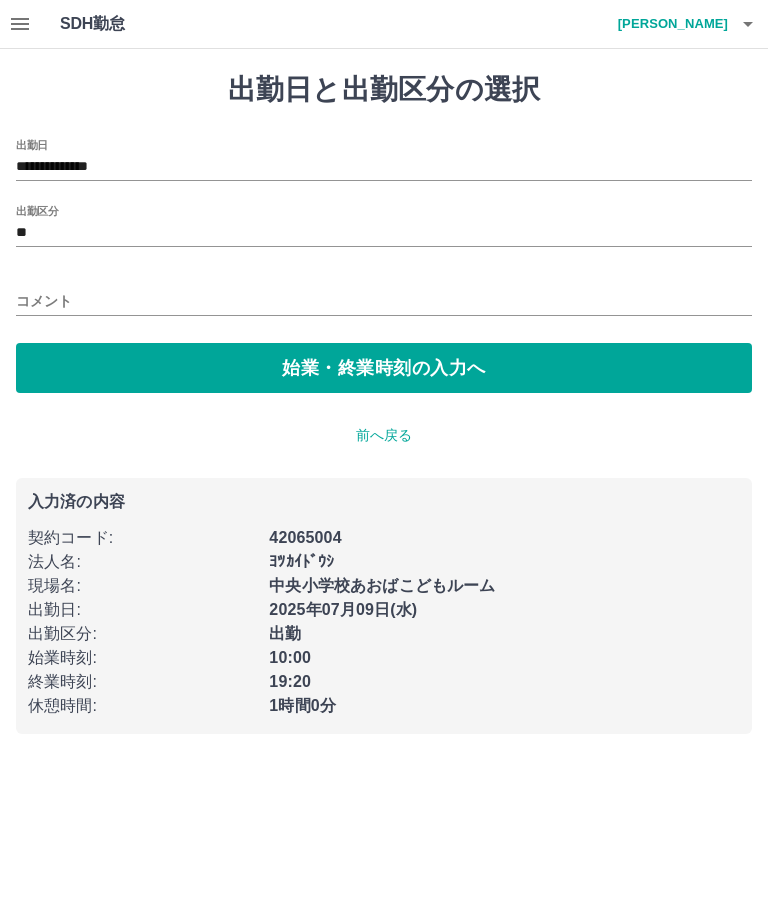 click on "**********" at bounding box center [384, 167] 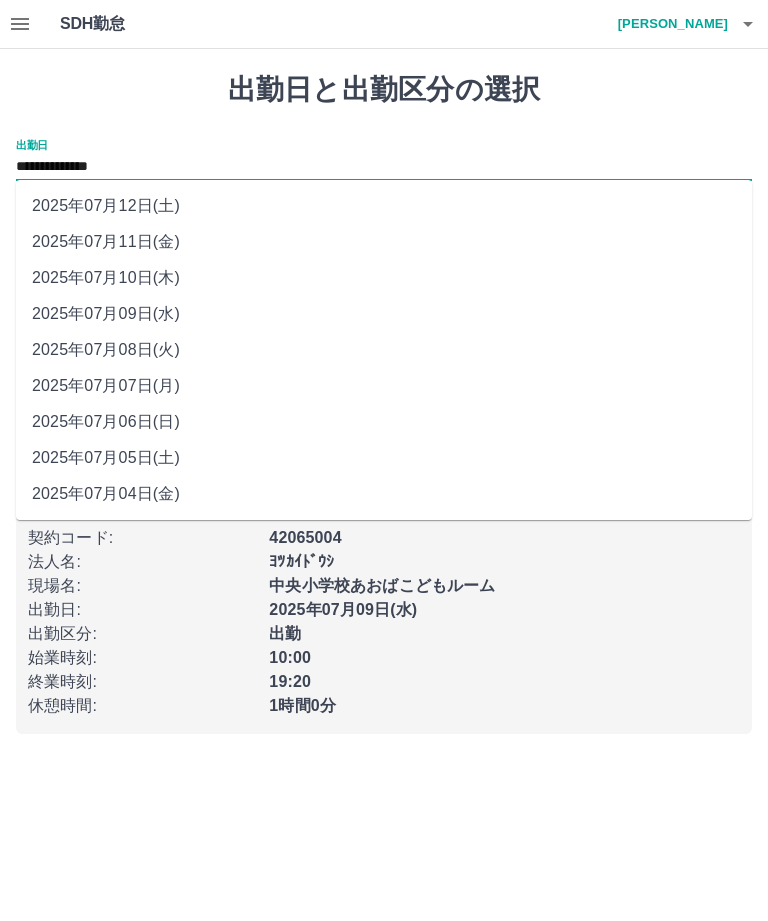 click on "2025年07月10日(木)" at bounding box center [384, 278] 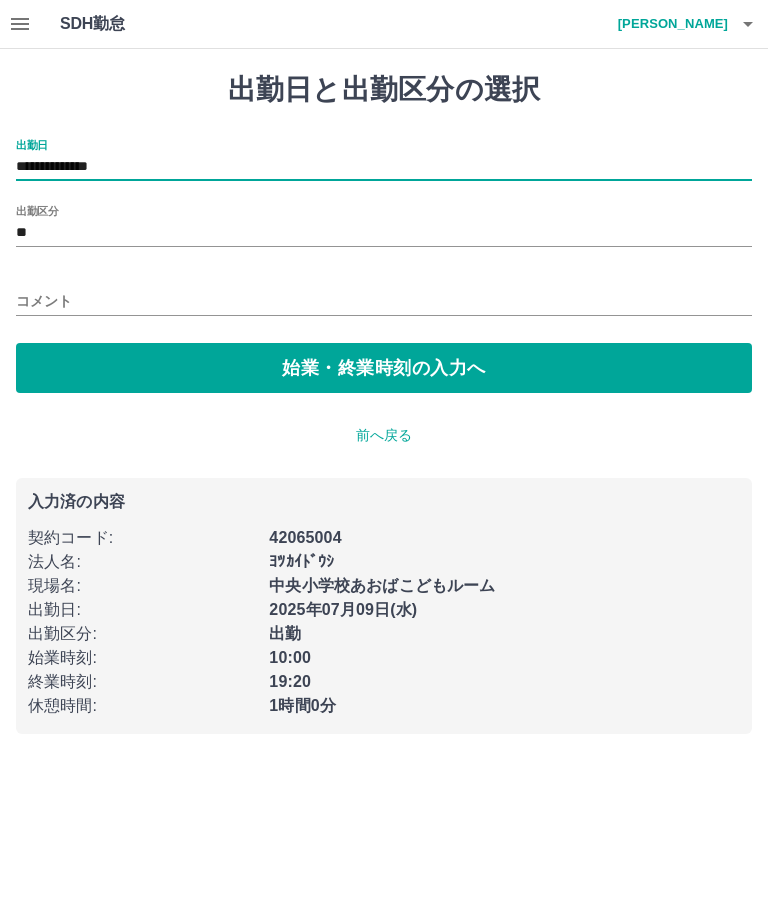 click on "**" at bounding box center (384, 233) 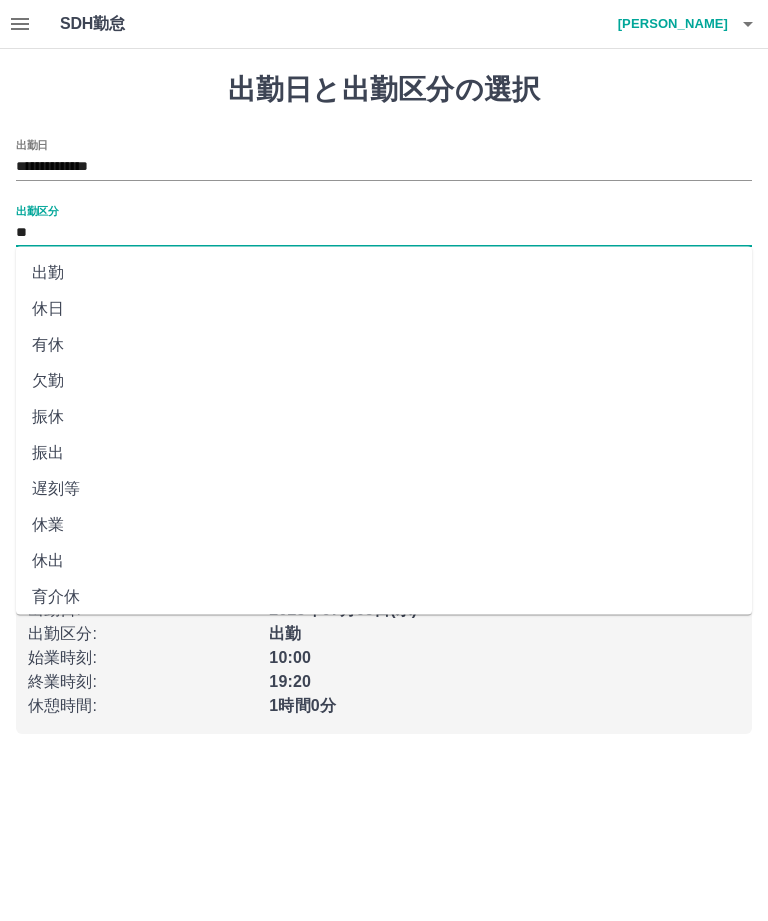 click on "出勤区分 **" at bounding box center [384, 226] 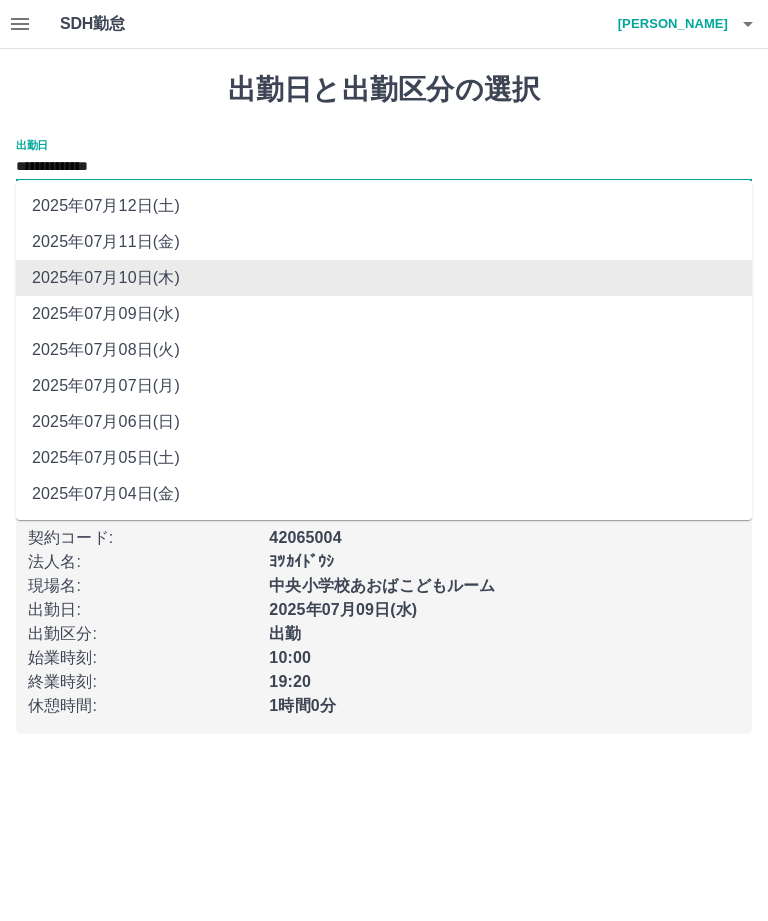 click on "2025年07月10日(木)" at bounding box center [384, 278] 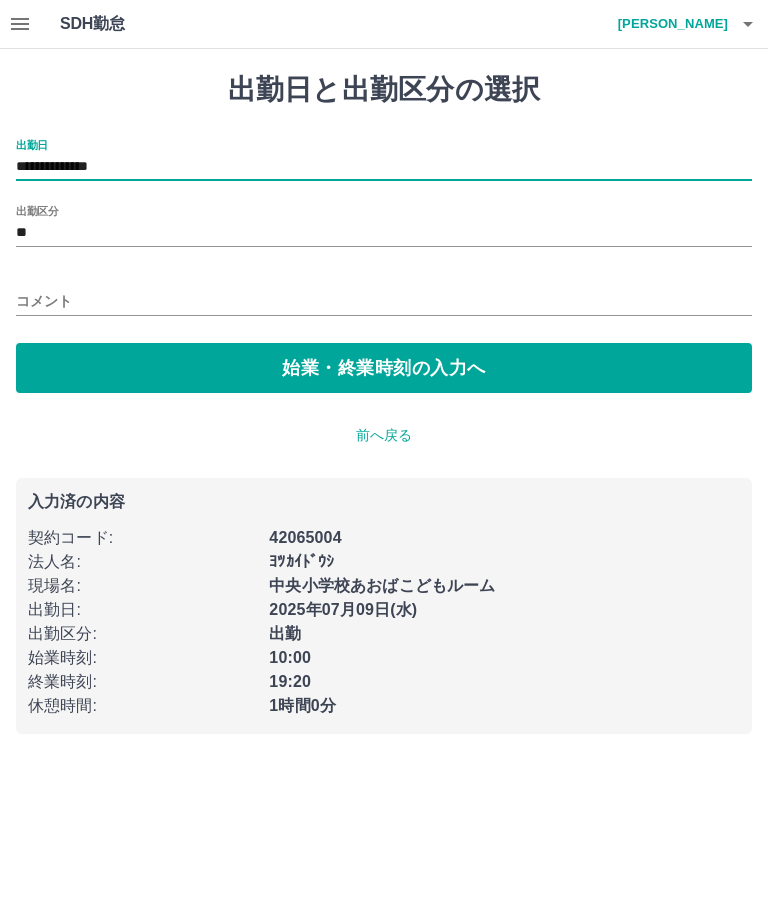 click on "始業・終業時刻の入力へ" at bounding box center (384, 368) 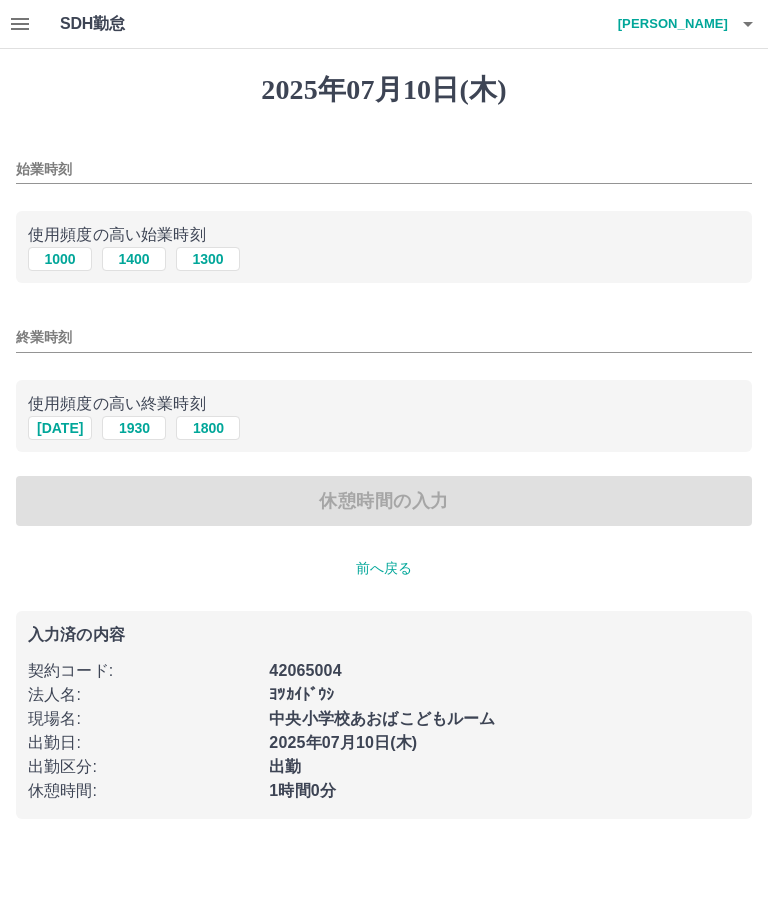 click on "1000" at bounding box center [60, 259] 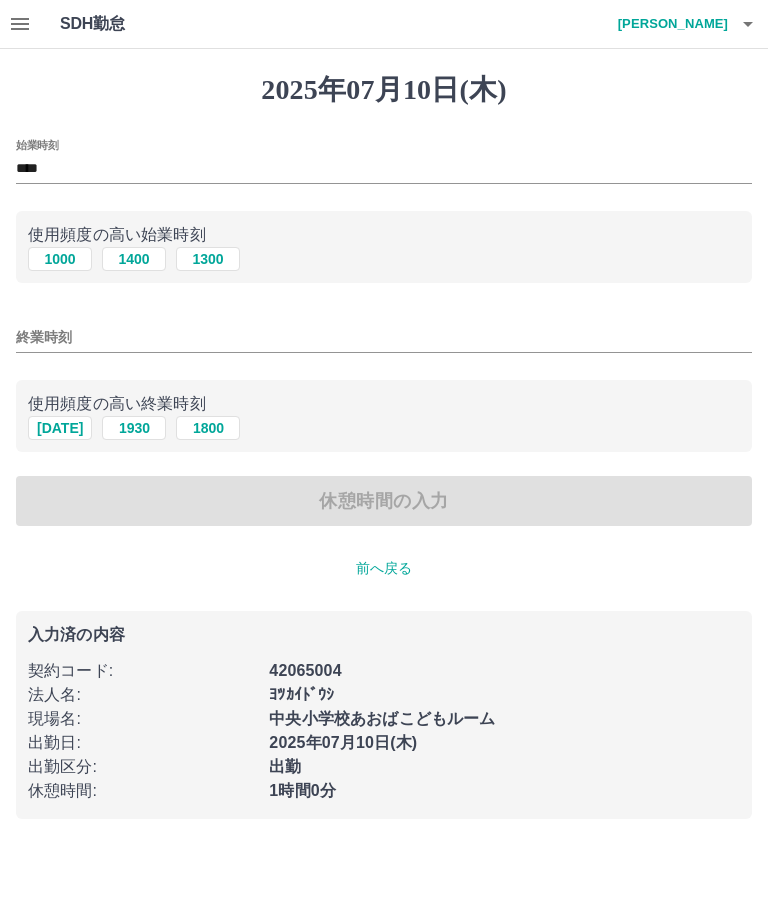 click on "終業時刻" at bounding box center (384, 337) 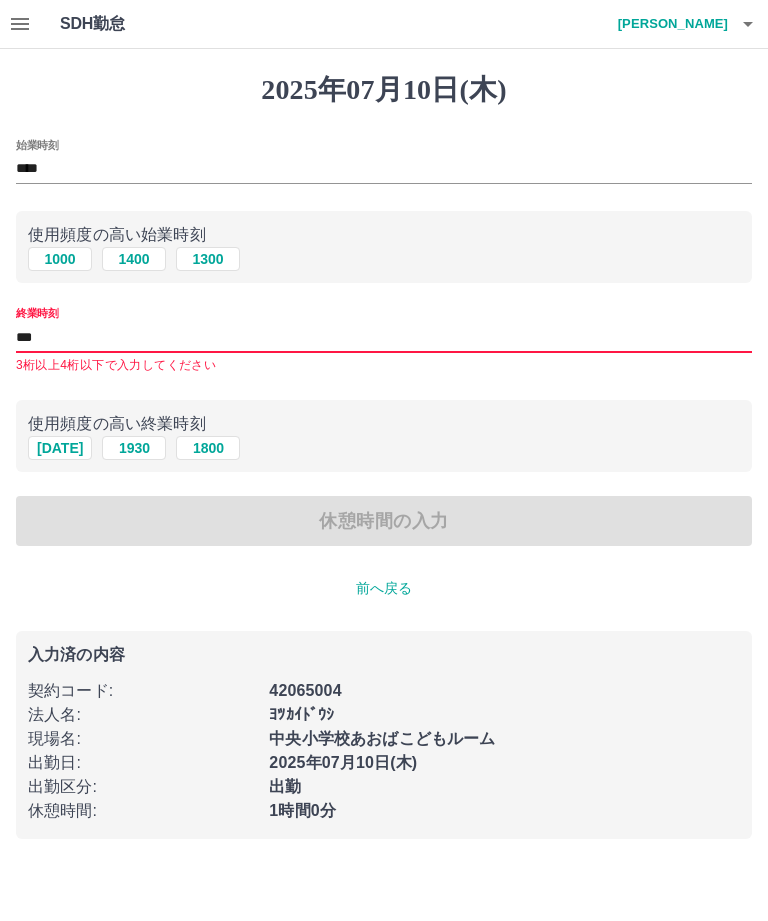type on "****" 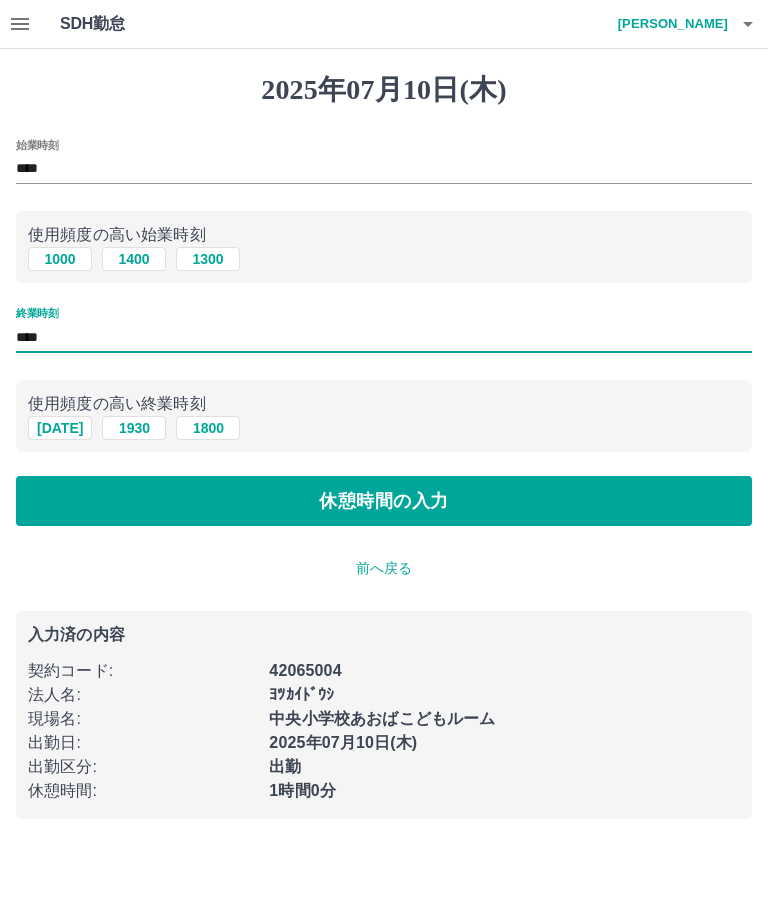click on "休憩時間の入力" at bounding box center [384, 501] 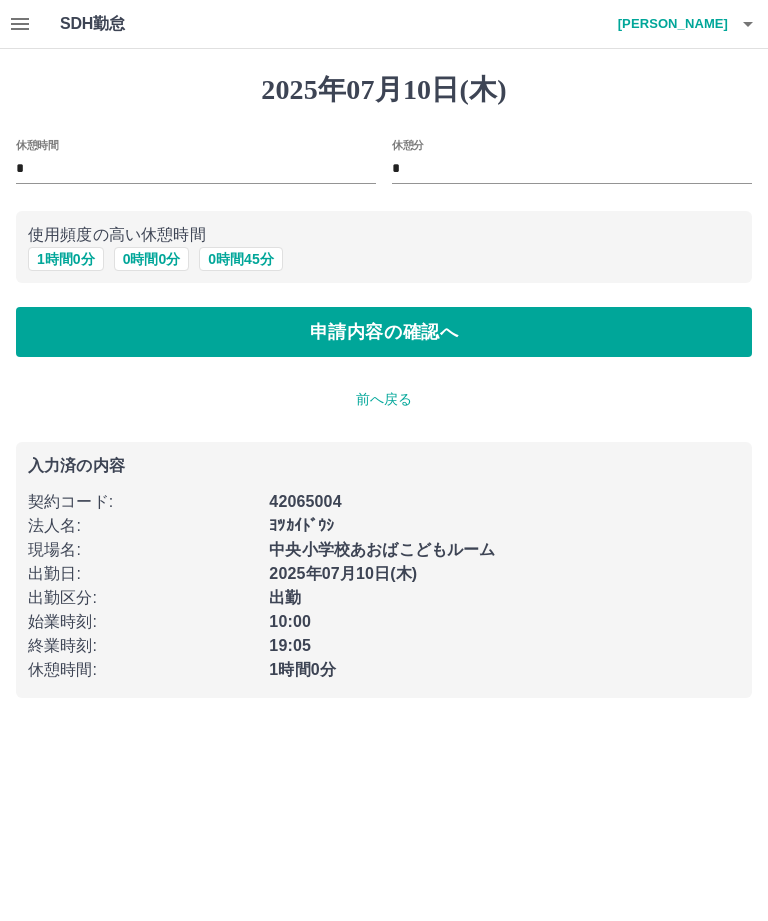 click on "1 時間 0 分" at bounding box center [66, 259] 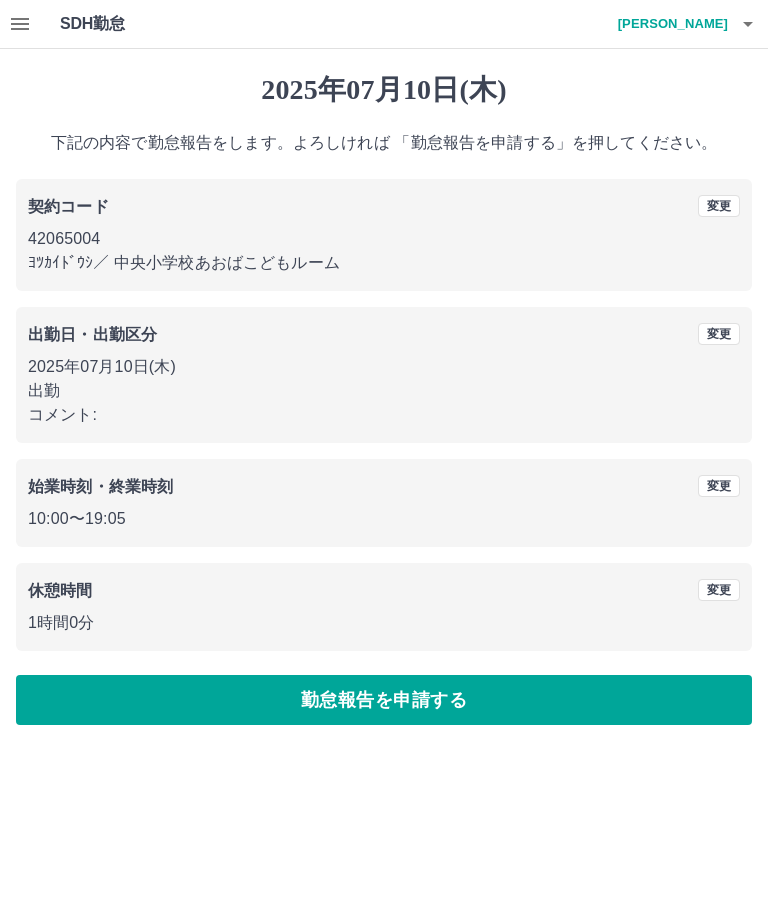 click on "勤怠報告を申請する" at bounding box center (384, 700) 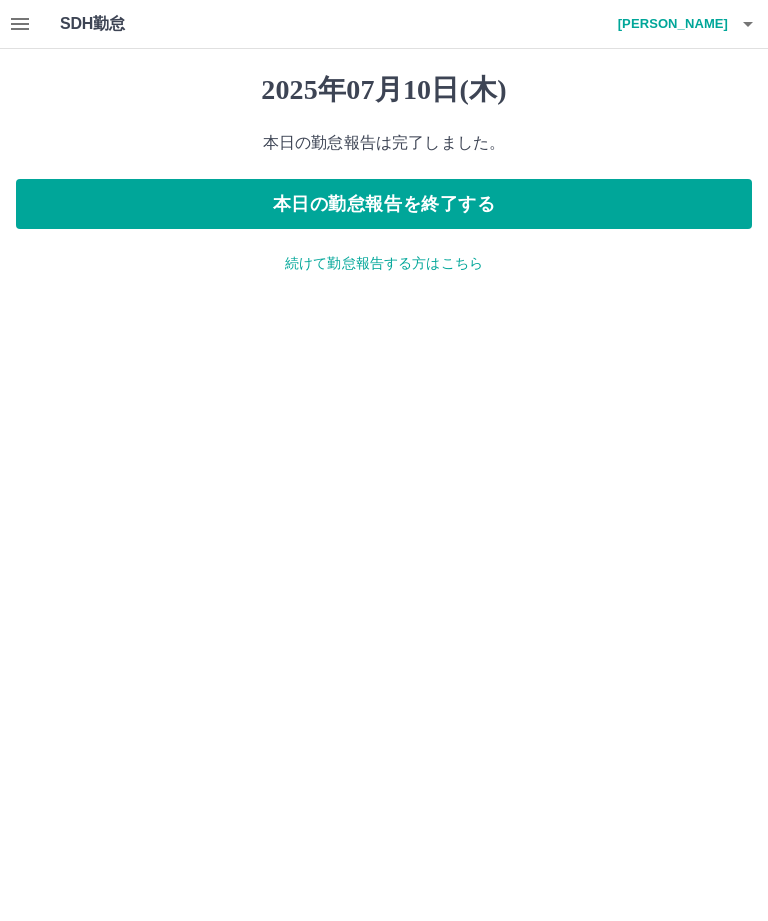 click 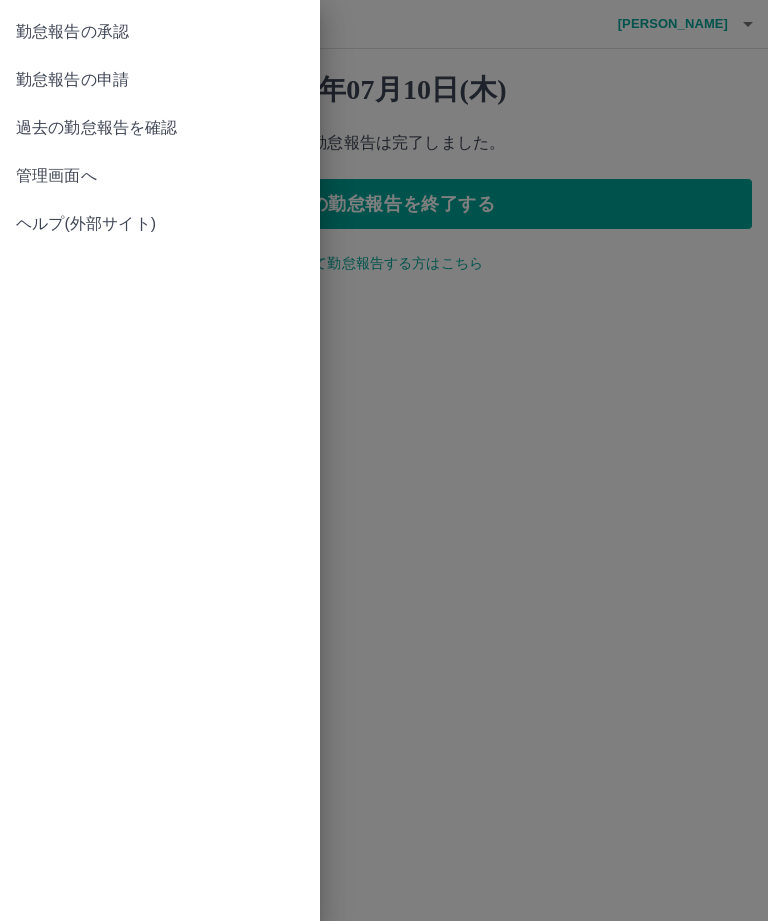 click on "勤怠報告の承認" at bounding box center (160, 32) 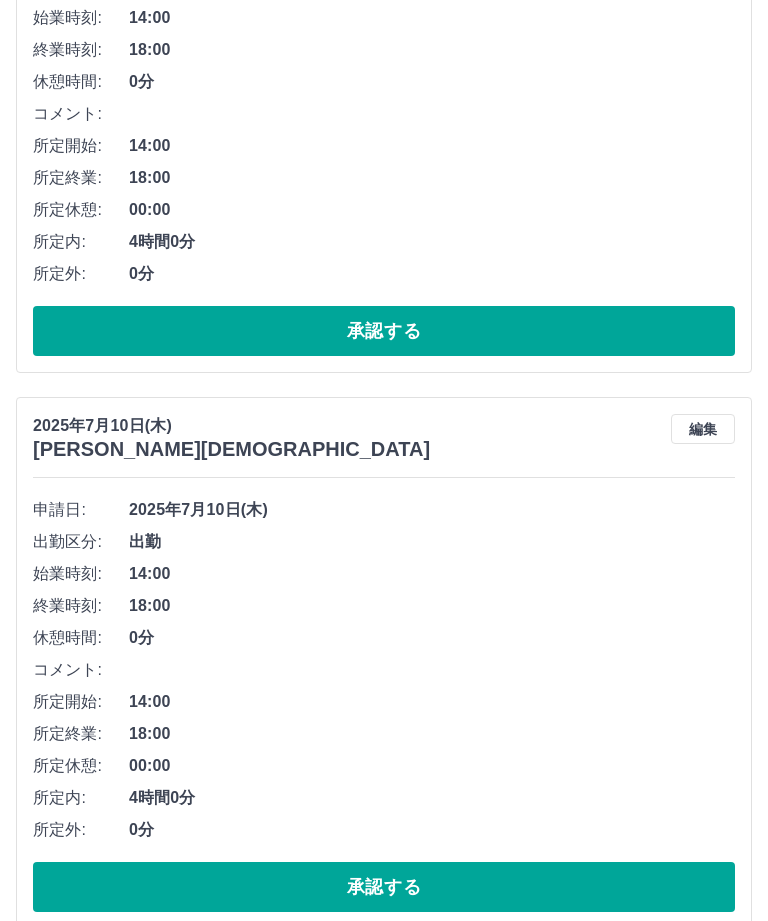 scroll, scrollTop: 416, scrollLeft: 0, axis: vertical 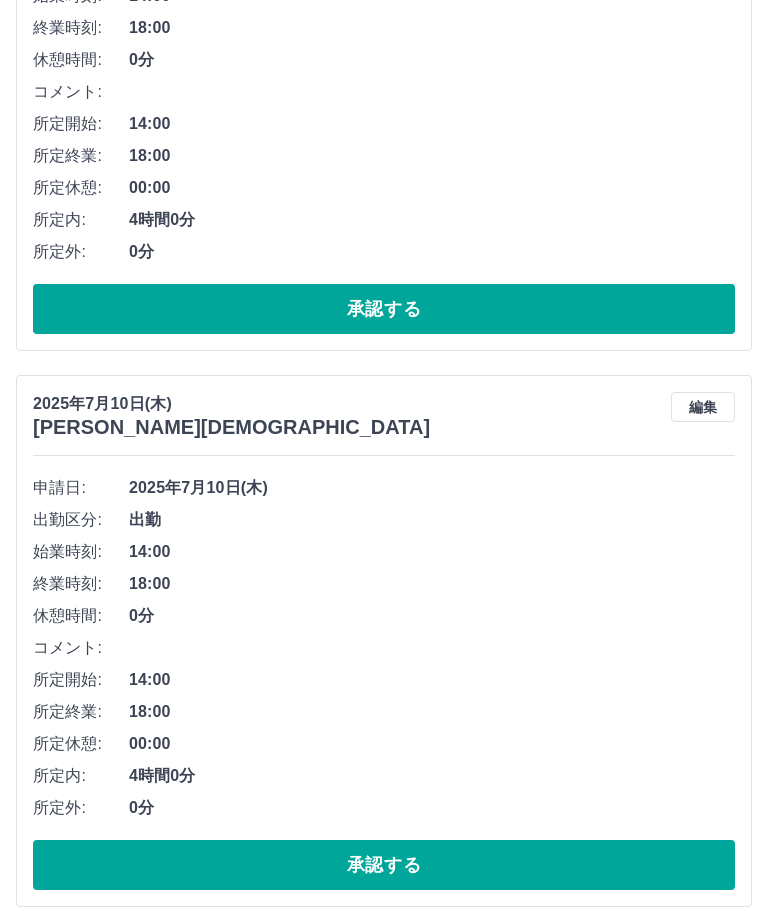 click on "承認する" at bounding box center [384, 866] 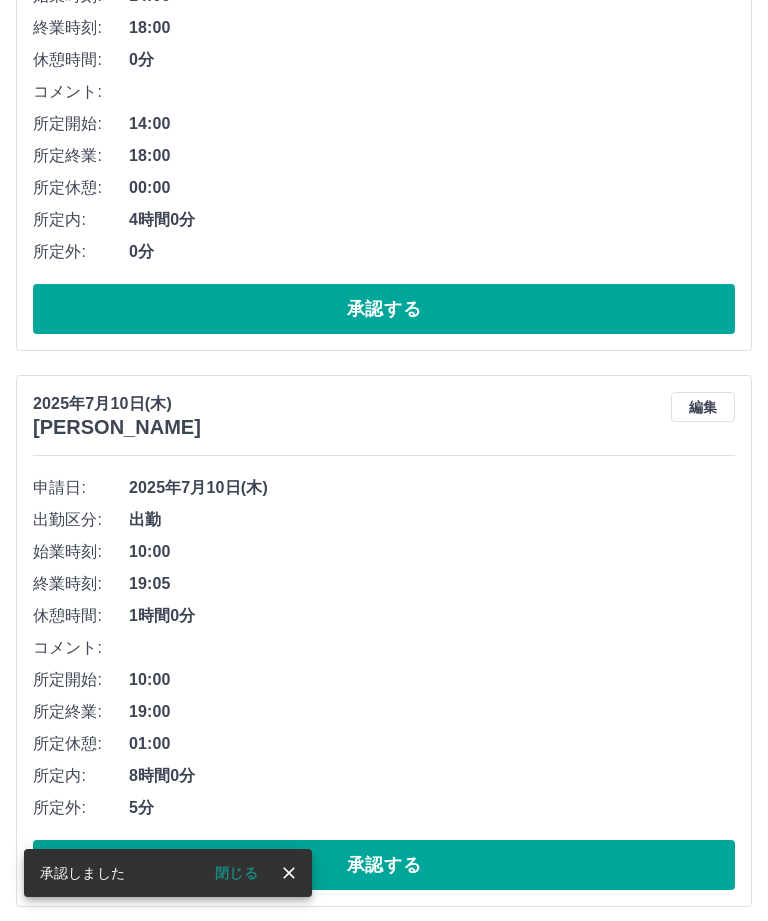 click on "承認する" at bounding box center [384, 865] 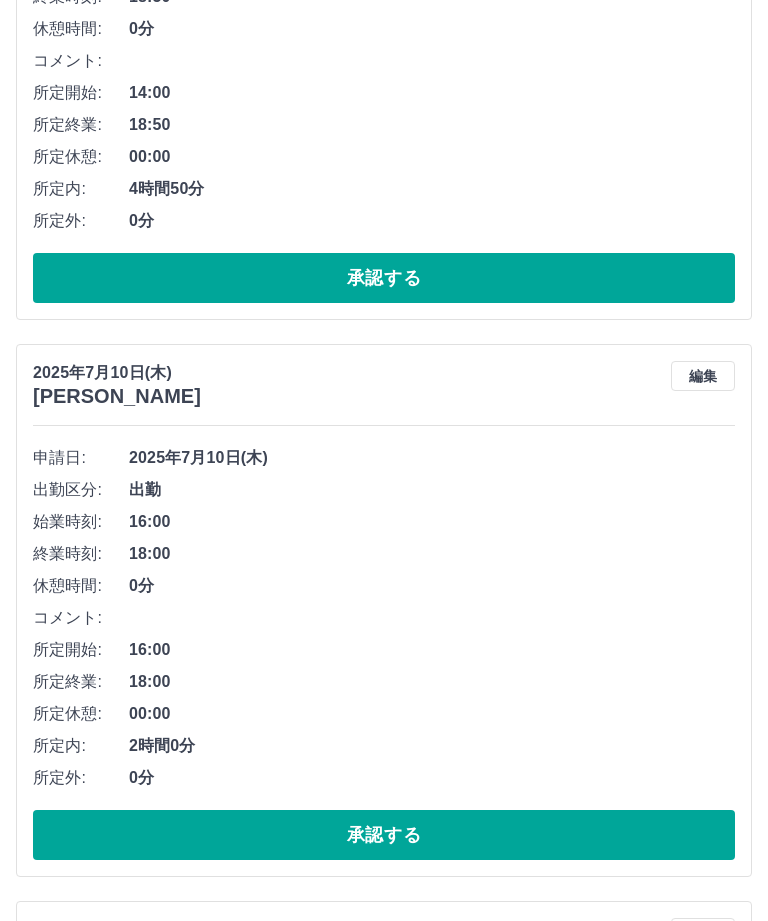 scroll, scrollTop: 1004, scrollLeft: 0, axis: vertical 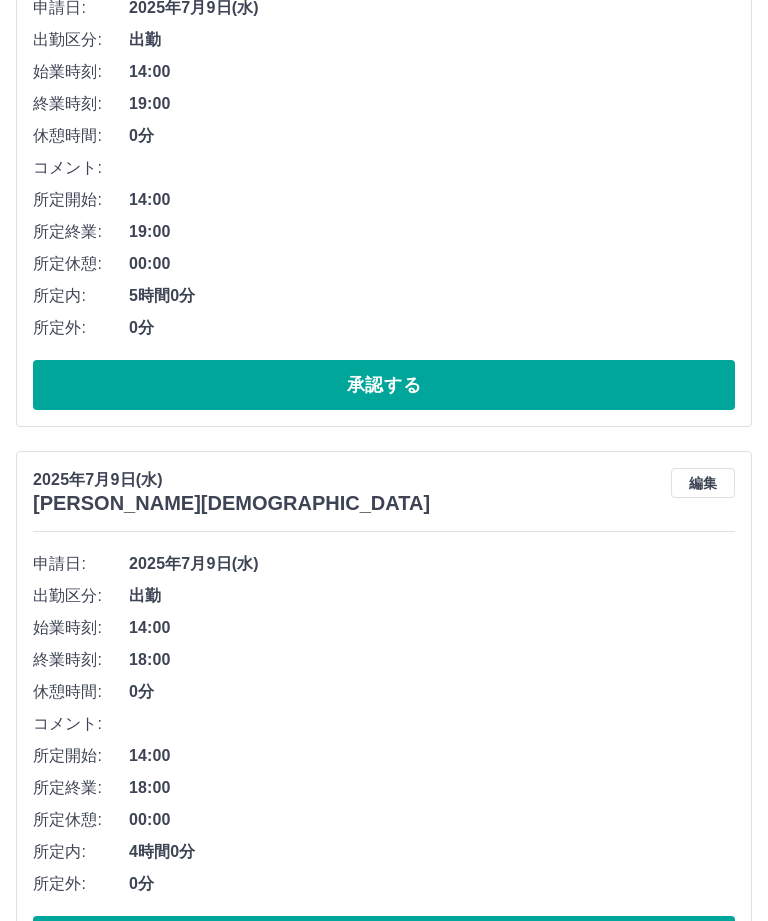 click on "承認する" at bounding box center (384, 942) 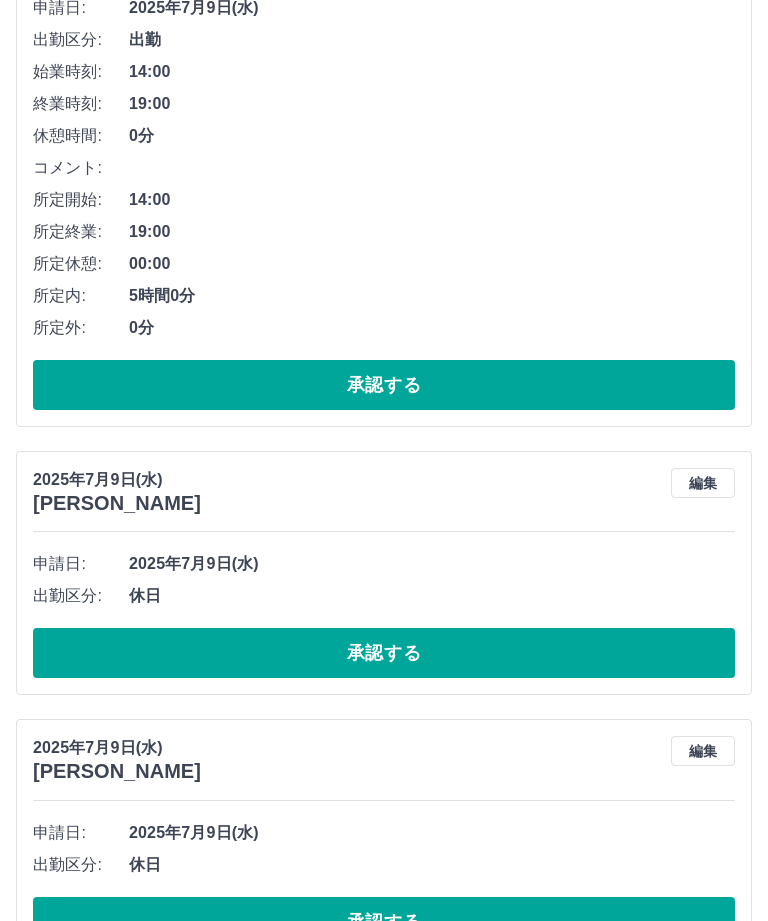 click on "承認する" at bounding box center (384, 653) 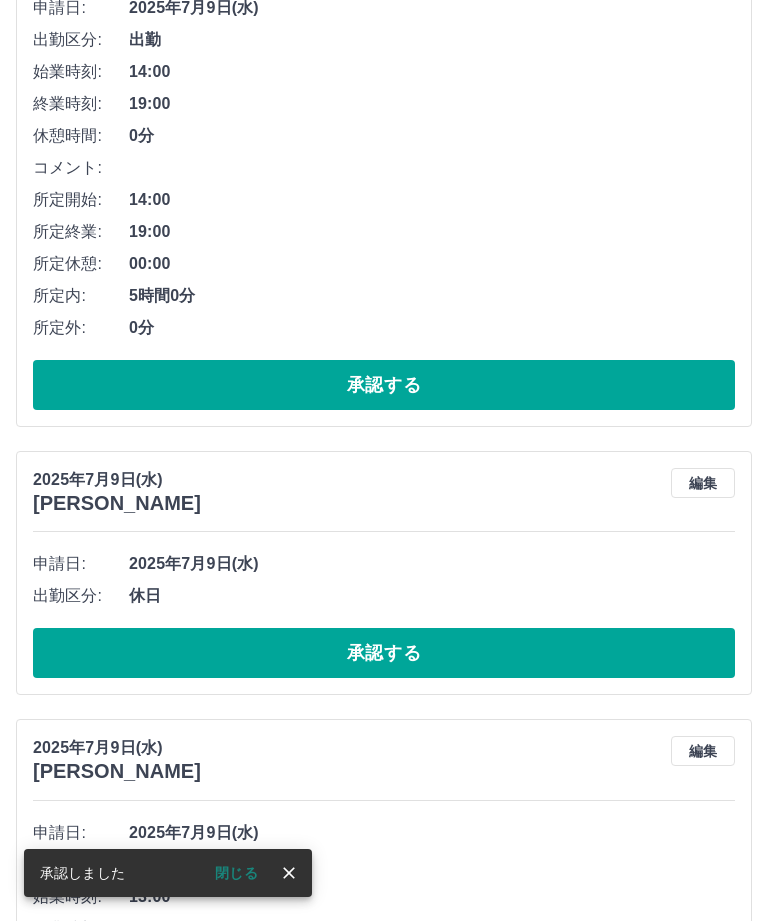 click on "承認する" at bounding box center (384, 653) 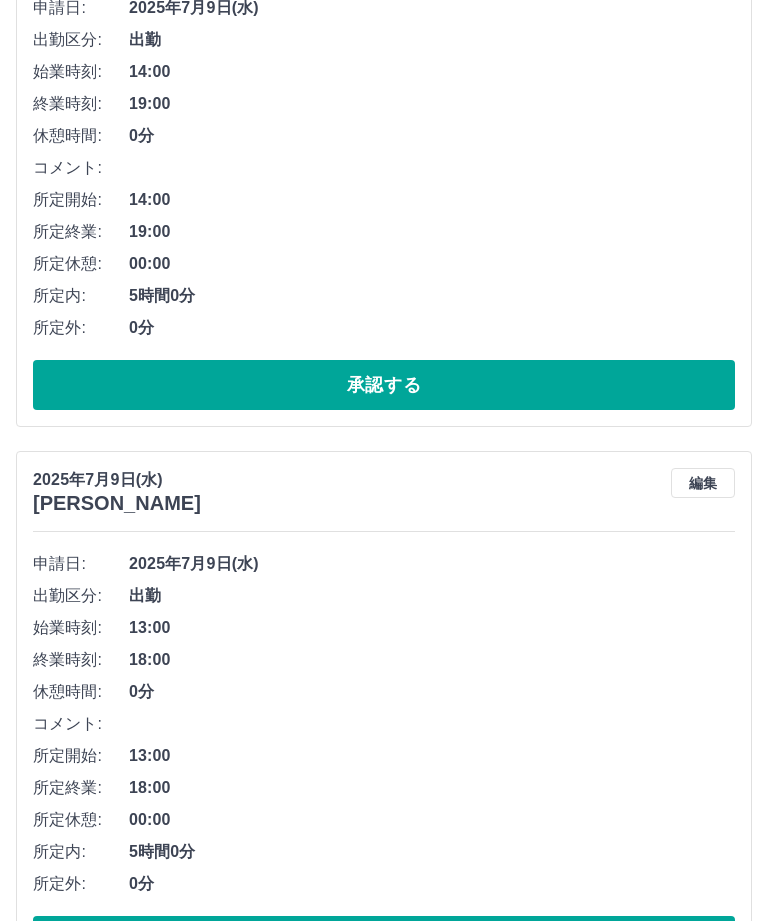 click on "承認する" at bounding box center [384, 941] 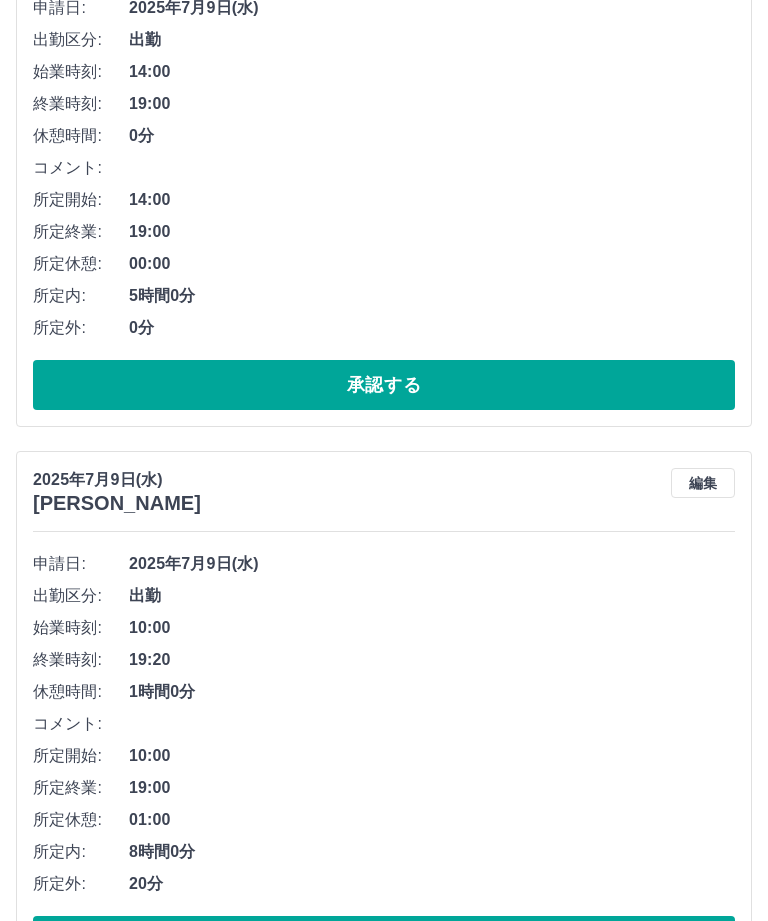 click on "承認する" at bounding box center (384, 941) 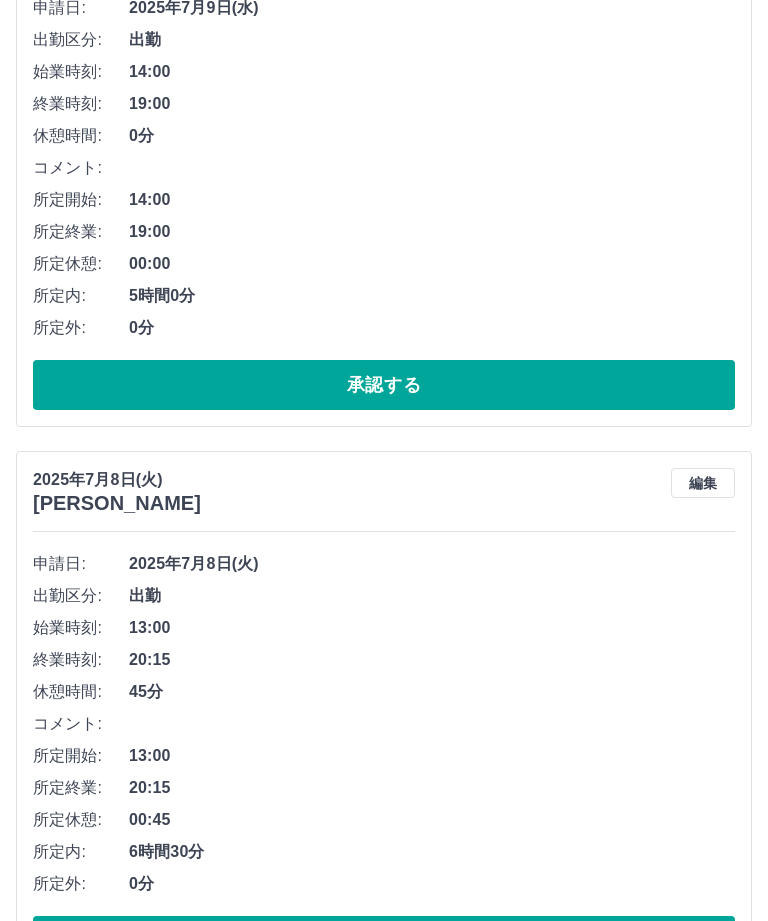 click on "承認する" at bounding box center (384, 941) 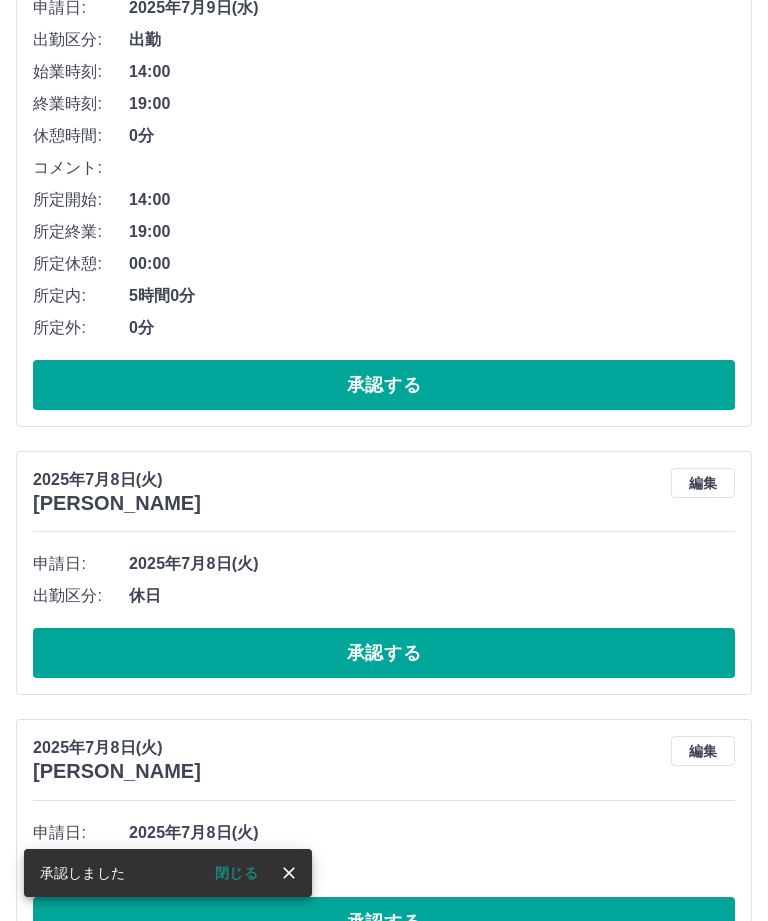 click on "承認する" at bounding box center [384, 653] 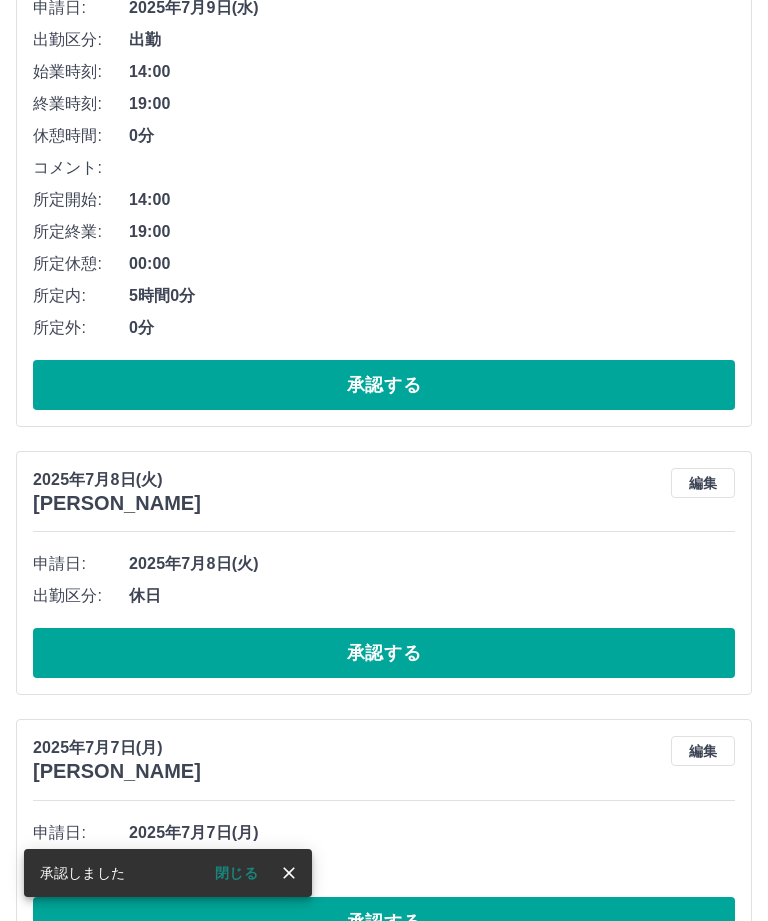 click on "承認する" at bounding box center [384, 653] 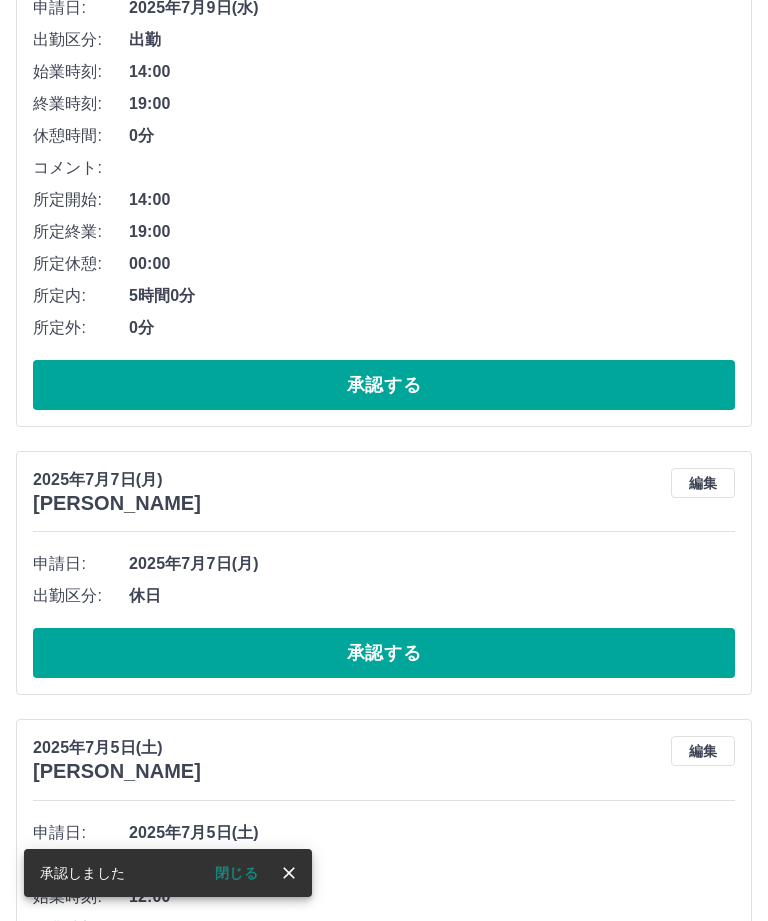 click on "承認する" at bounding box center (384, 653) 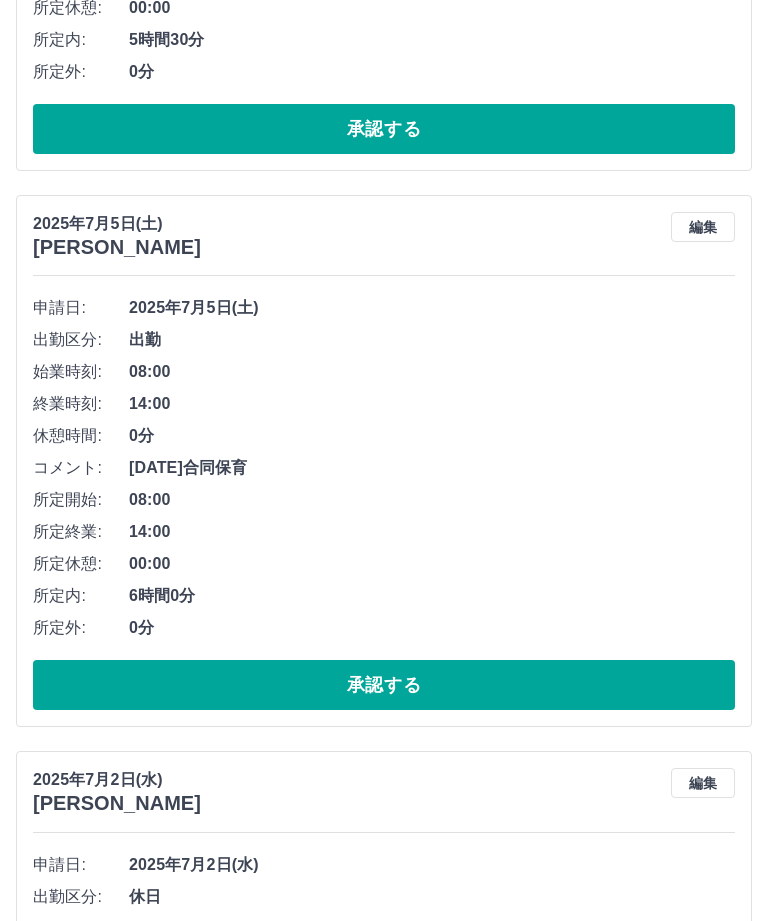 scroll, scrollTop: 3806, scrollLeft: 0, axis: vertical 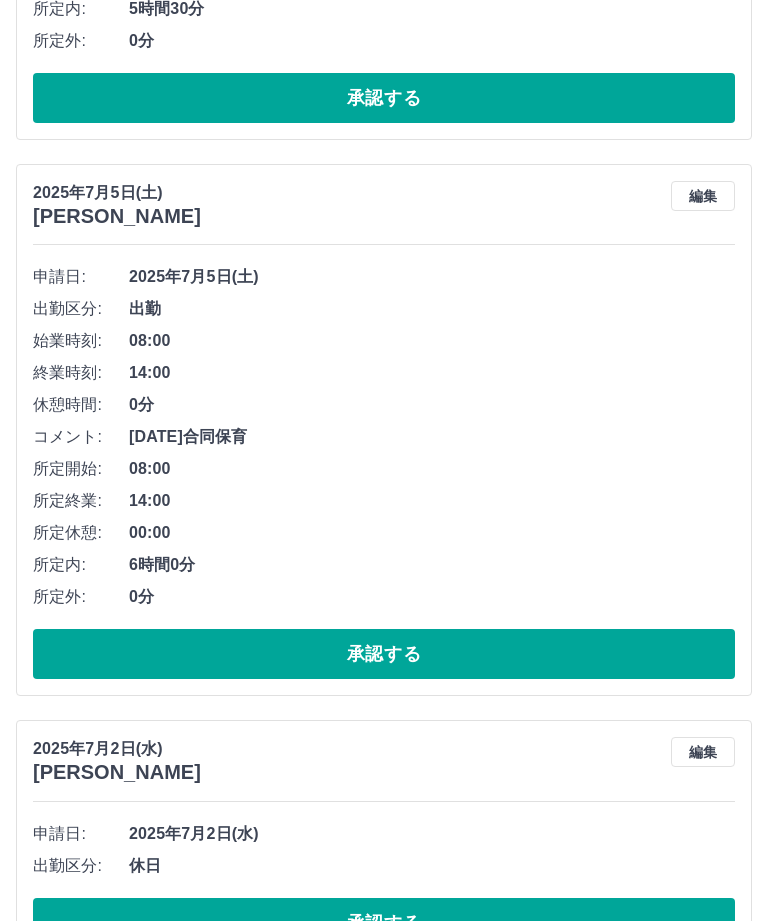 click on "承認する" at bounding box center (384, 923) 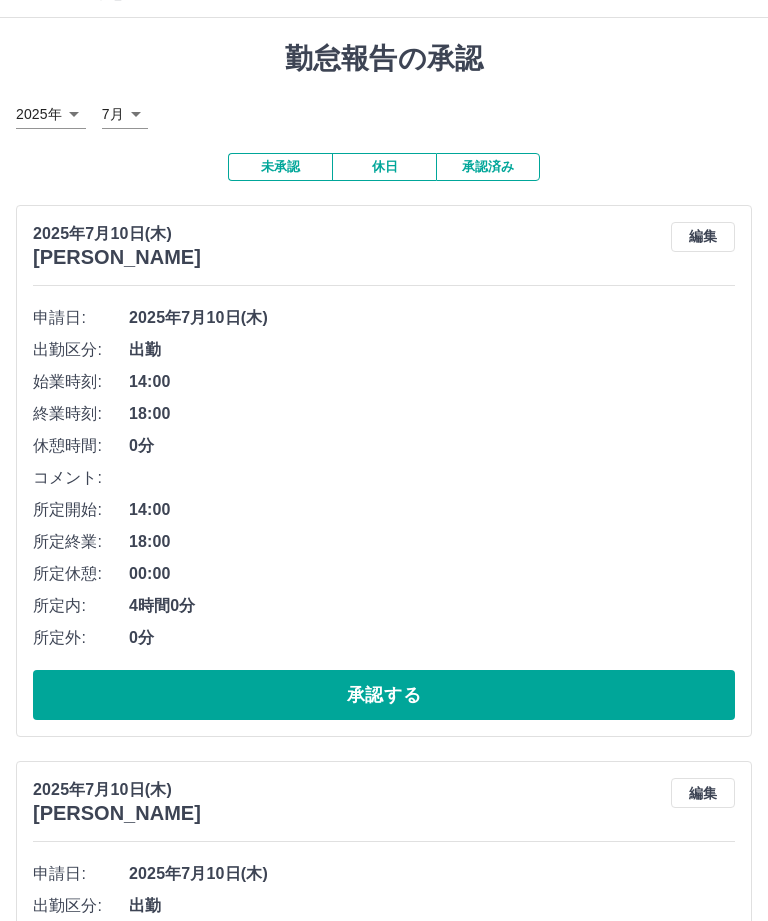 scroll, scrollTop: 0, scrollLeft: 0, axis: both 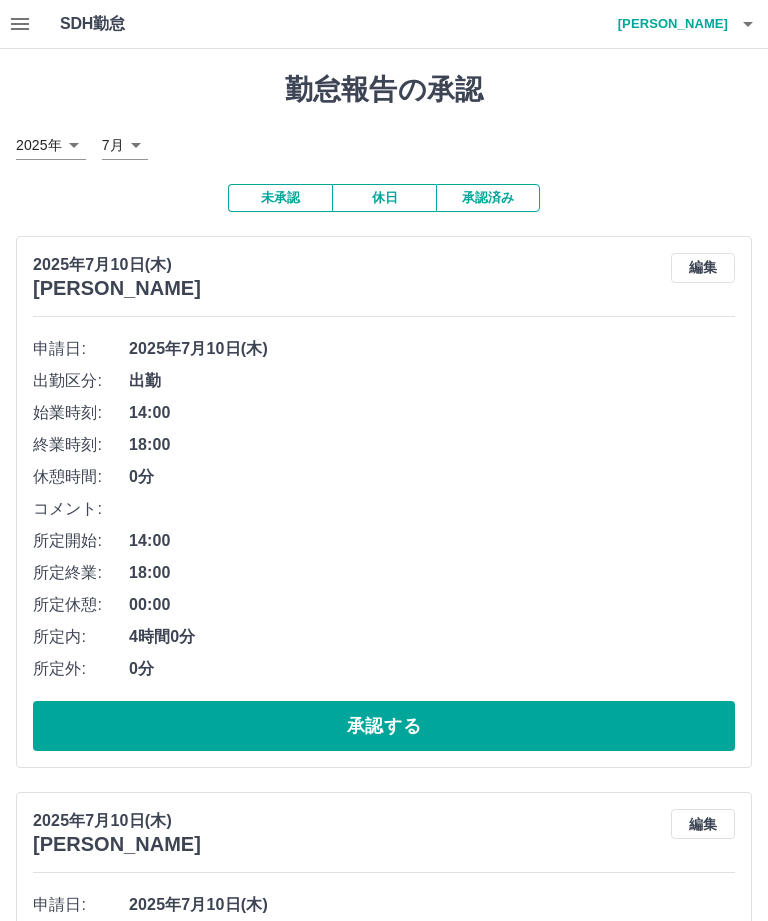click 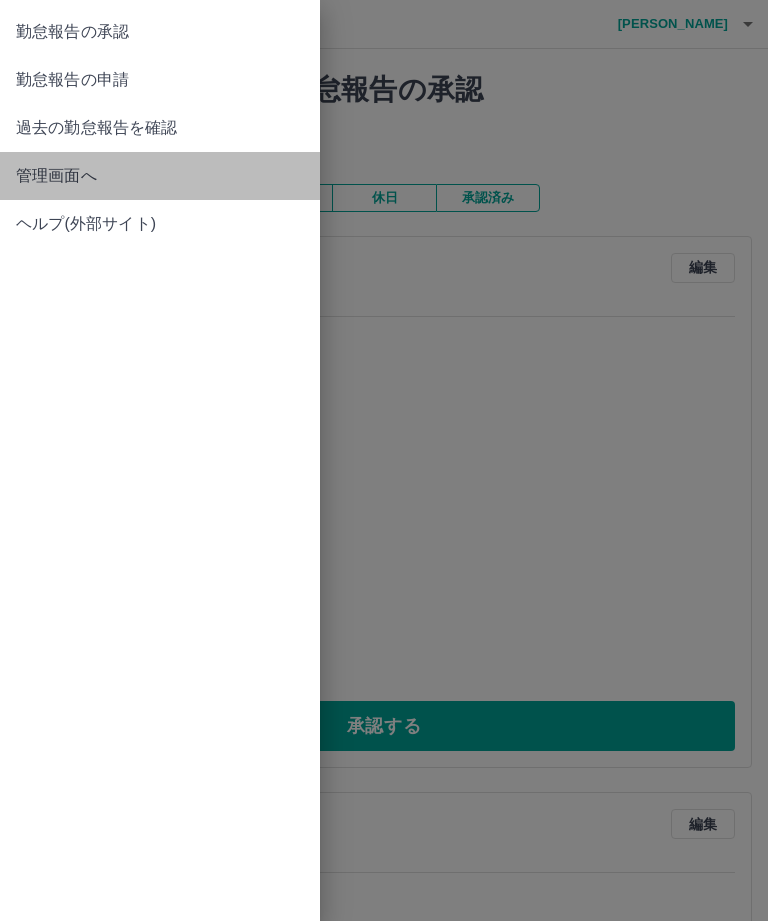 click on "管理画面へ" at bounding box center [160, 176] 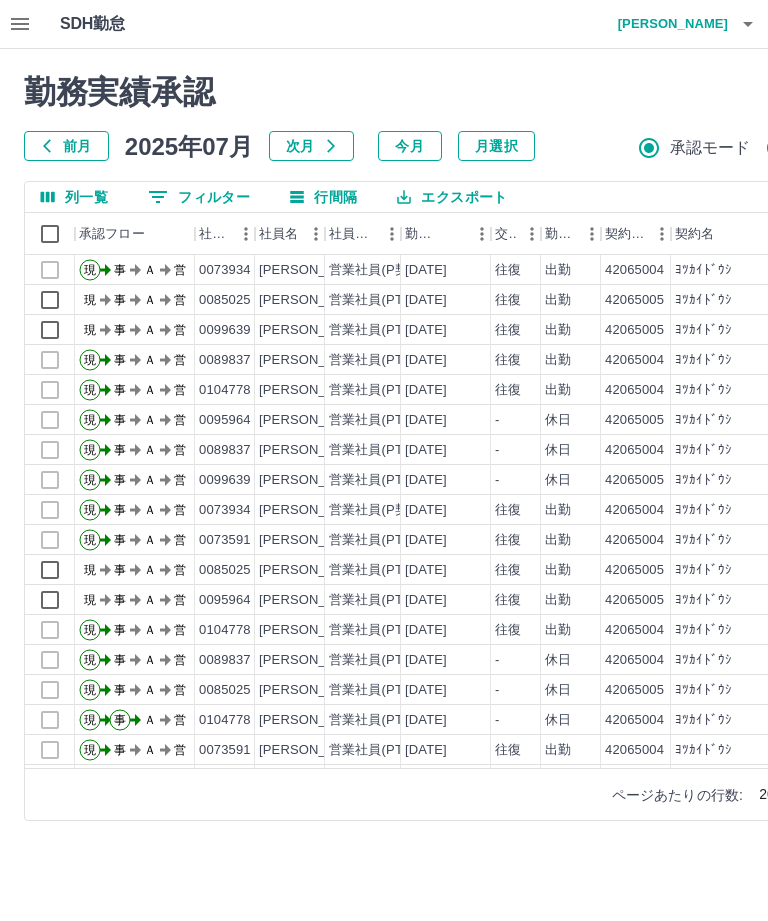 click on "0 フィルター" at bounding box center (199, 197) 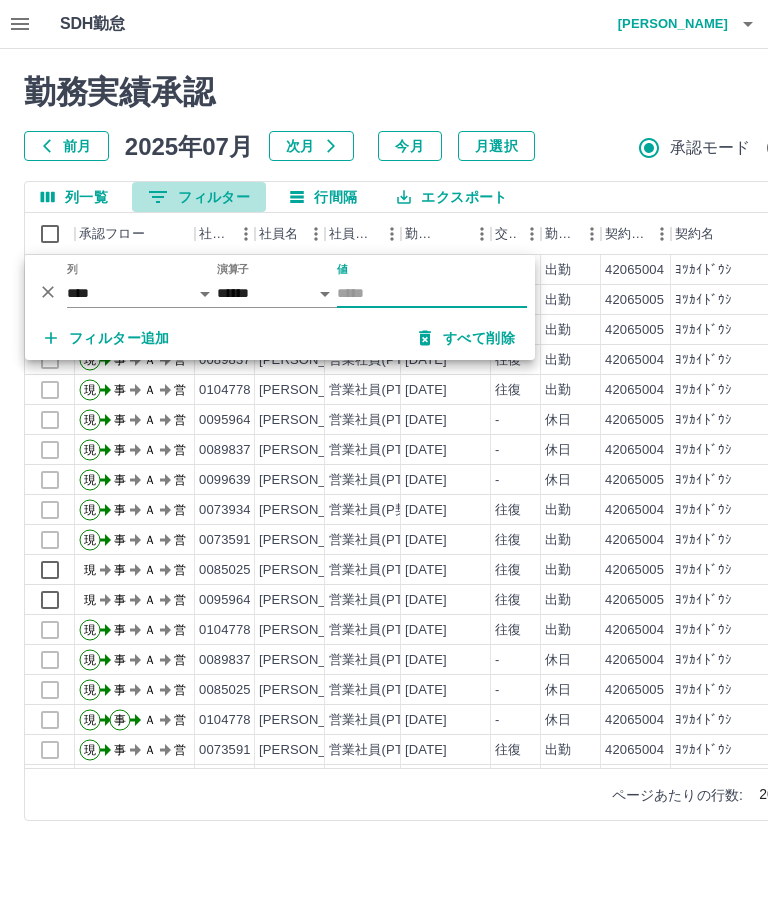 click on "0 フィルター" at bounding box center [199, 197] 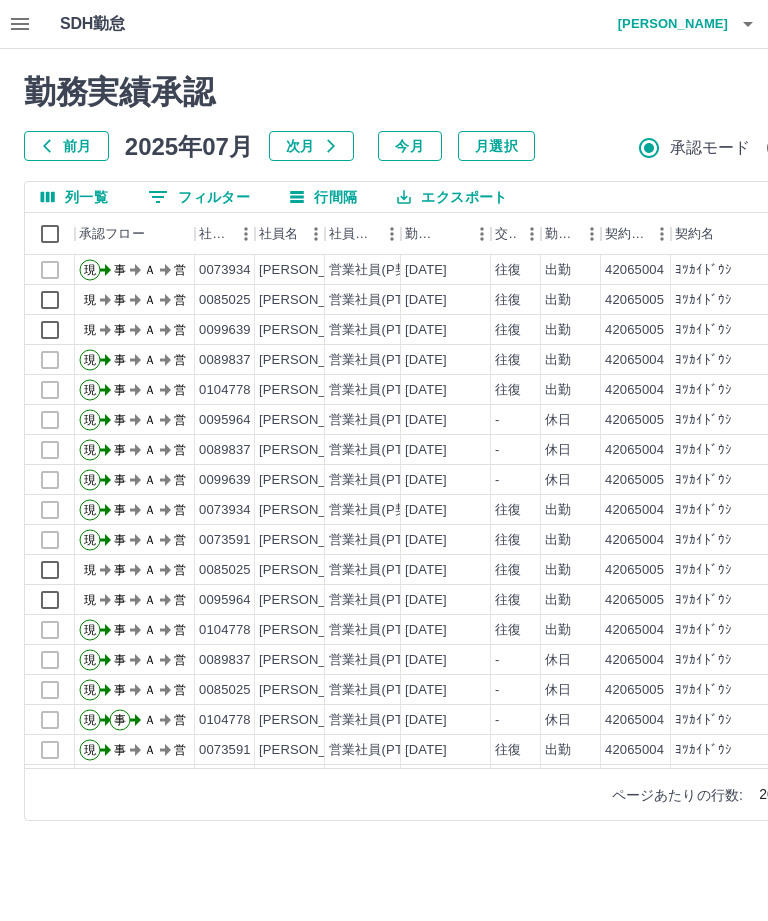 click on "0 フィルター" at bounding box center [199, 197] 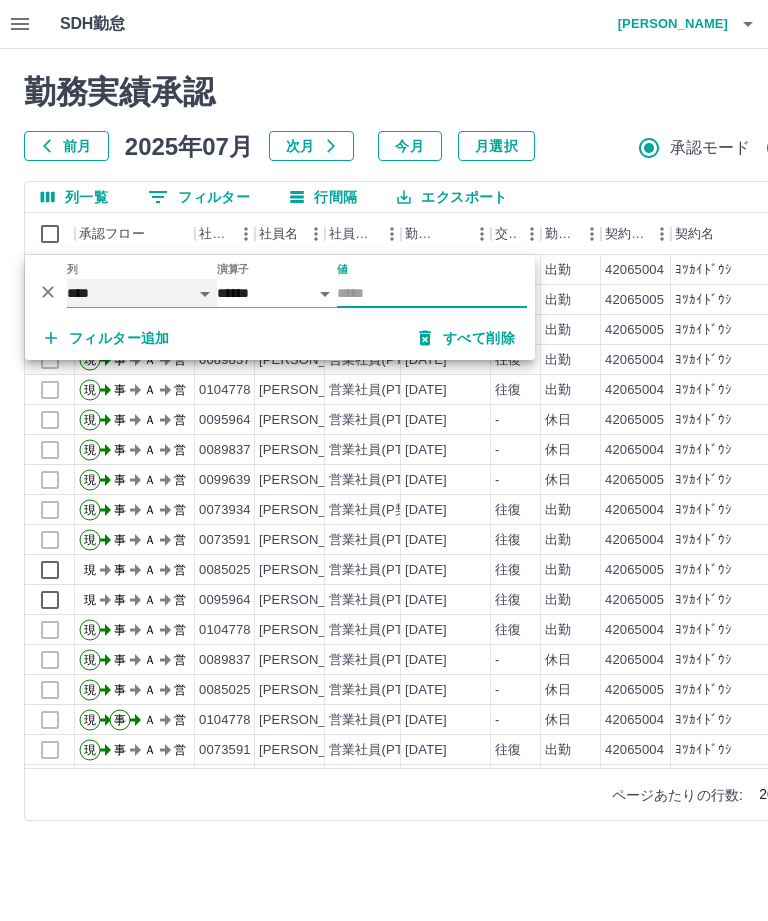 click on "**** *** **** *** *** **** ***** *** *** ** ** ** **** **** **** ** ** *** **** *****" at bounding box center [142, 293] 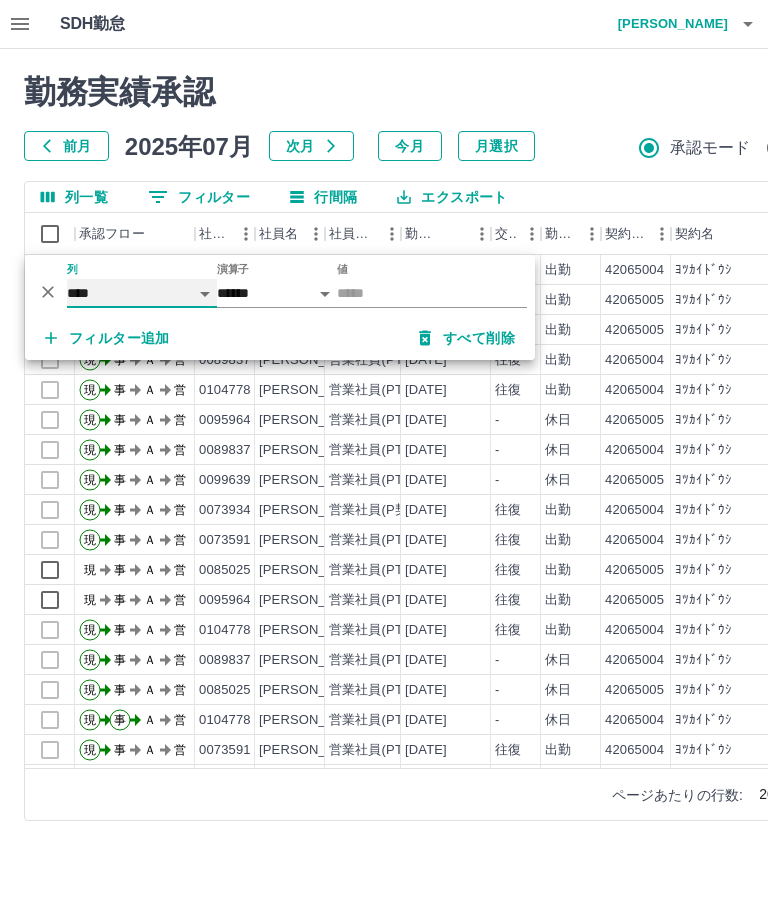 select on "**********" 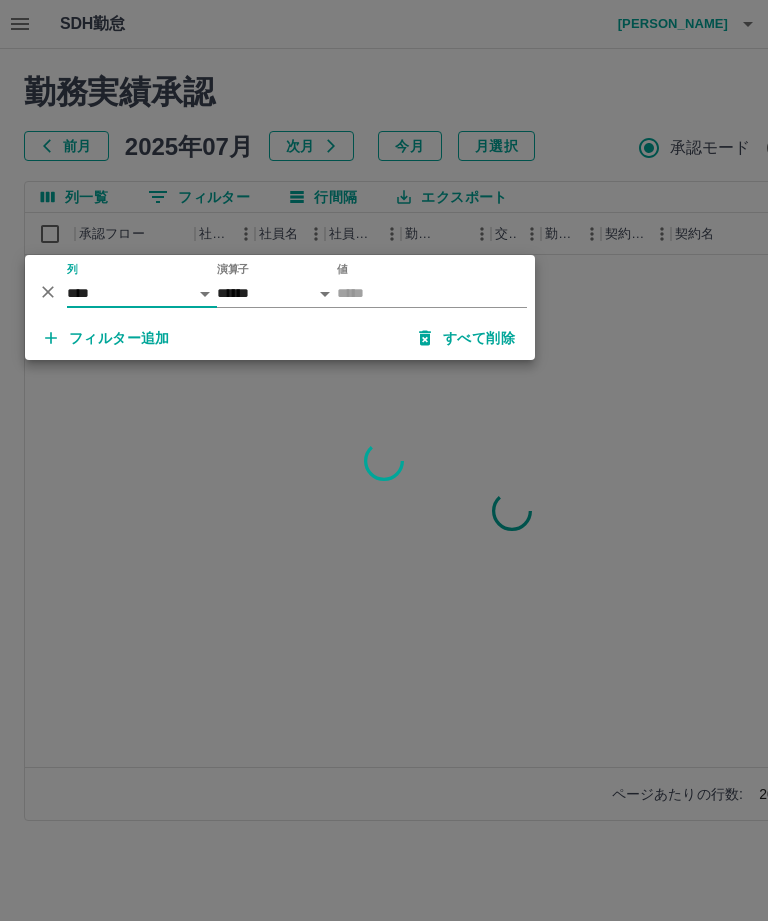 click on "値" at bounding box center (432, 293) 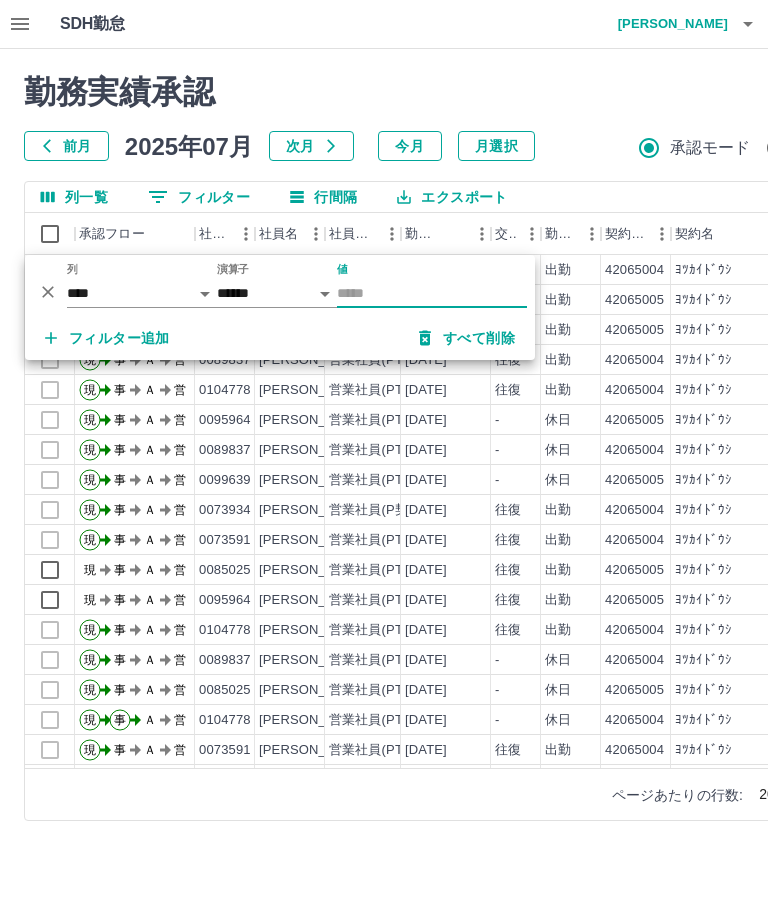 click on "値" at bounding box center [432, 293] 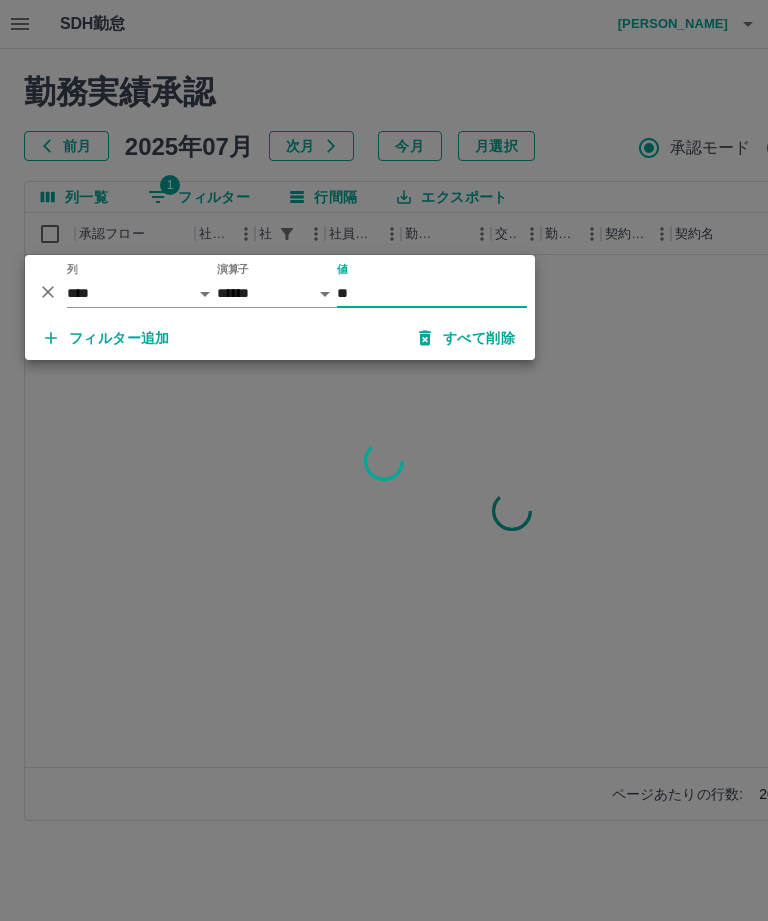 type on "**" 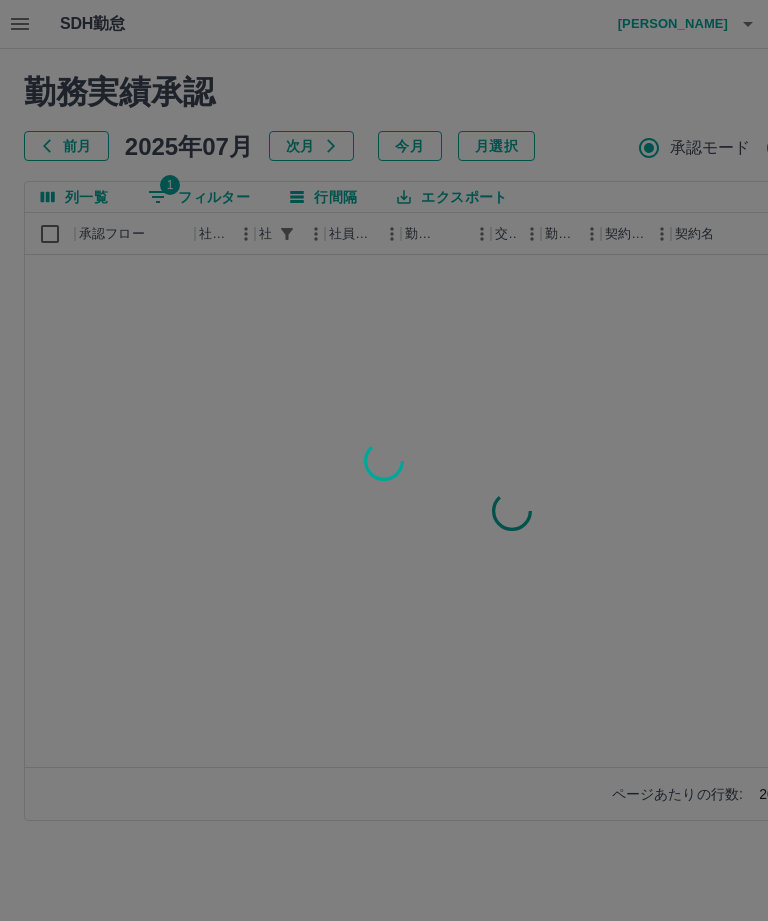 click at bounding box center [384, 460] 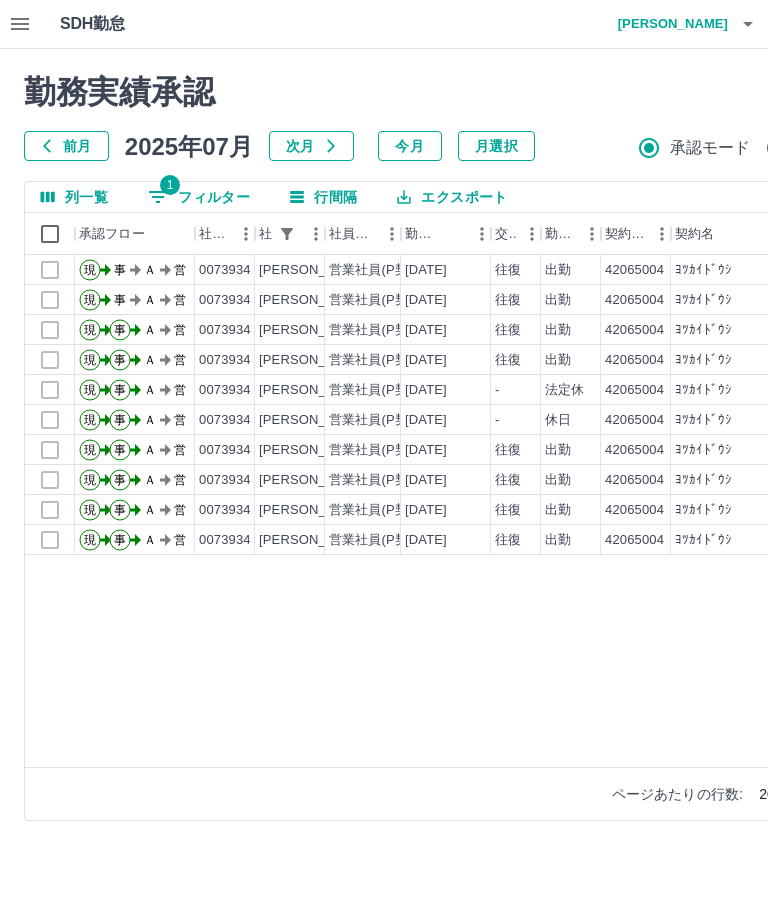 scroll, scrollTop: 0, scrollLeft: 0, axis: both 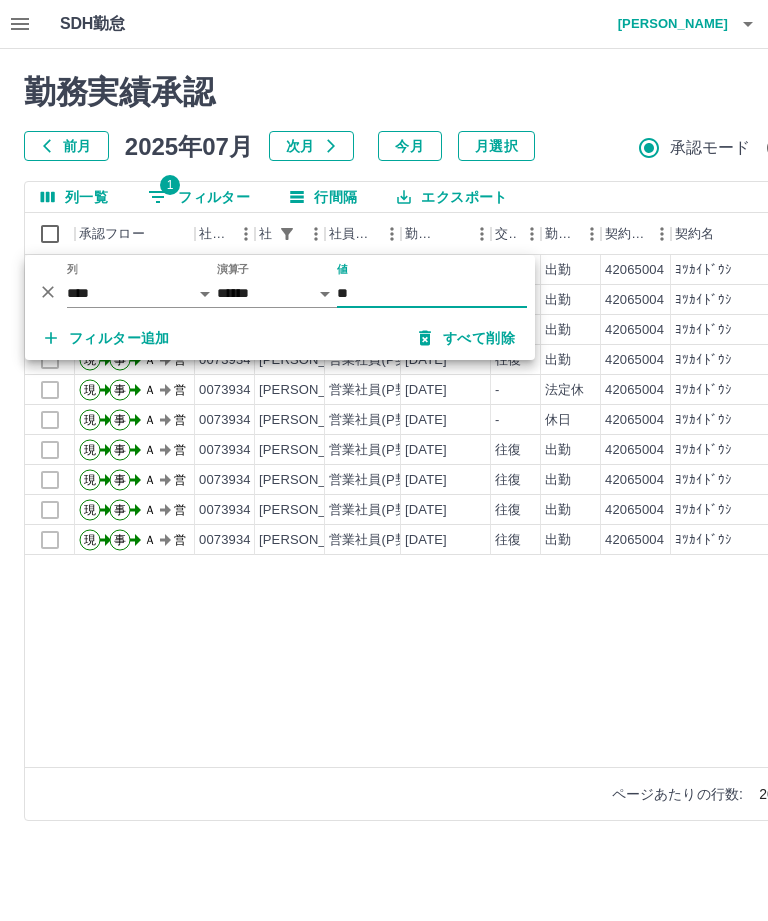 type on "*" 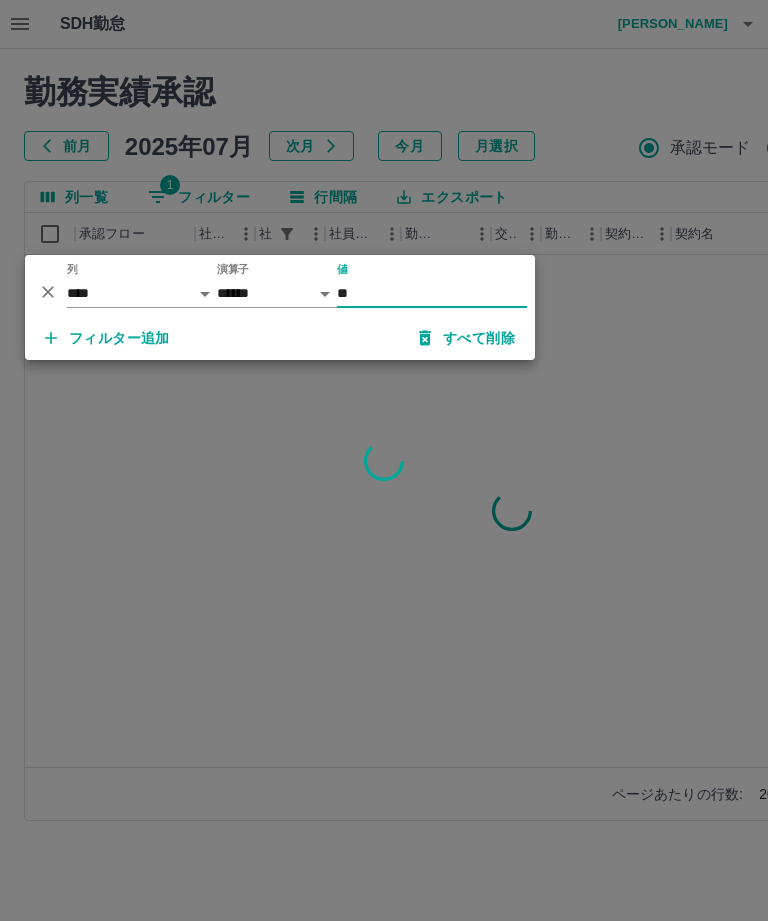 type on "**" 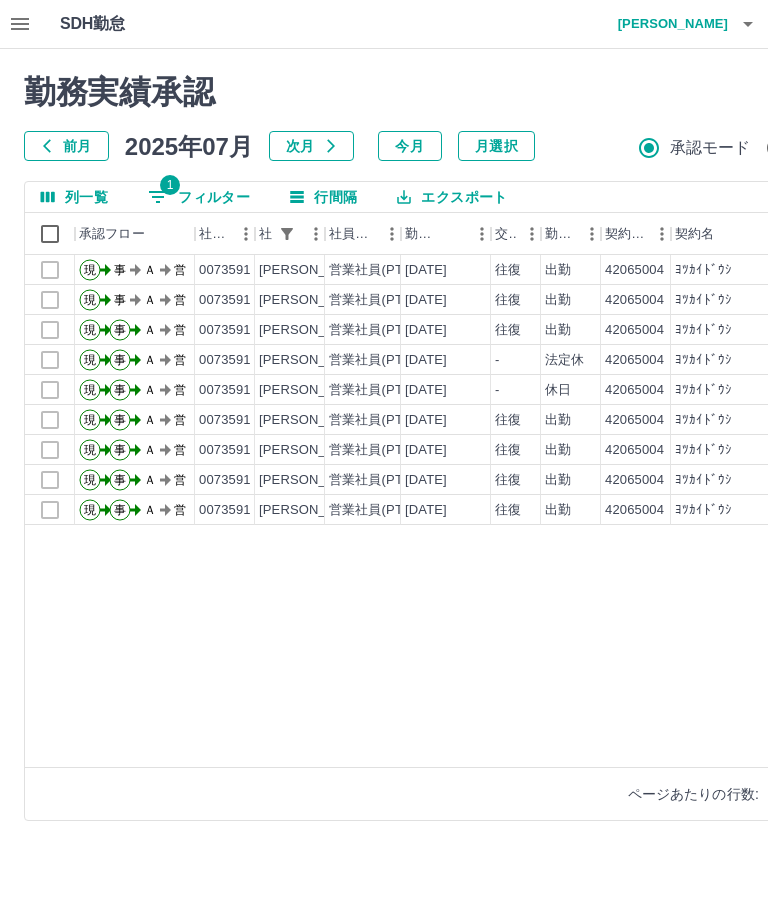 click on "1 フィルター" at bounding box center (199, 197) 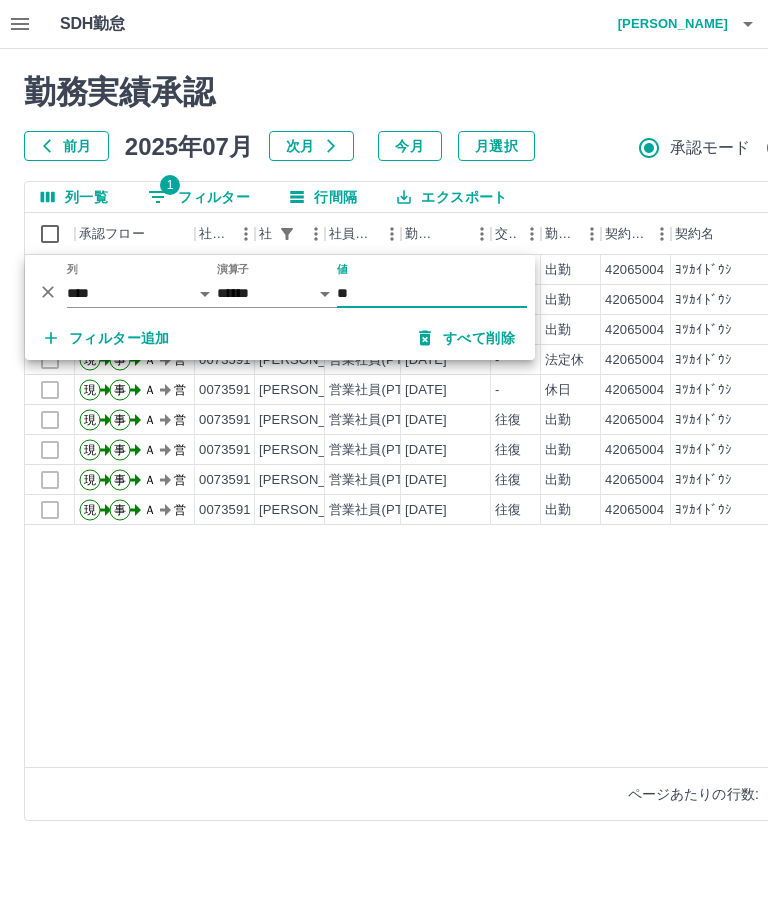 type on "*" 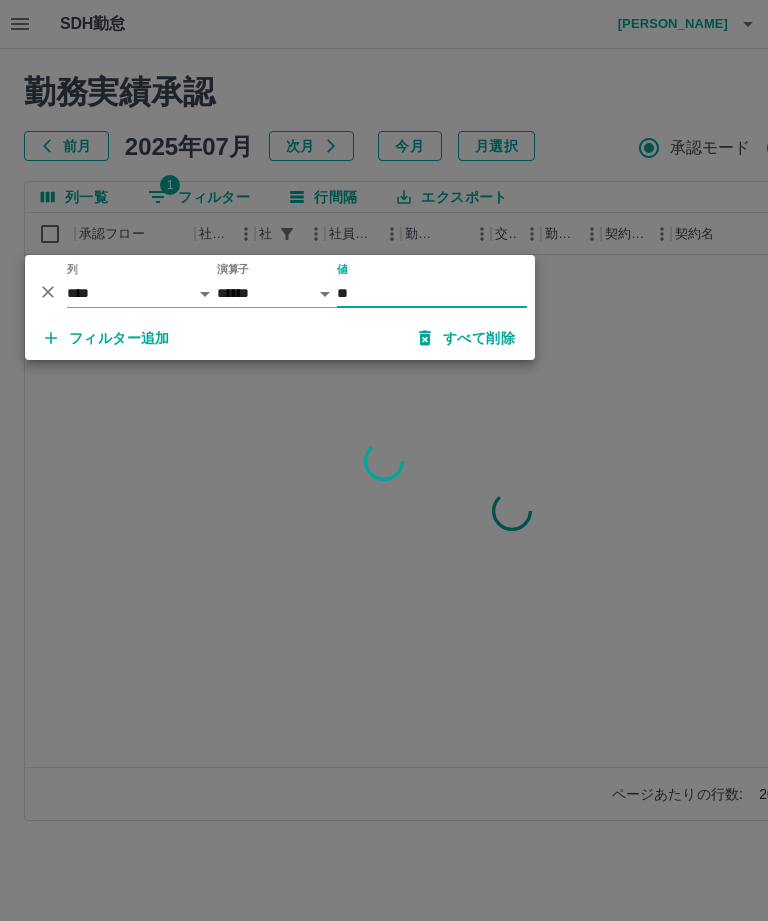 type on "**" 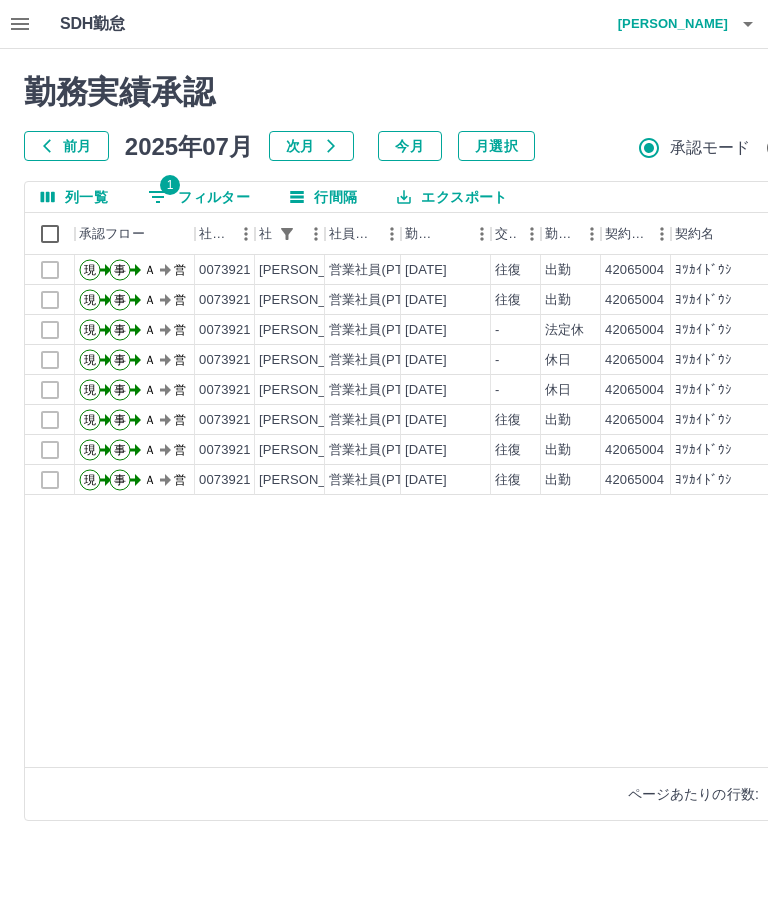 click on "1 フィルター" at bounding box center (199, 197) 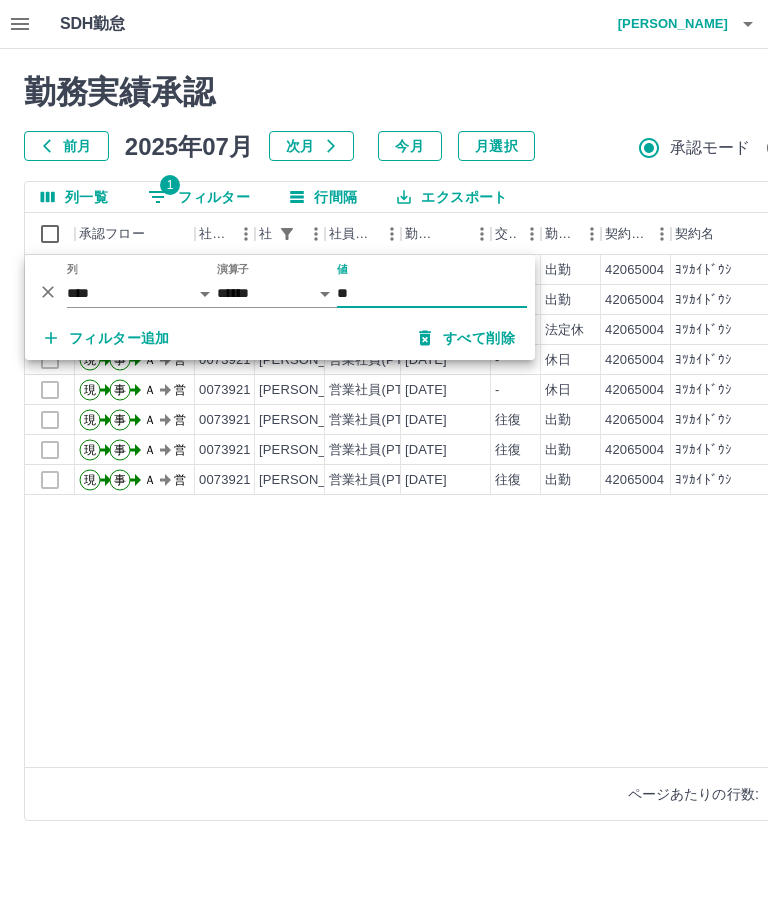 type on "*" 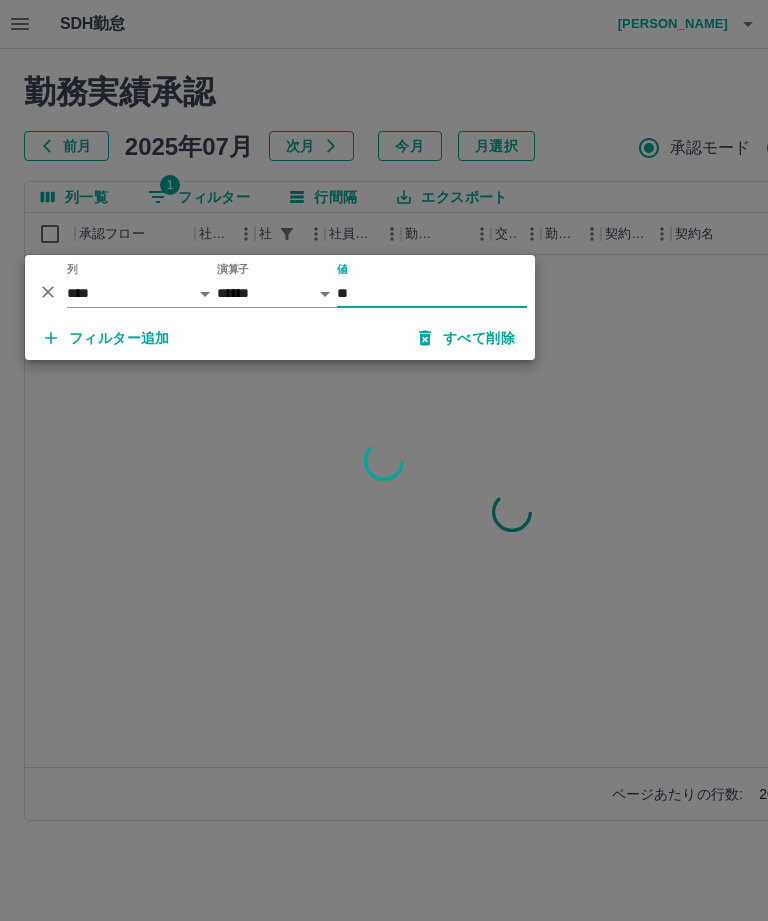 type on "**" 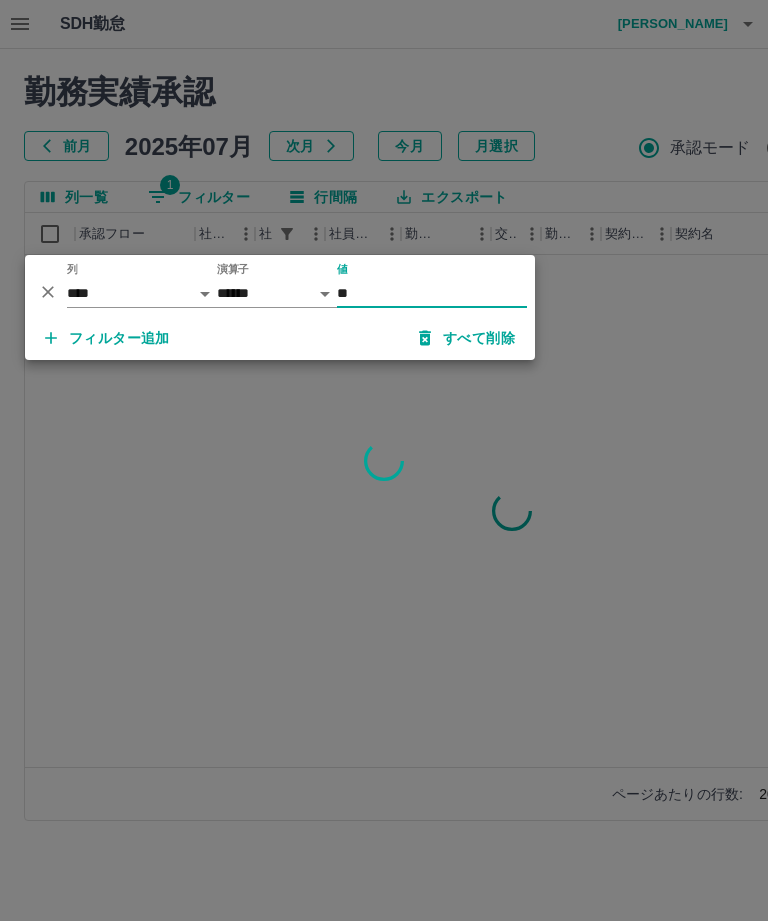 click at bounding box center [384, 460] 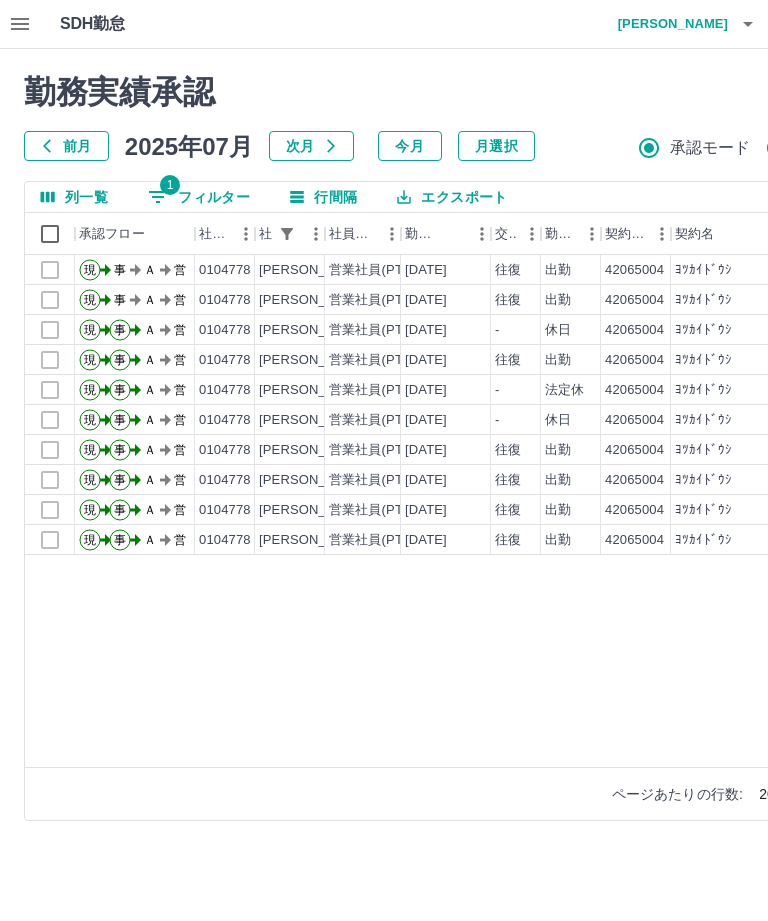click on "1 フィルター" at bounding box center (199, 197) 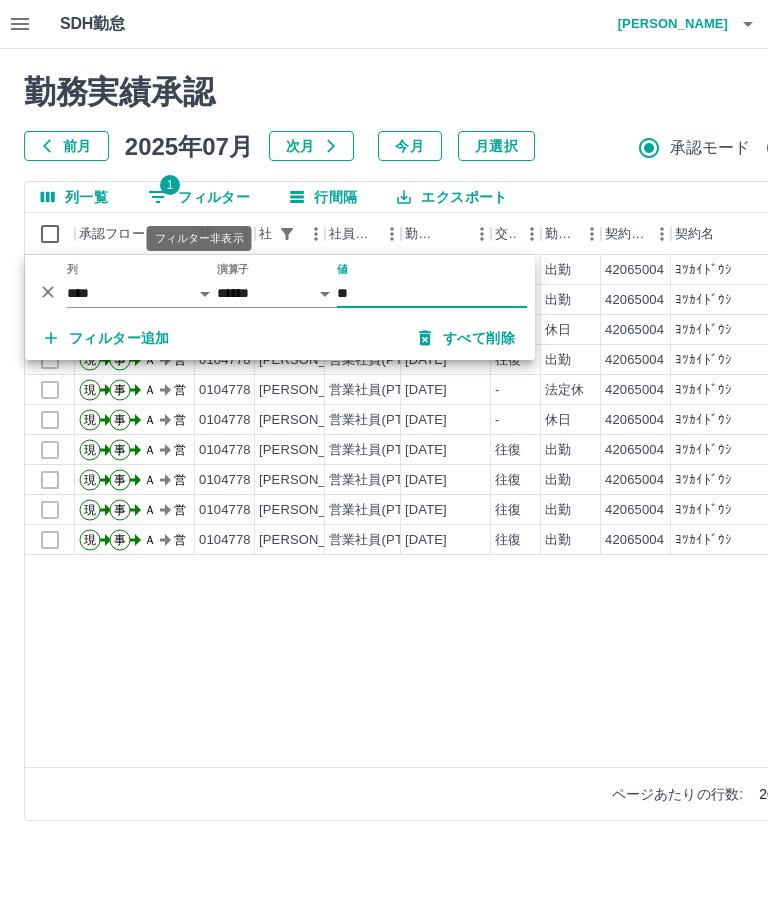 type on "*" 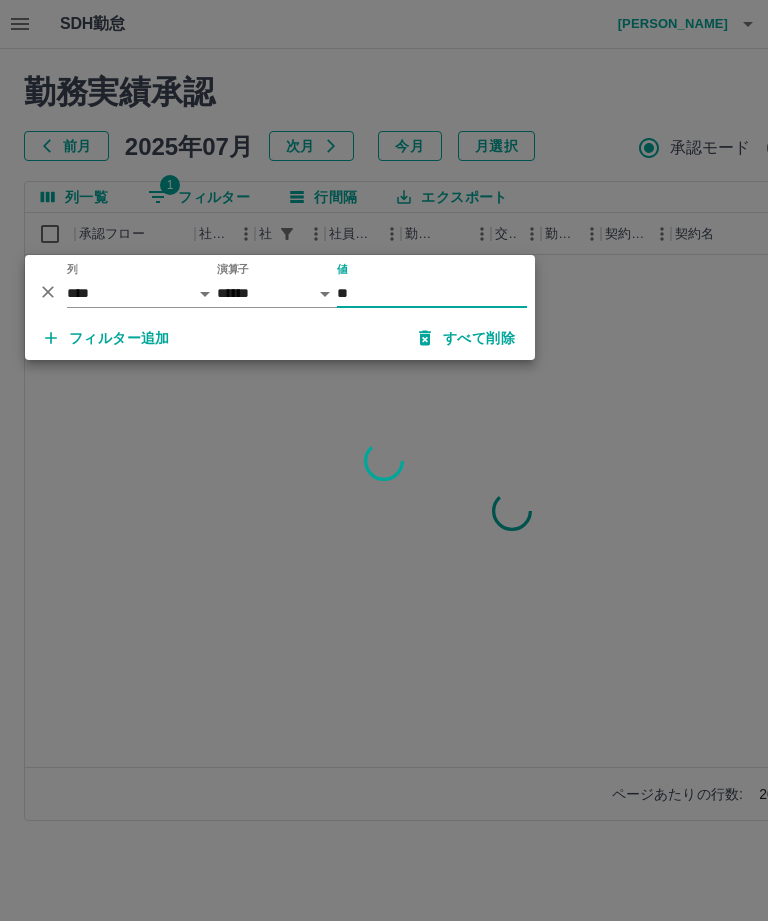 type on "**" 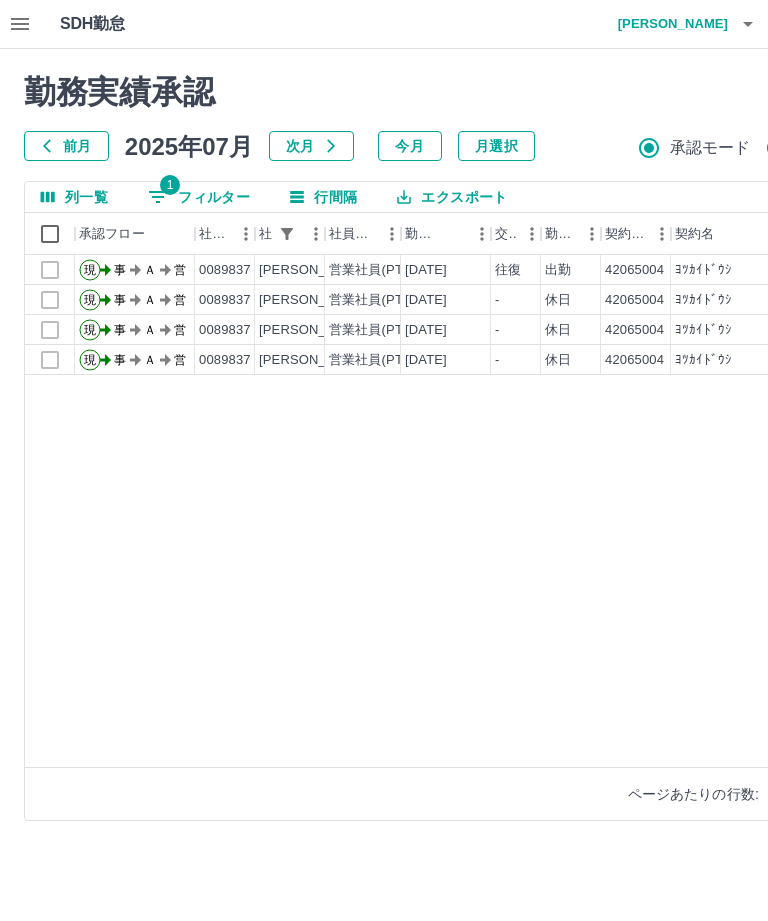 click on "1 フィルター" at bounding box center (199, 197) 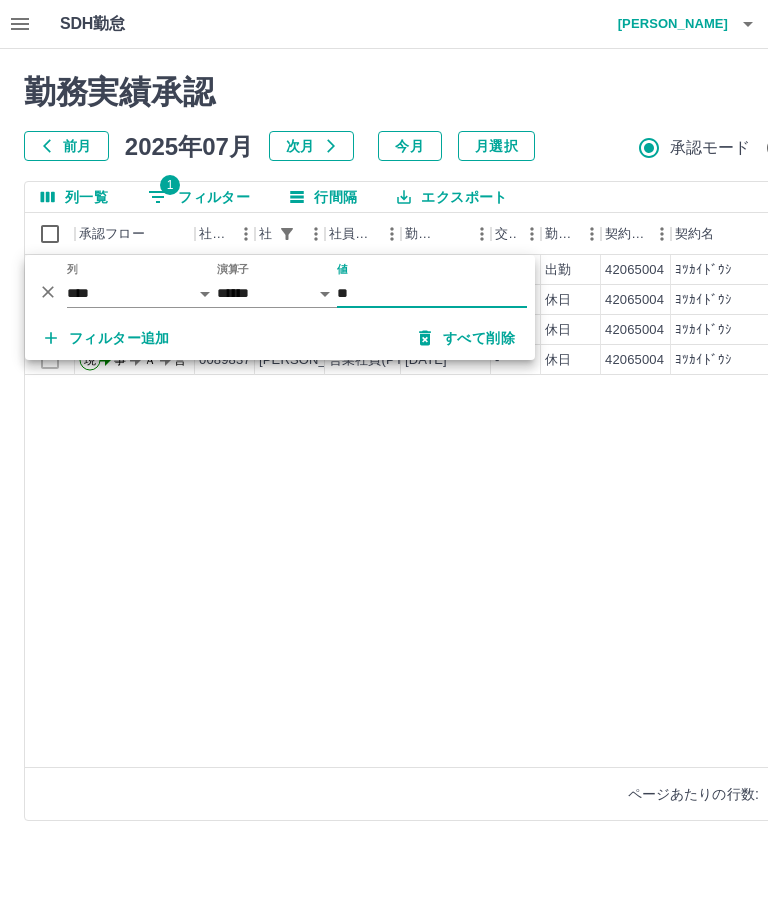 type on "*" 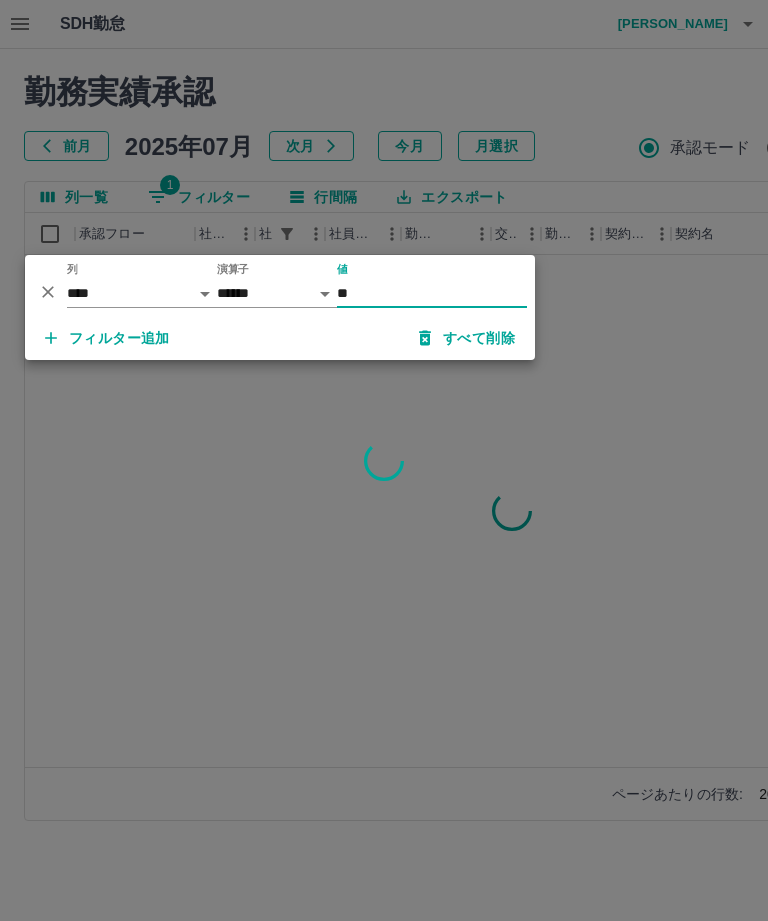 type on "**" 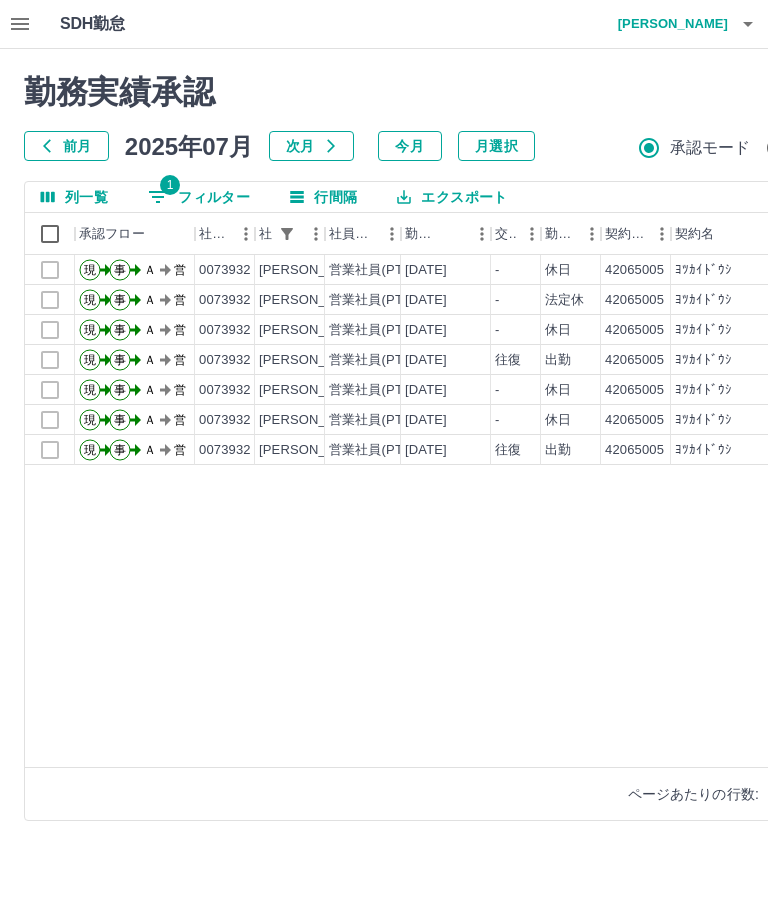 click on "1 フィルター" at bounding box center [199, 197] 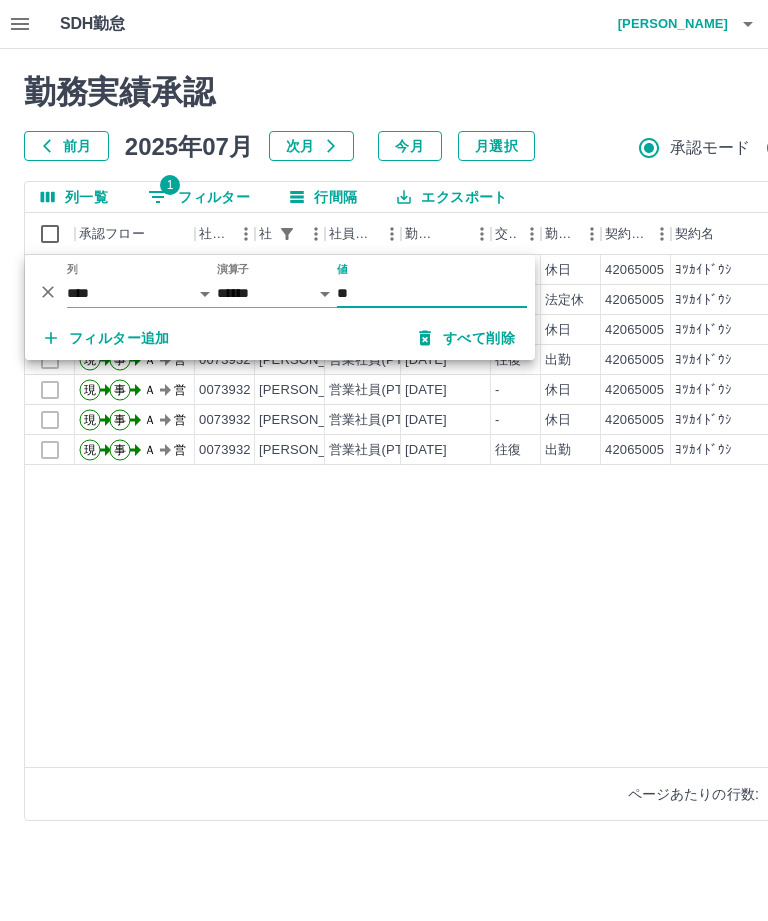 type on "*" 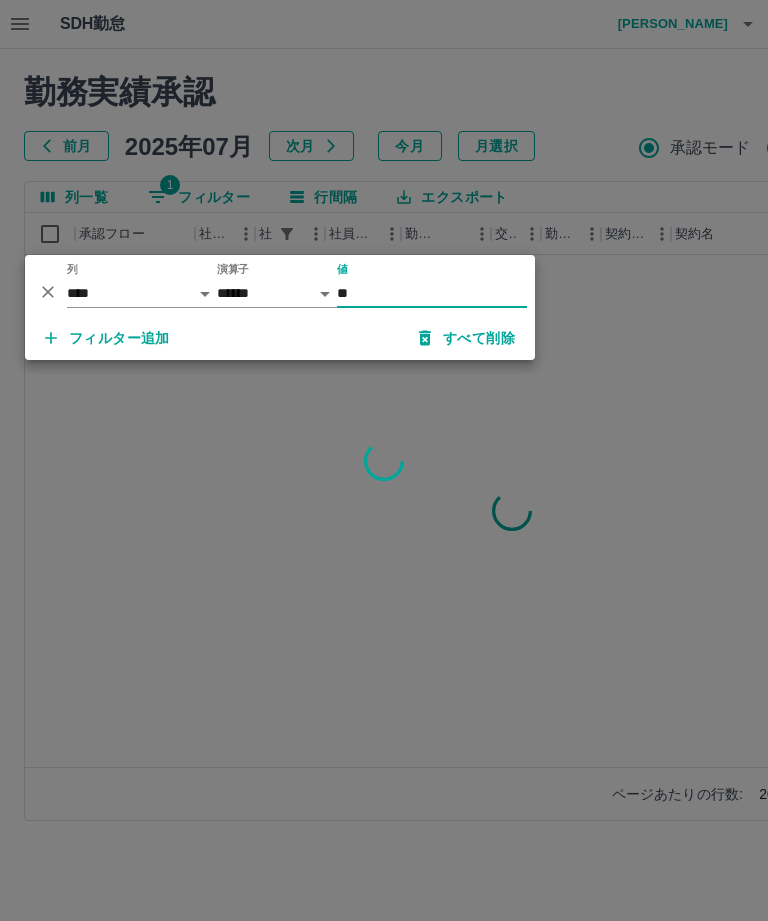type on "**" 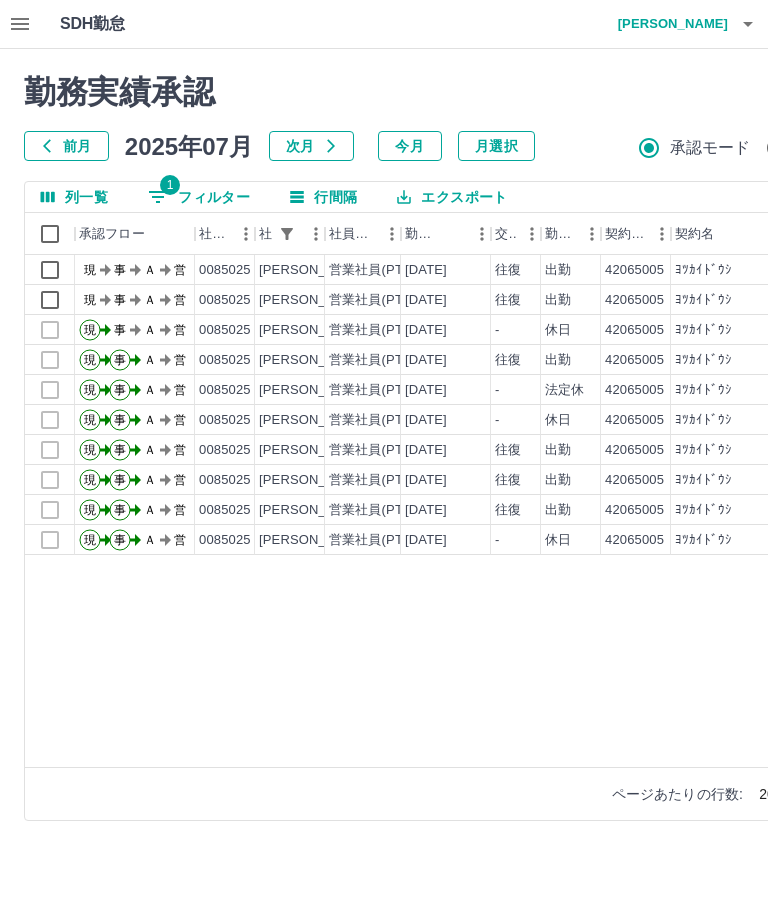 click on "1 フィルター" at bounding box center (199, 197) 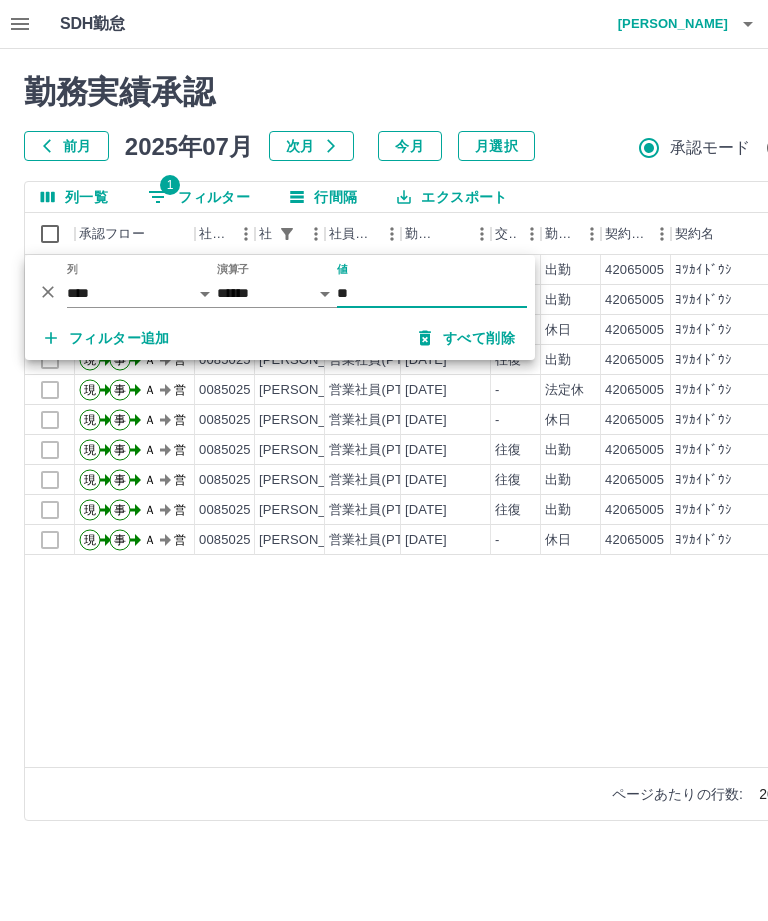 type on "*" 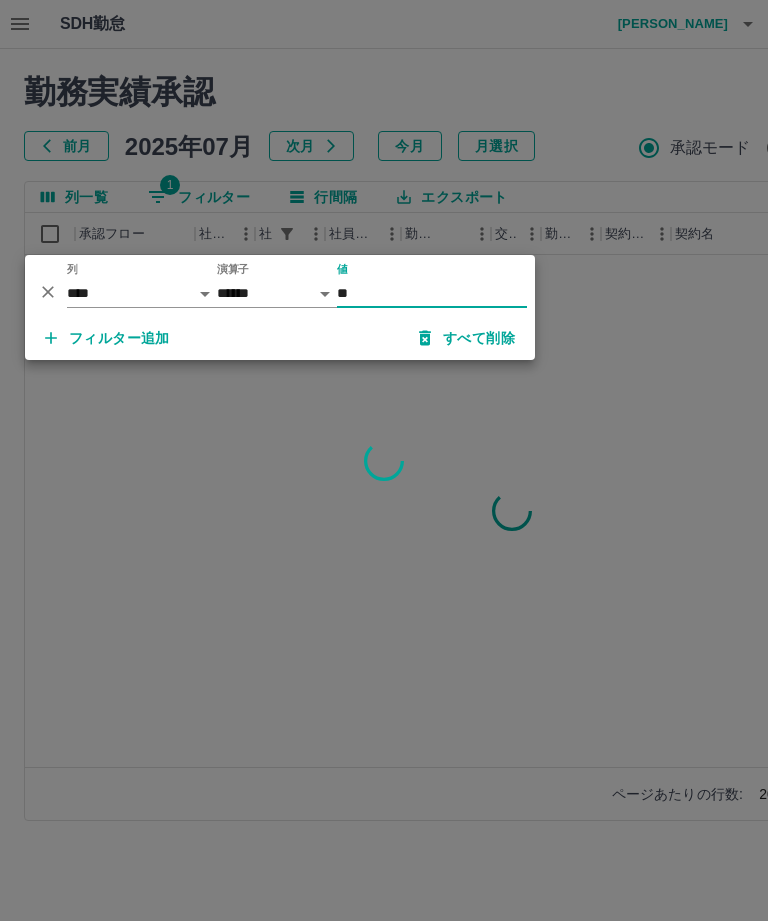 type on "**" 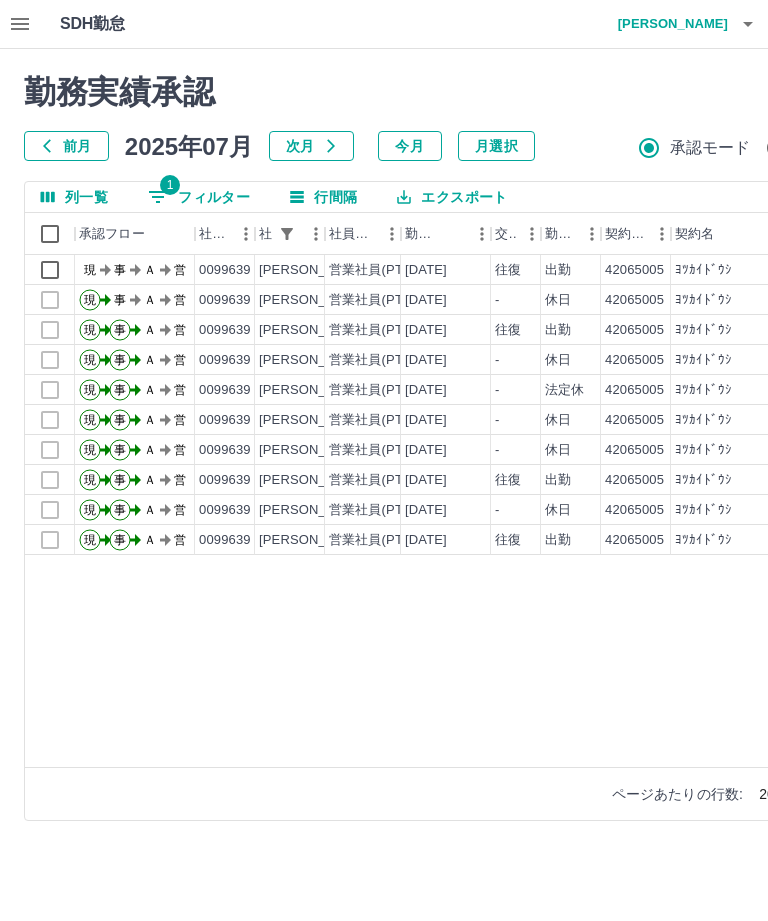 click on "1 フィルター" at bounding box center (199, 197) 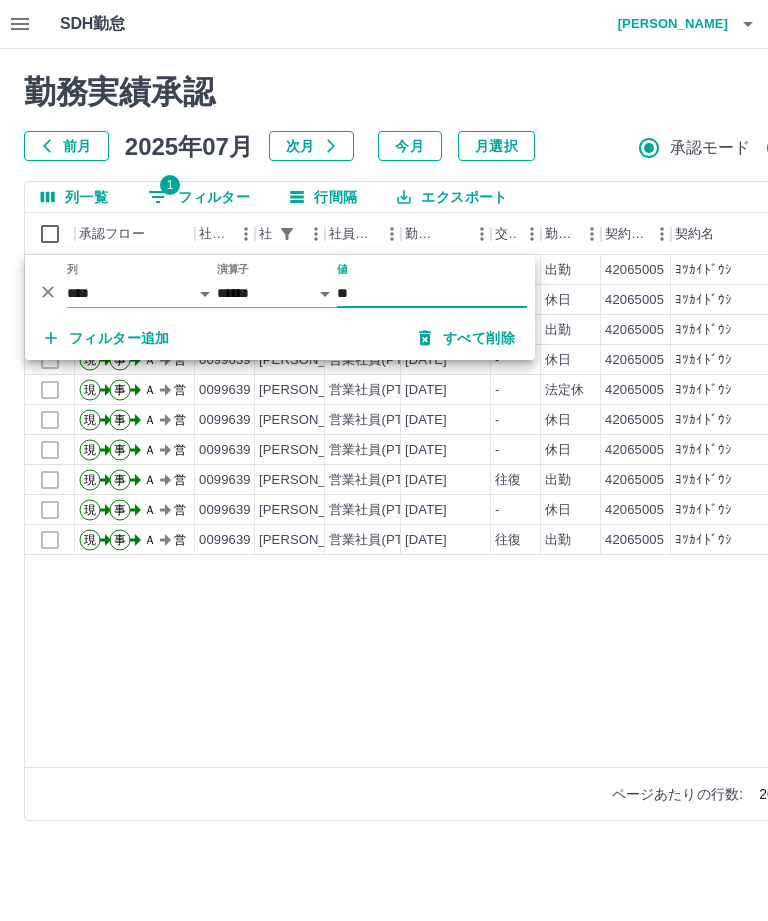 type on "*" 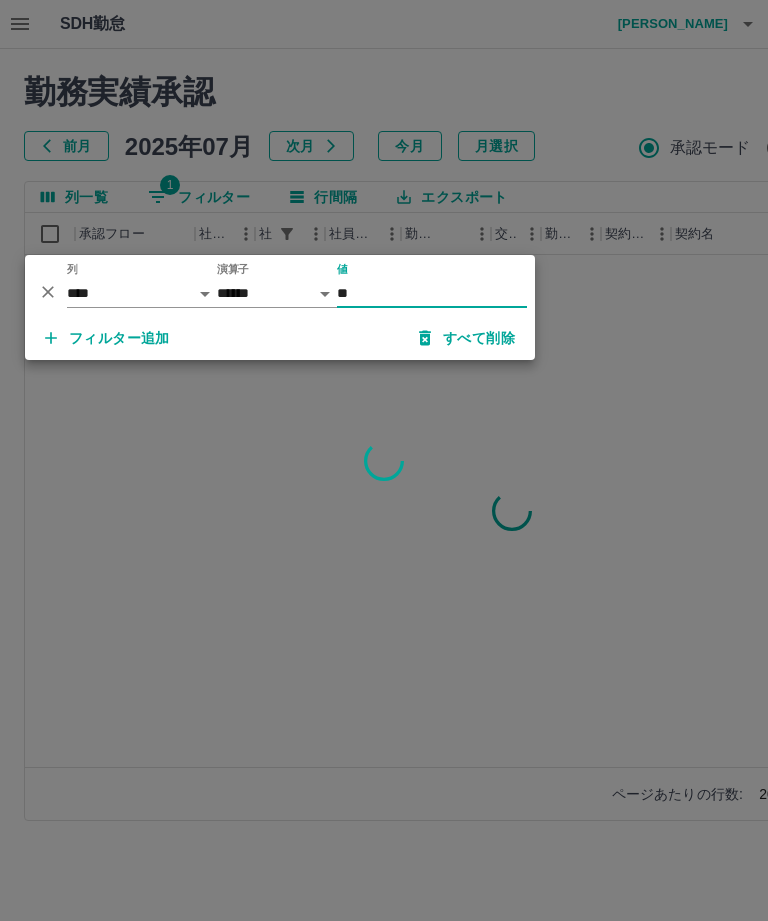 type on "**" 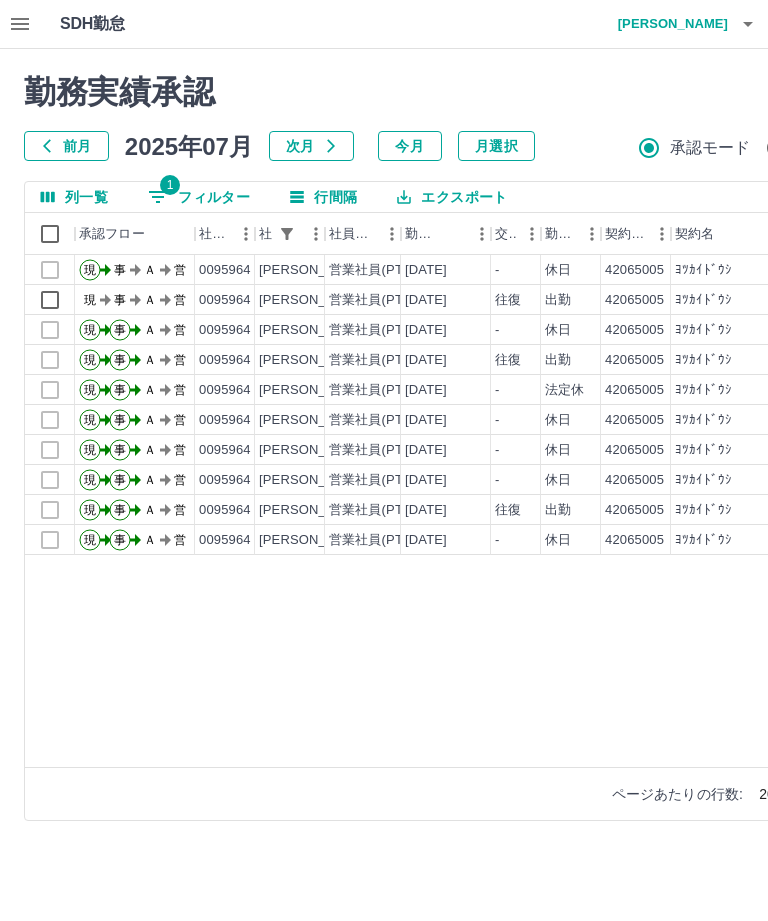 click at bounding box center [748, 24] 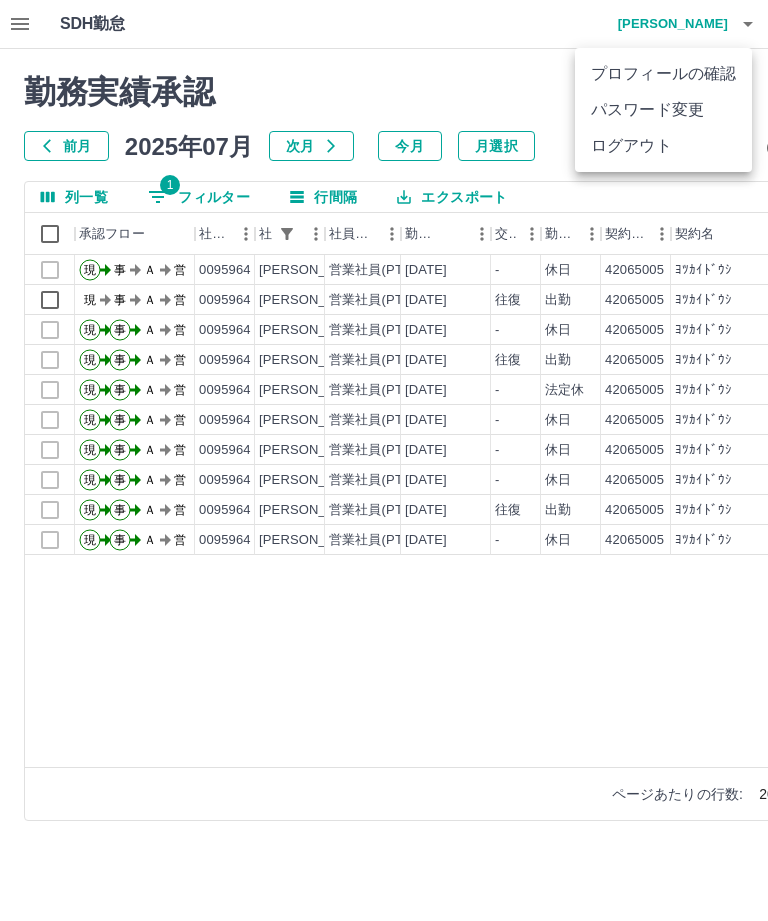 click on "ログアウト" at bounding box center [663, 146] 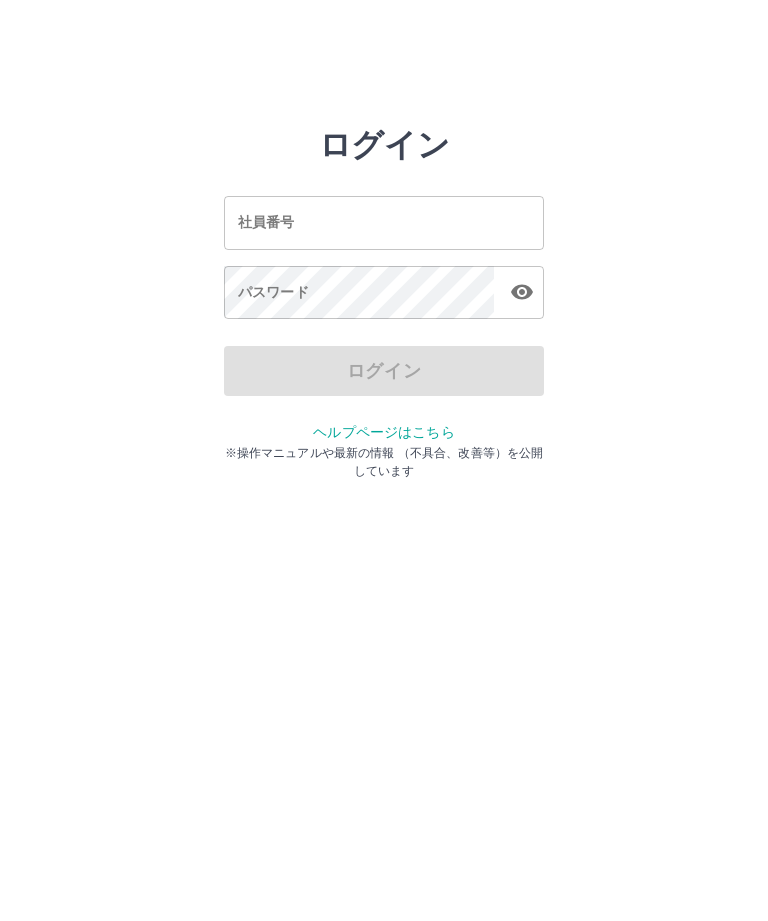 scroll, scrollTop: 0, scrollLeft: 0, axis: both 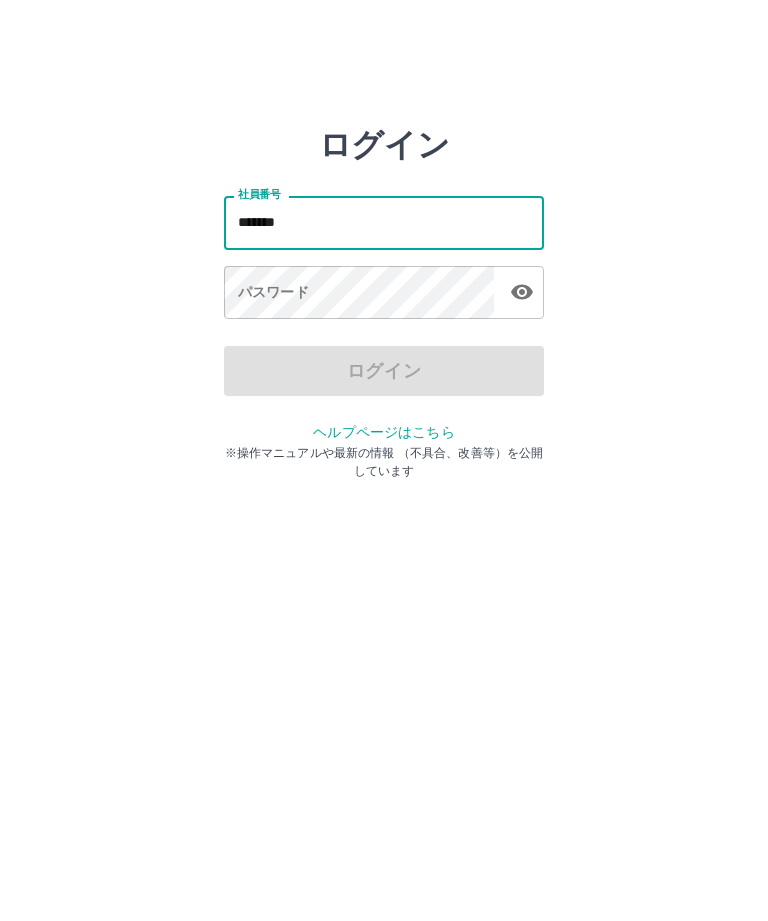 type on "*******" 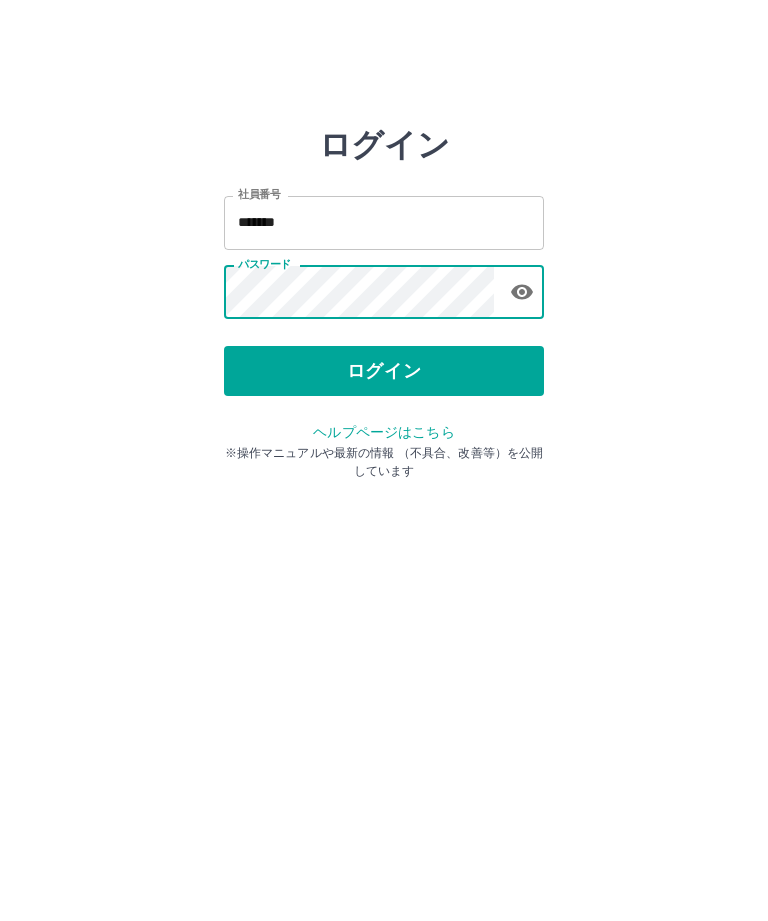 click on "ログイン" at bounding box center [384, 371] 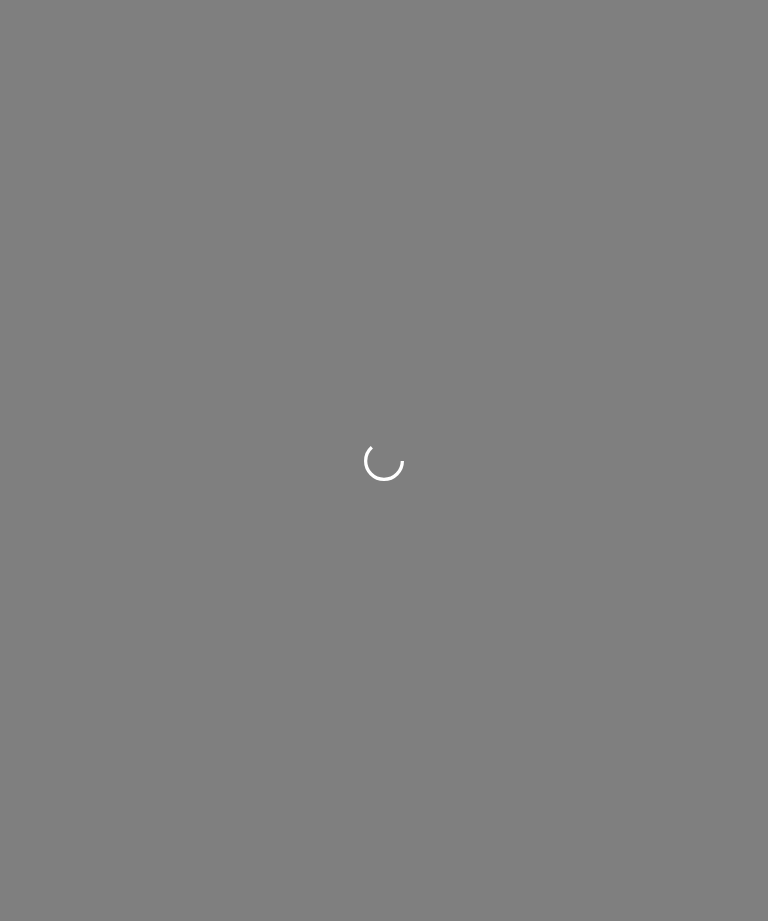 scroll, scrollTop: 0, scrollLeft: 0, axis: both 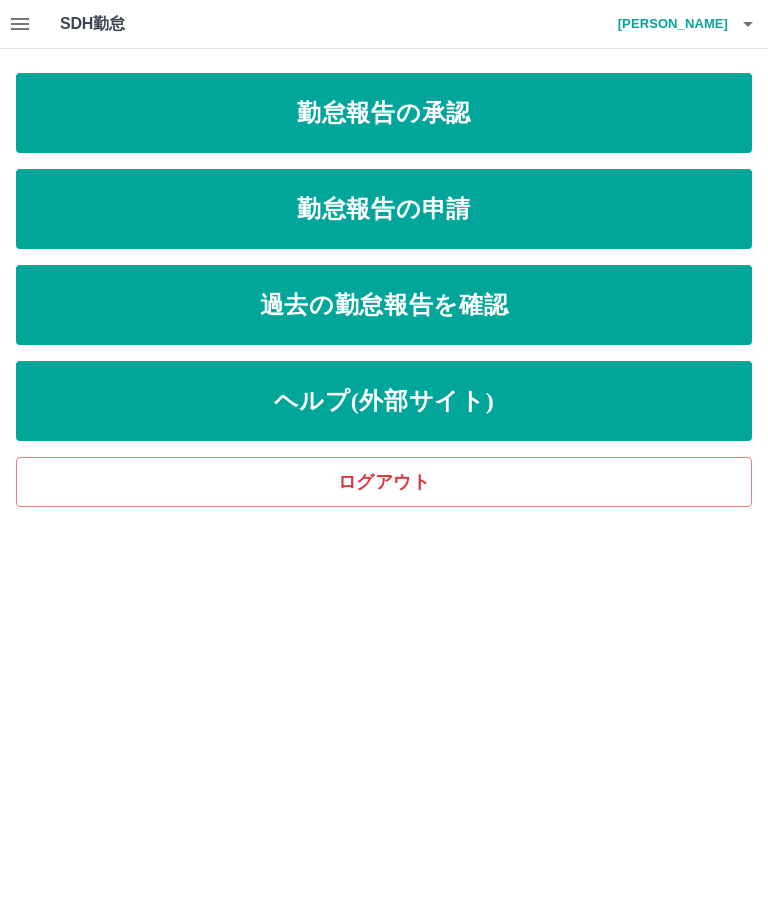 click 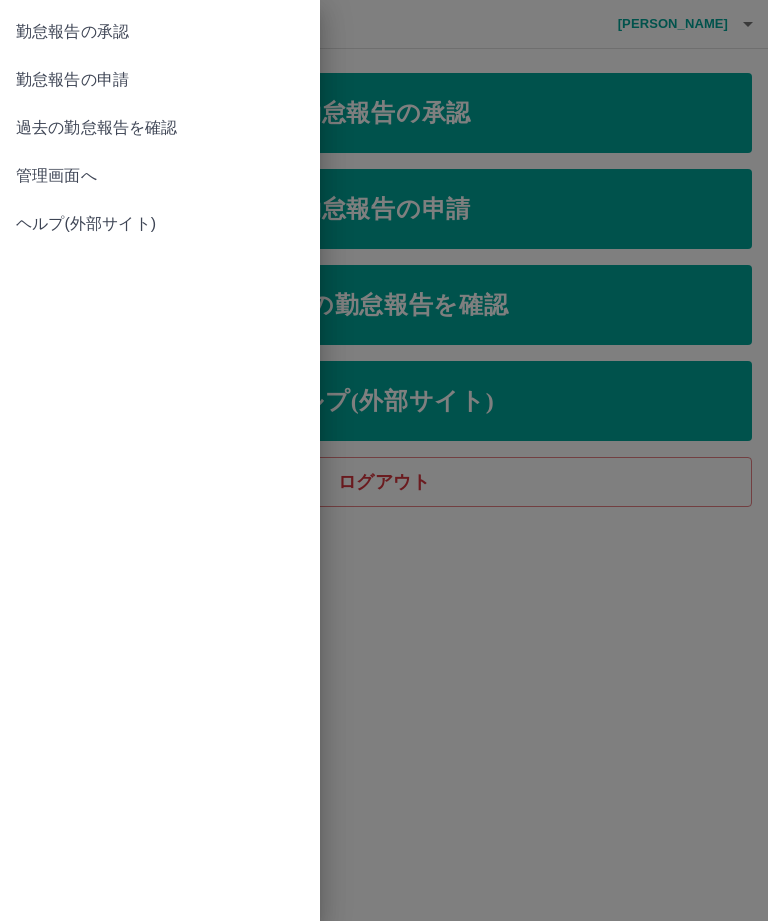 click on "管理画面へ" at bounding box center [160, 176] 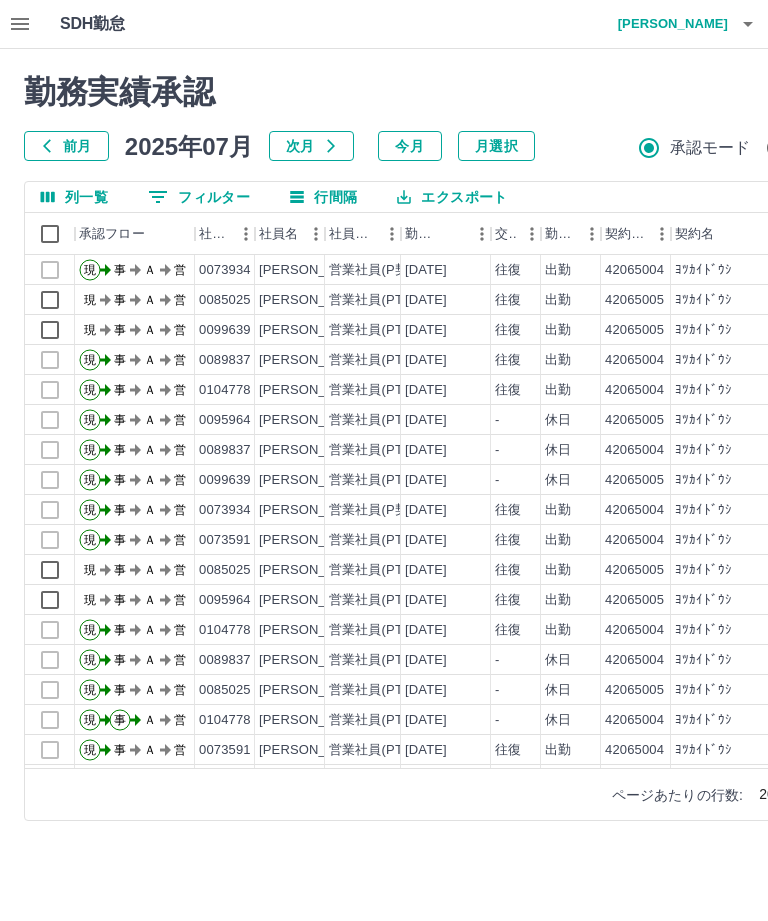 click on "0 フィルター" at bounding box center [199, 197] 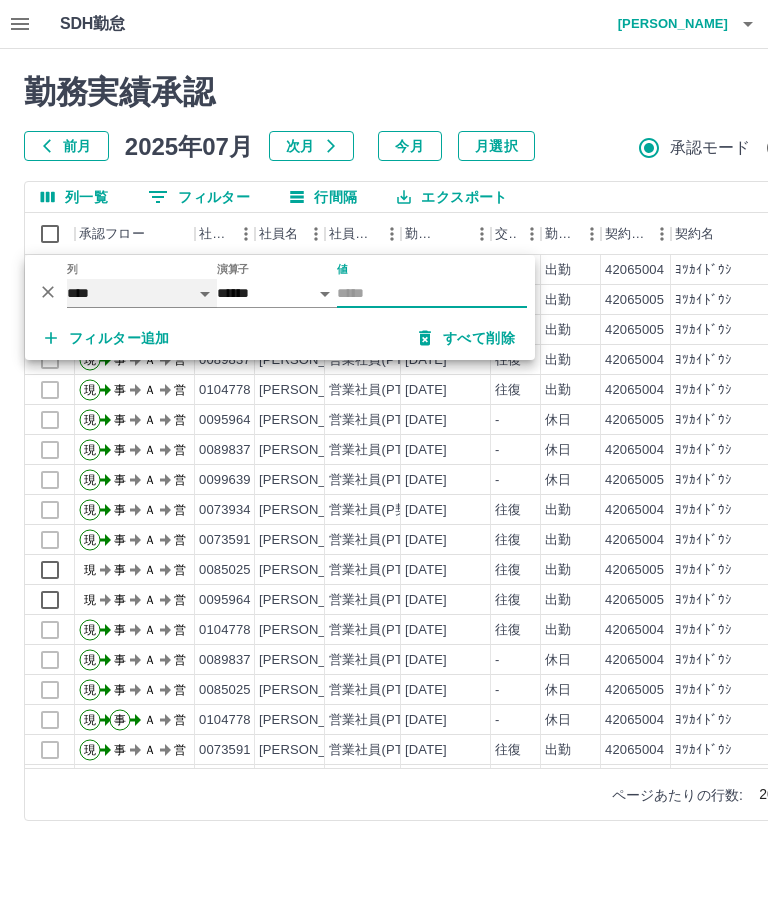 click on "**** *** **** *** *** **** ***** *** *** ** ** ** **** **** **** ** ** *** **** *****" at bounding box center (142, 293) 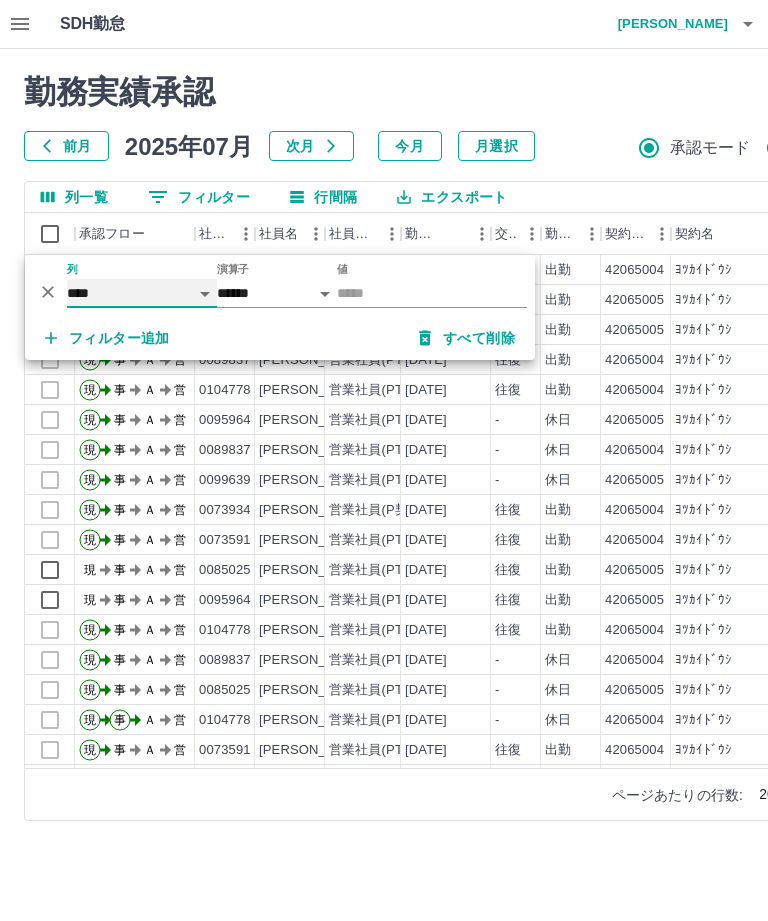 select on "**********" 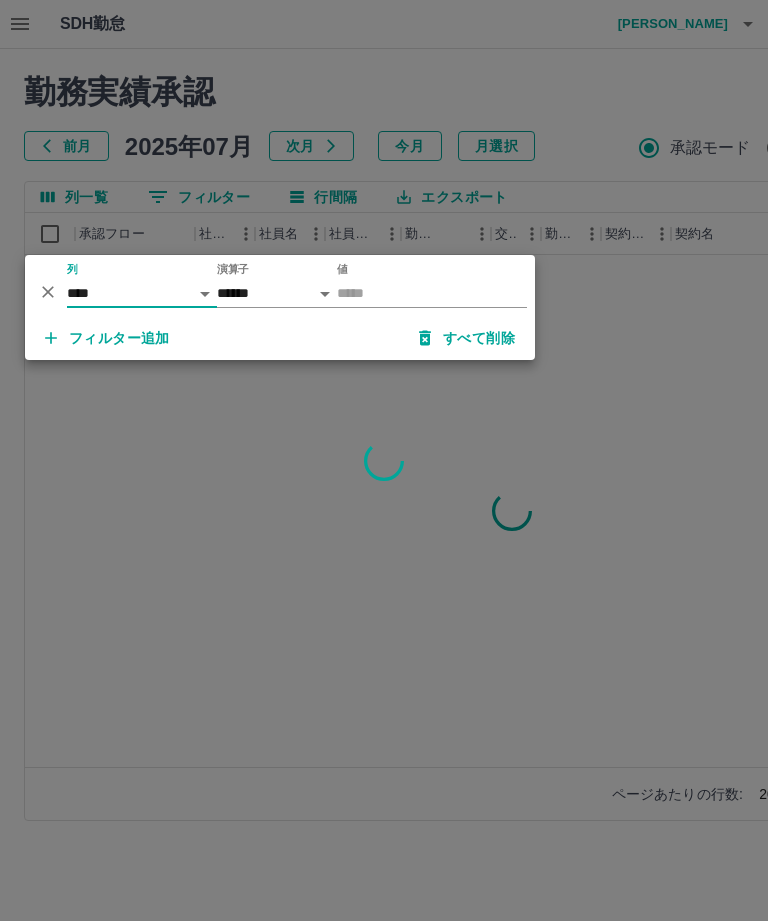 click on "値" at bounding box center [432, 293] 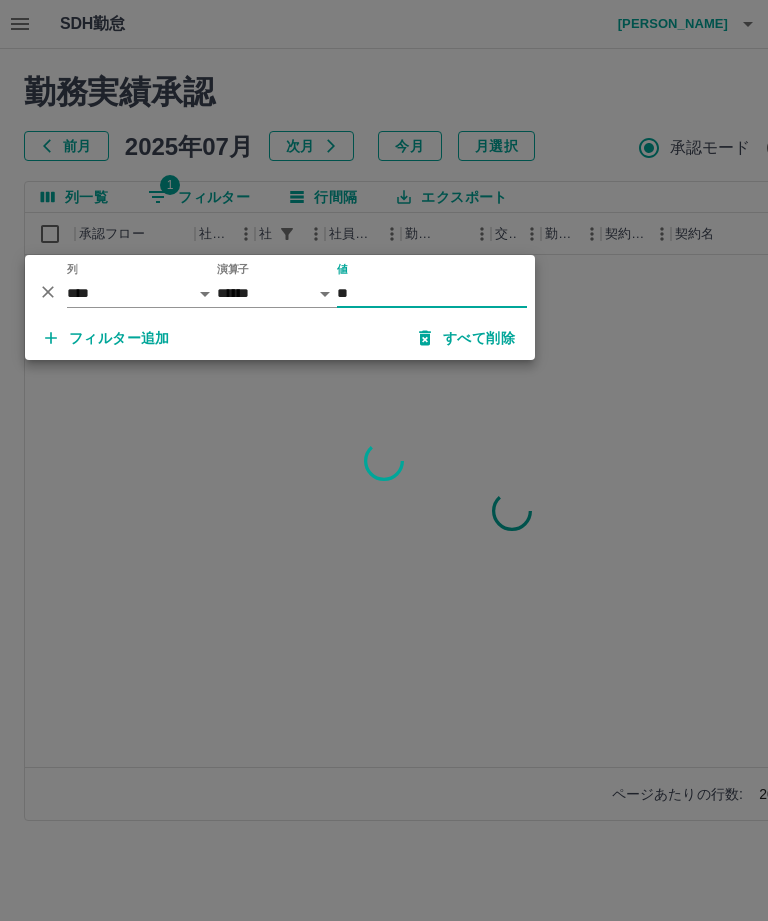 type on "**" 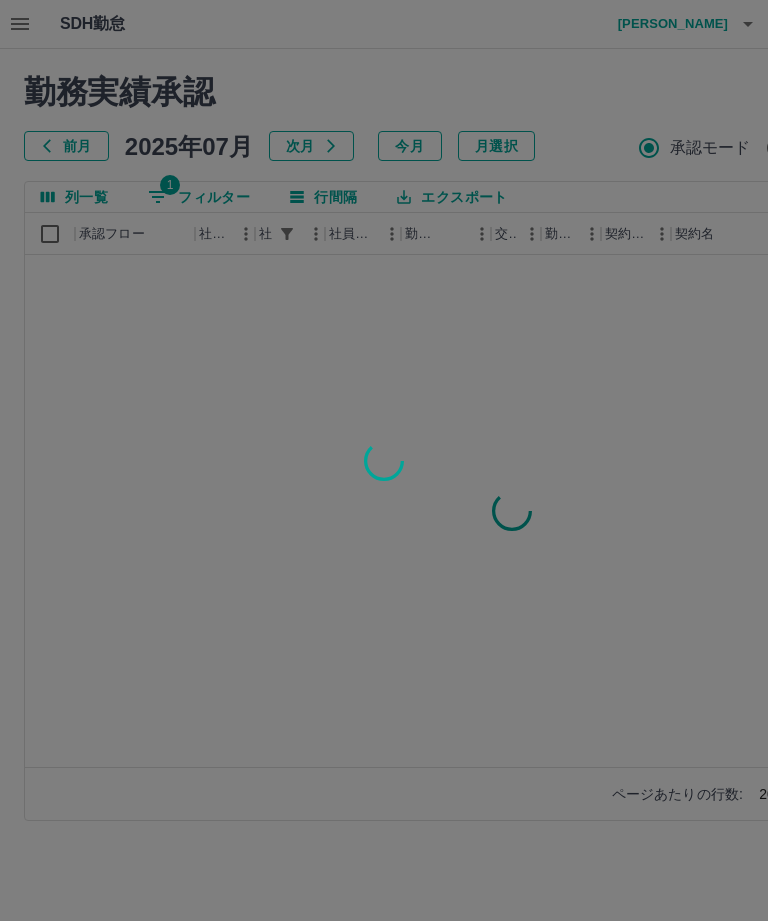click at bounding box center [384, 460] 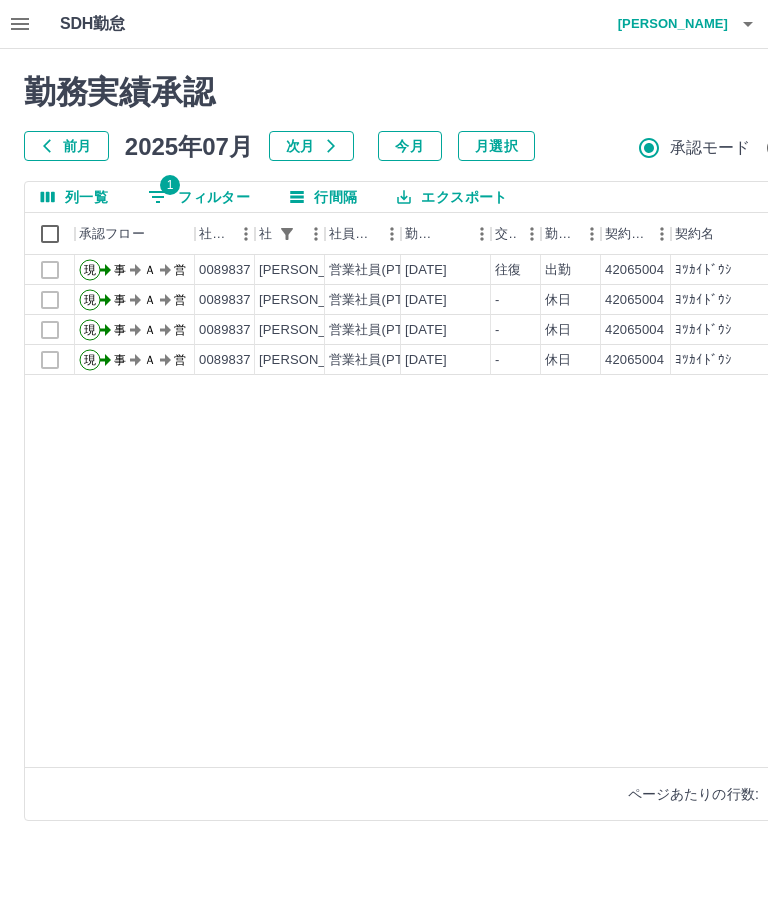 click on "鹿田　節子" at bounding box center [668, 24] 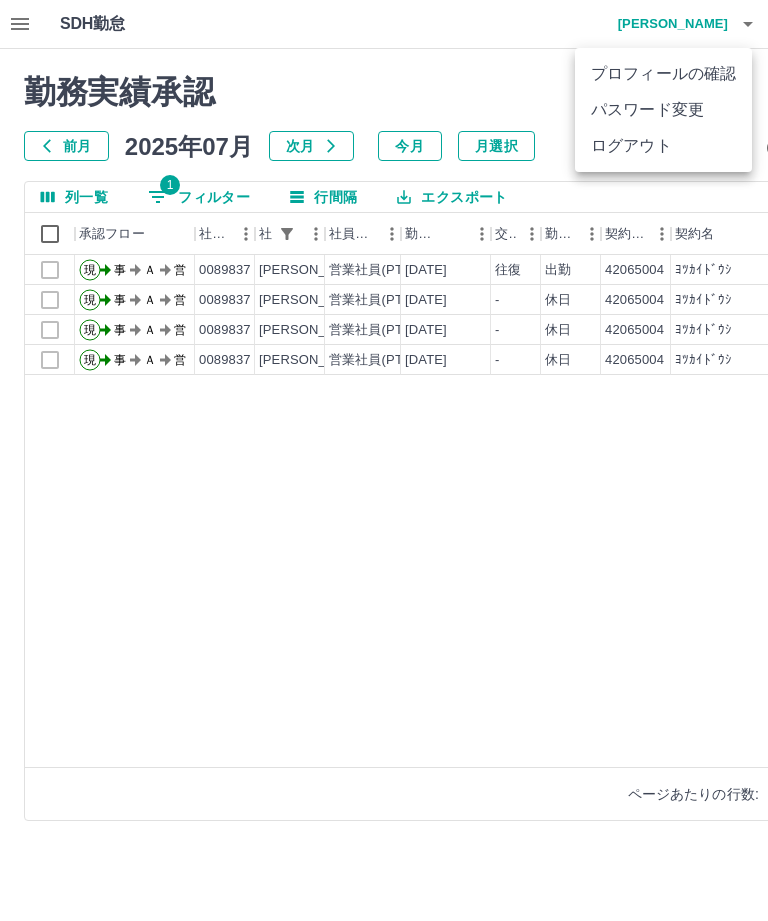click on "ログアウト" at bounding box center [663, 146] 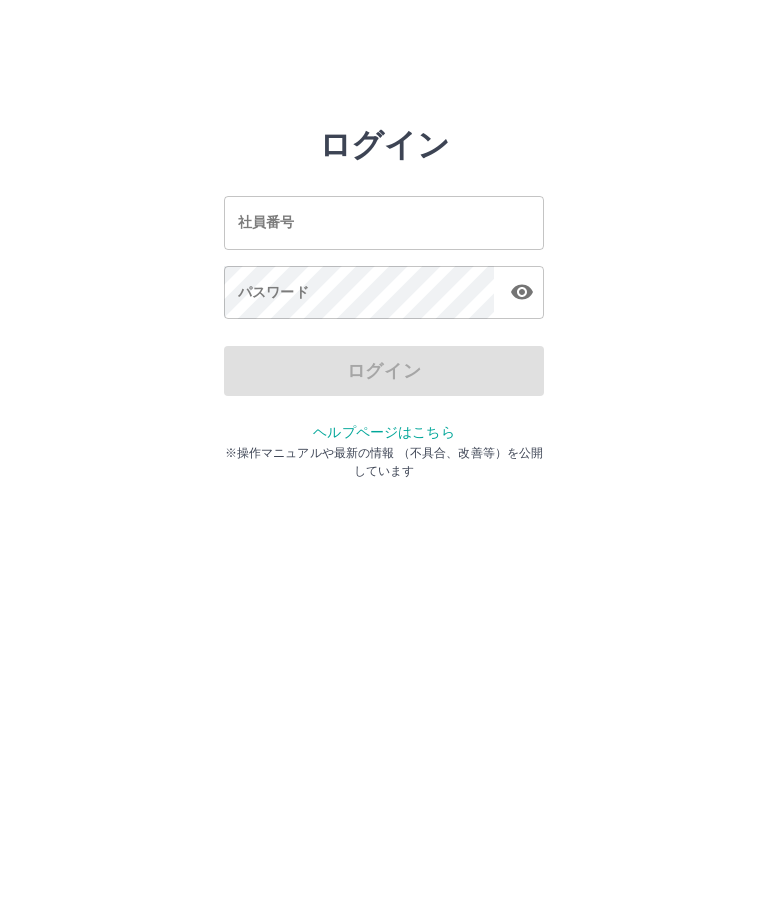 scroll, scrollTop: 0, scrollLeft: 0, axis: both 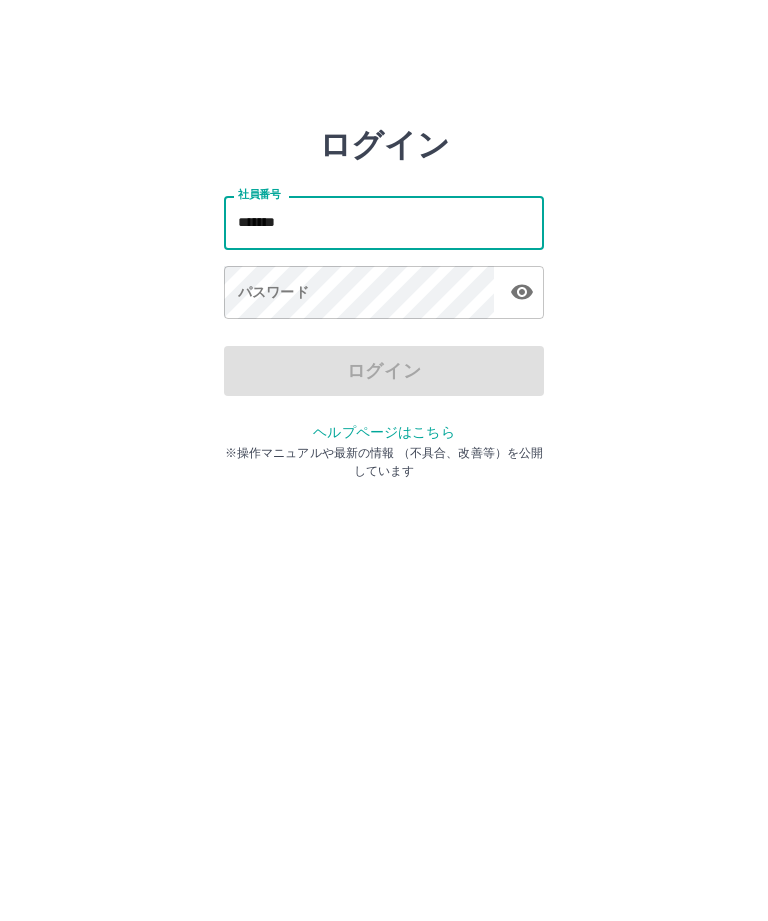 type on "*******" 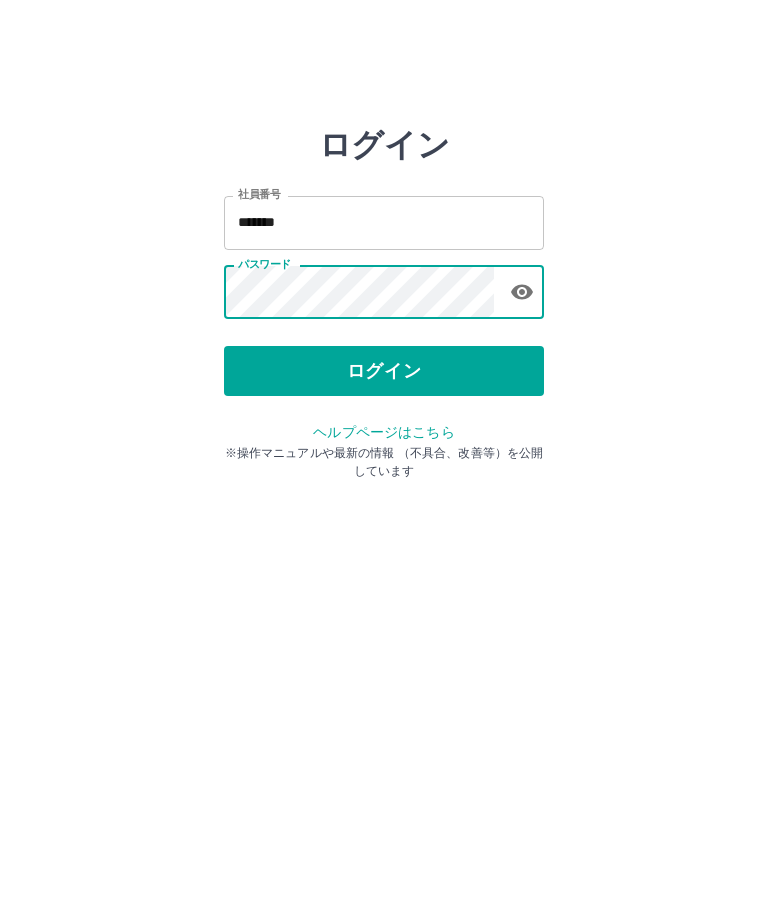 click on "ログイン" at bounding box center (384, 371) 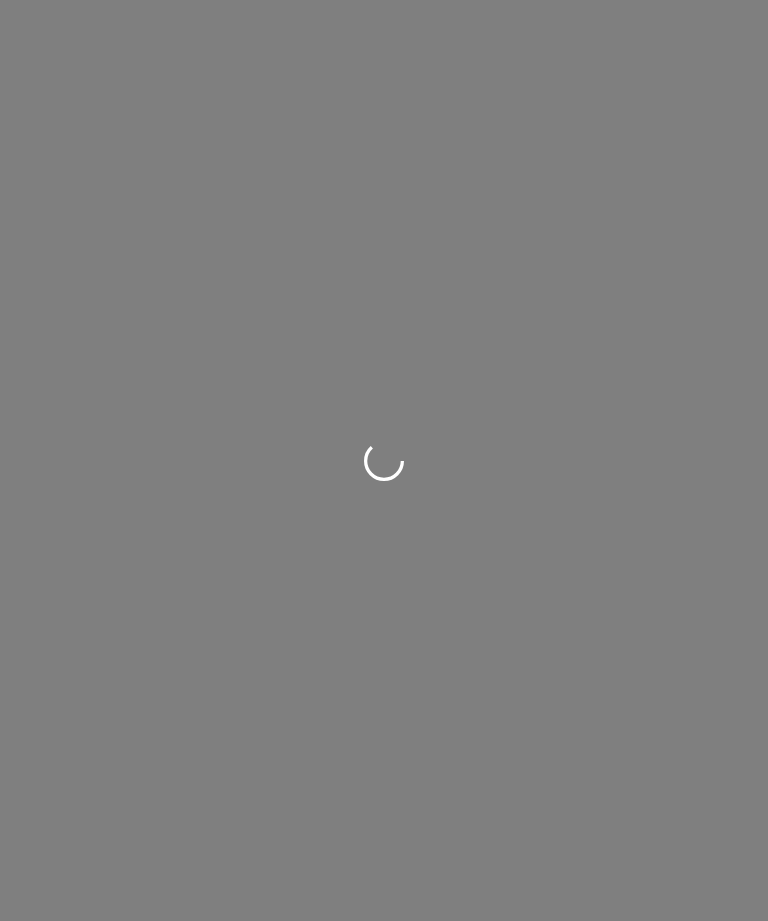 scroll, scrollTop: 0, scrollLeft: 0, axis: both 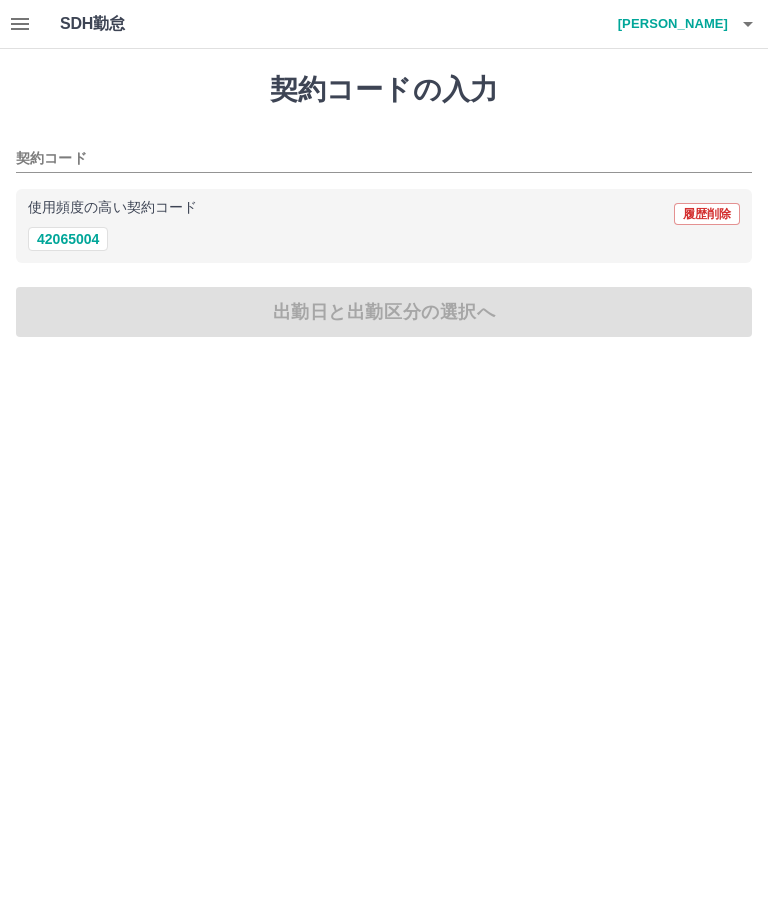 click on "42065004" at bounding box center (68, 239) 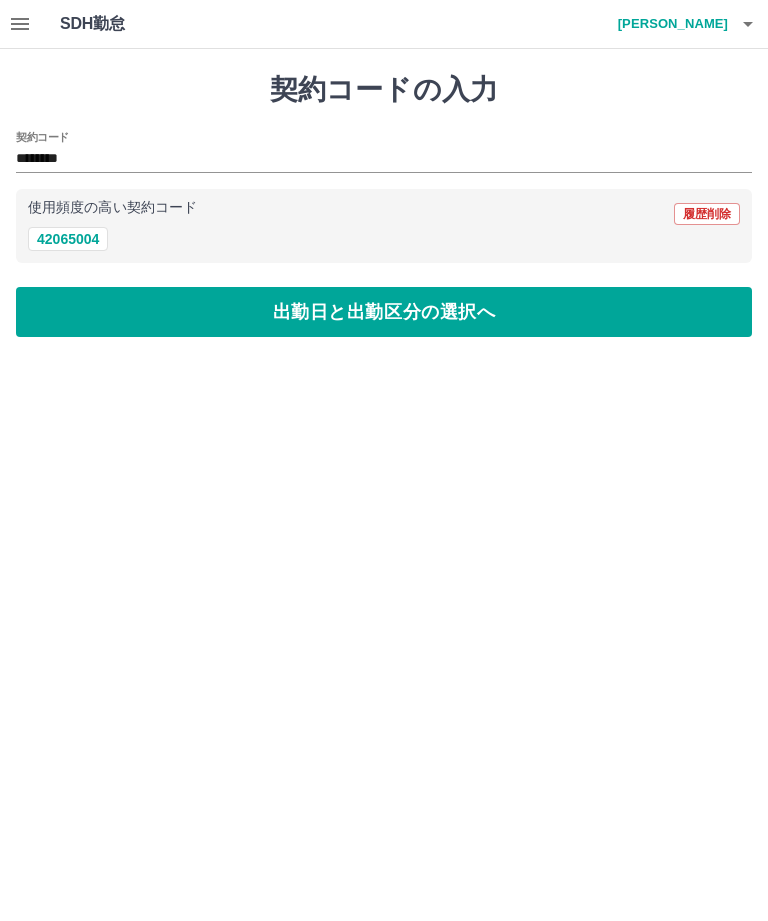 click on "出勤日と出勤区分の選択へ" at bounding box center (384, 312) 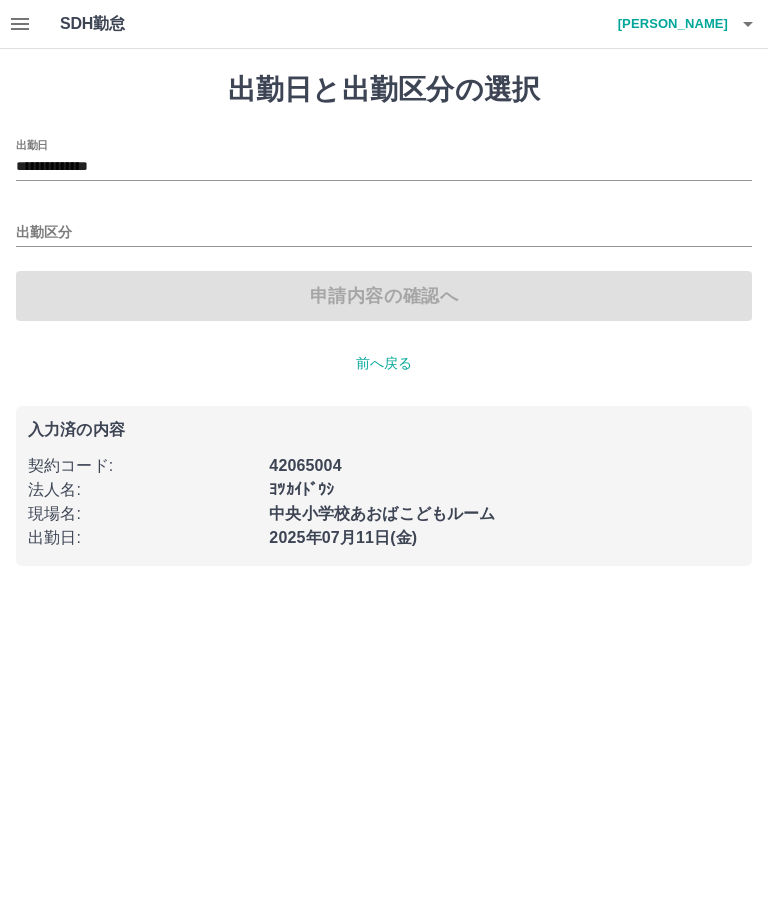 click on "**********" at bounding box center (384, 167) 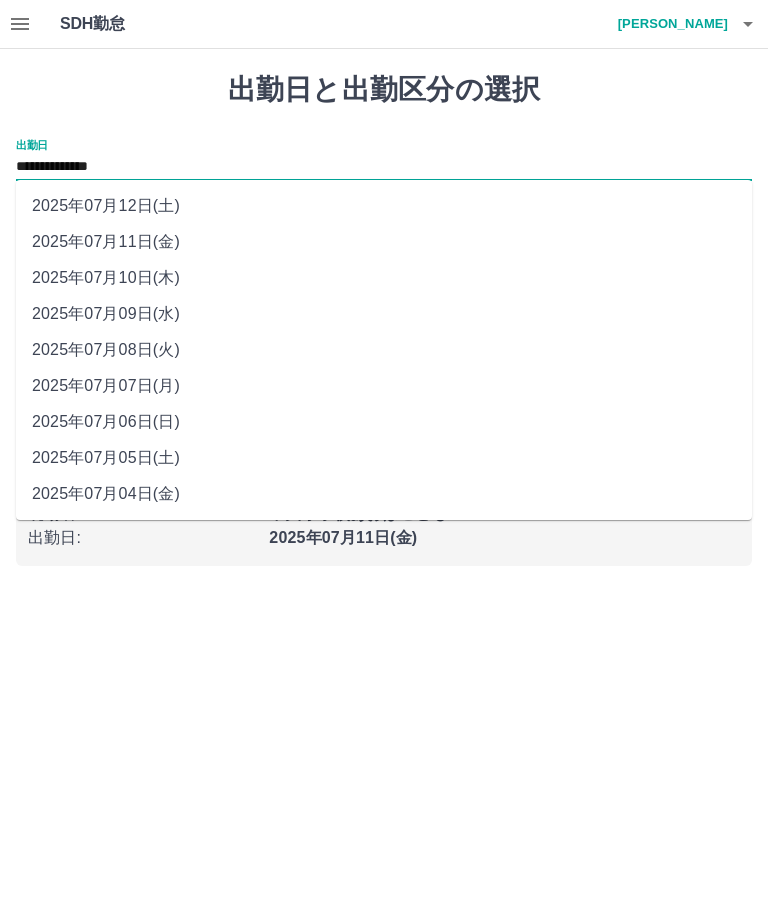 click on "2025年07月04日(金)" at bounding box center [384, 494] 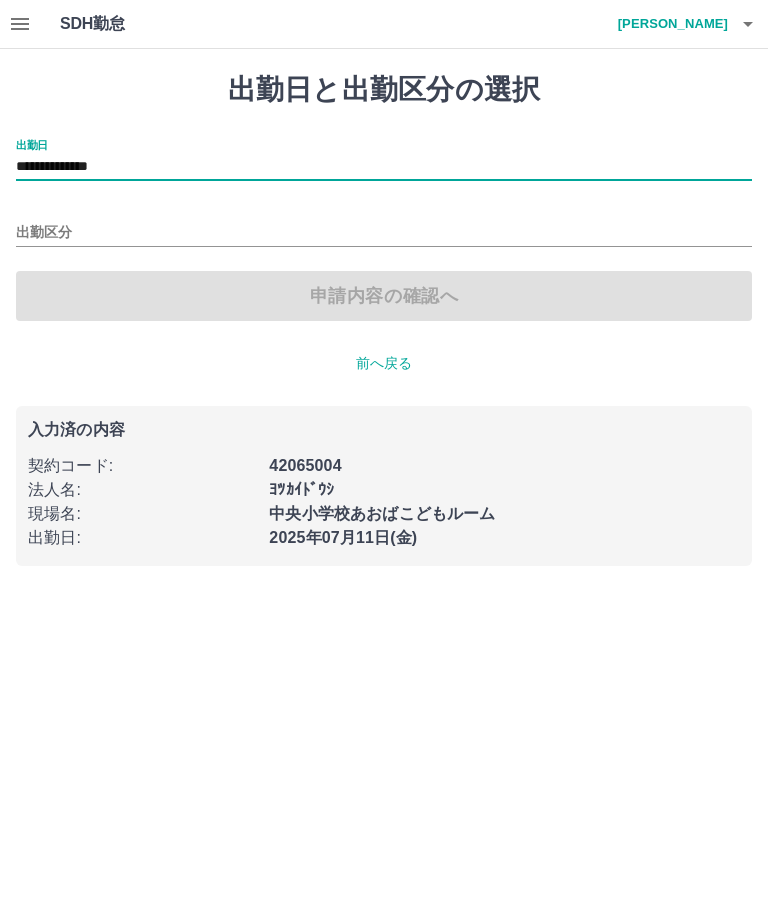 click on "**********" at bounding box center (384, 167) 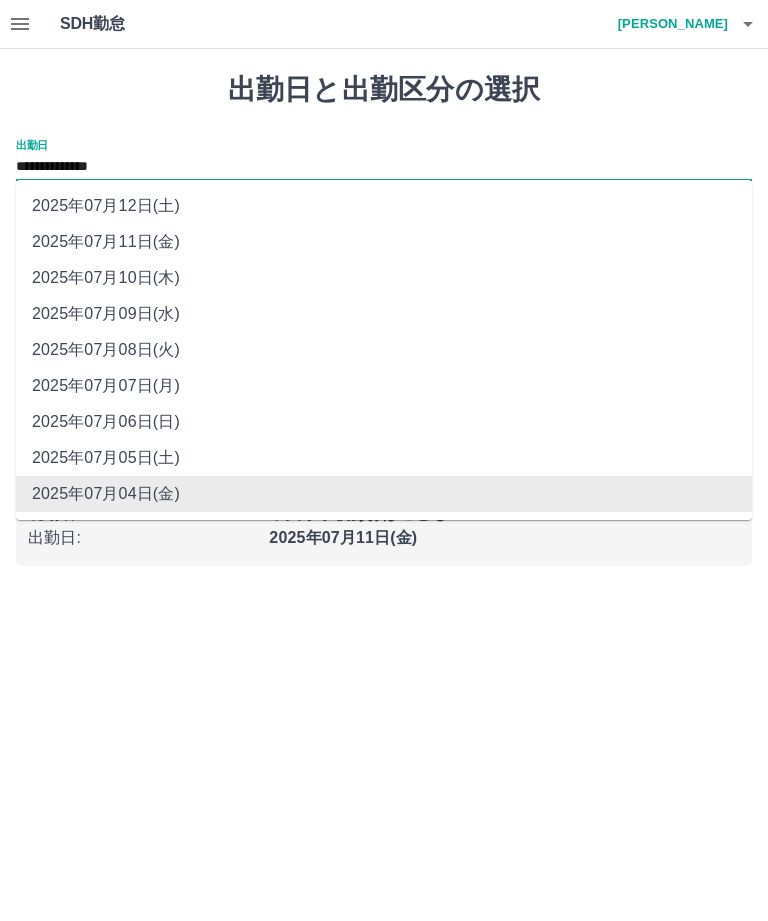 click on "**********" at bounding box center (384, 167) 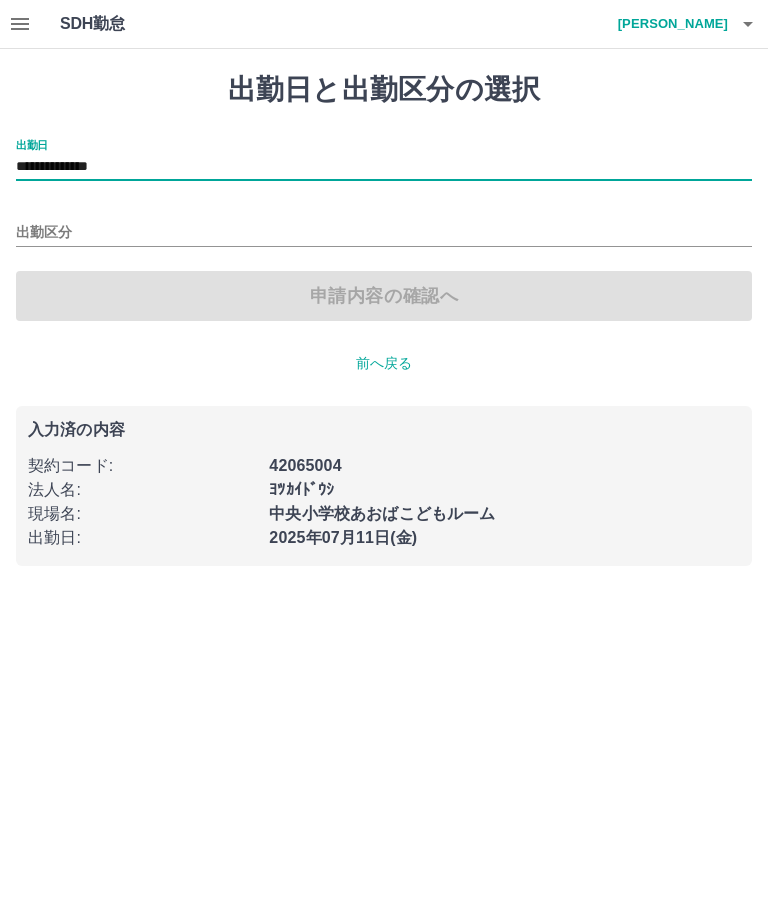 click on "出勤区分" at bounding box center [384, 233] 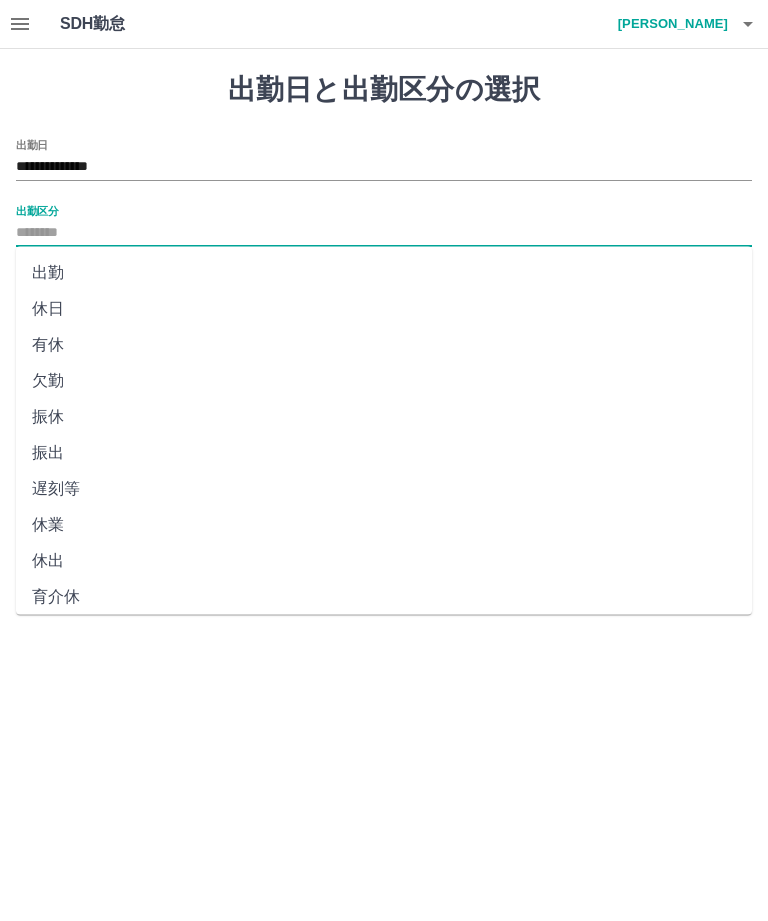 click on "休日" at bounding box center (384, 309) 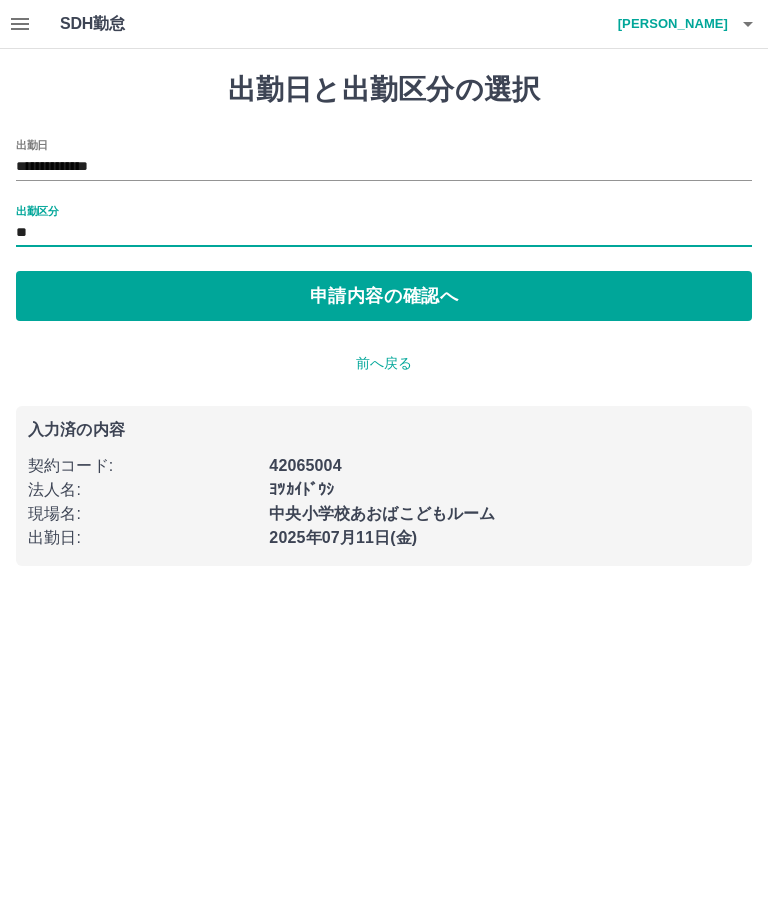 click on "申請内容の確認へ" at bounding box center (384, 296) 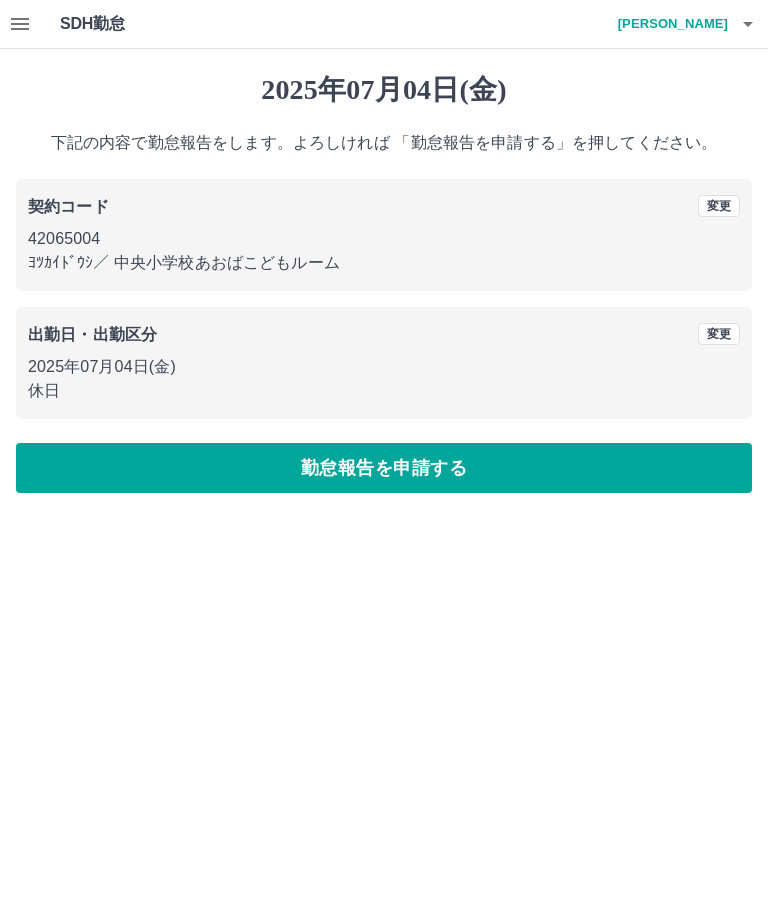 click on "勤怠報告を申請する" at bounding box center (384, 468) 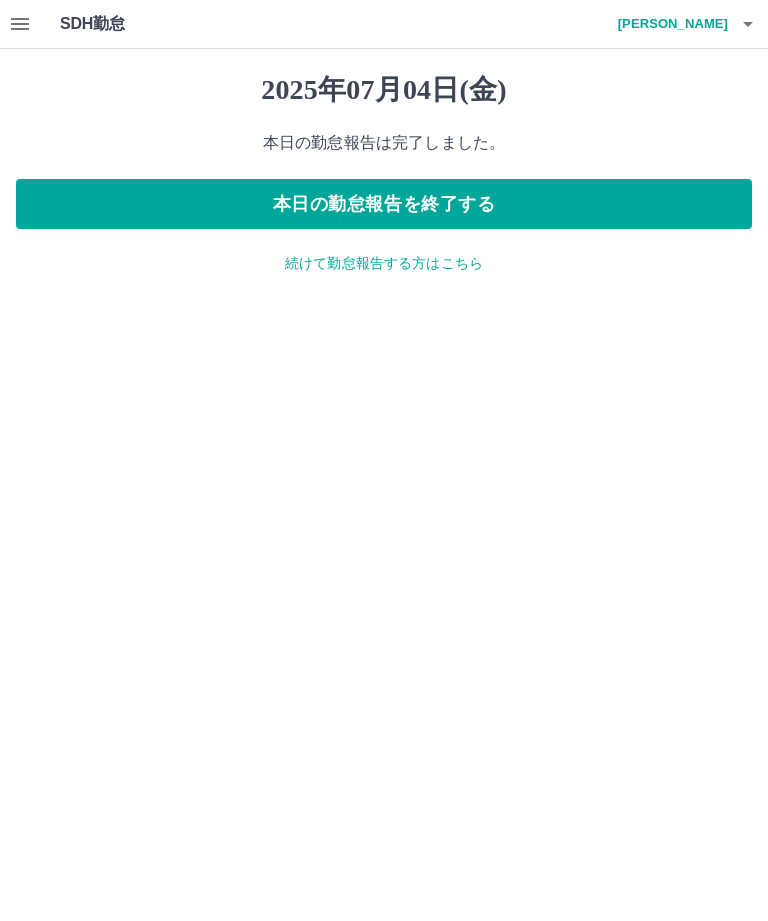 click on "続けて勤怠報告する方はこちら" at bounding box center [384, 263] 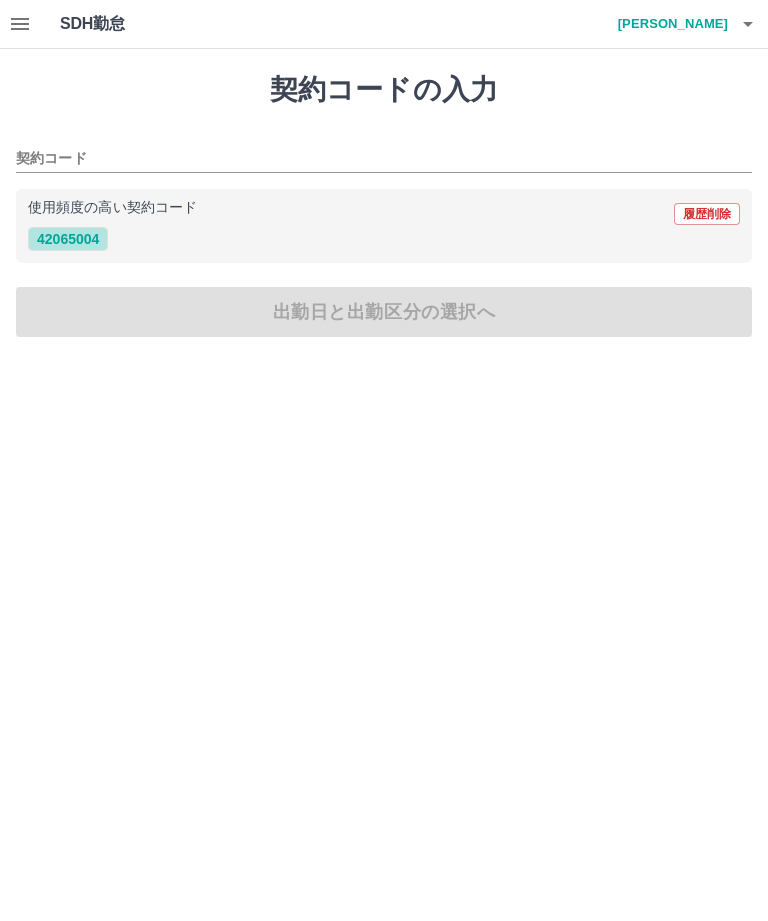 click on "42065004" at bounding box center (68, 239) 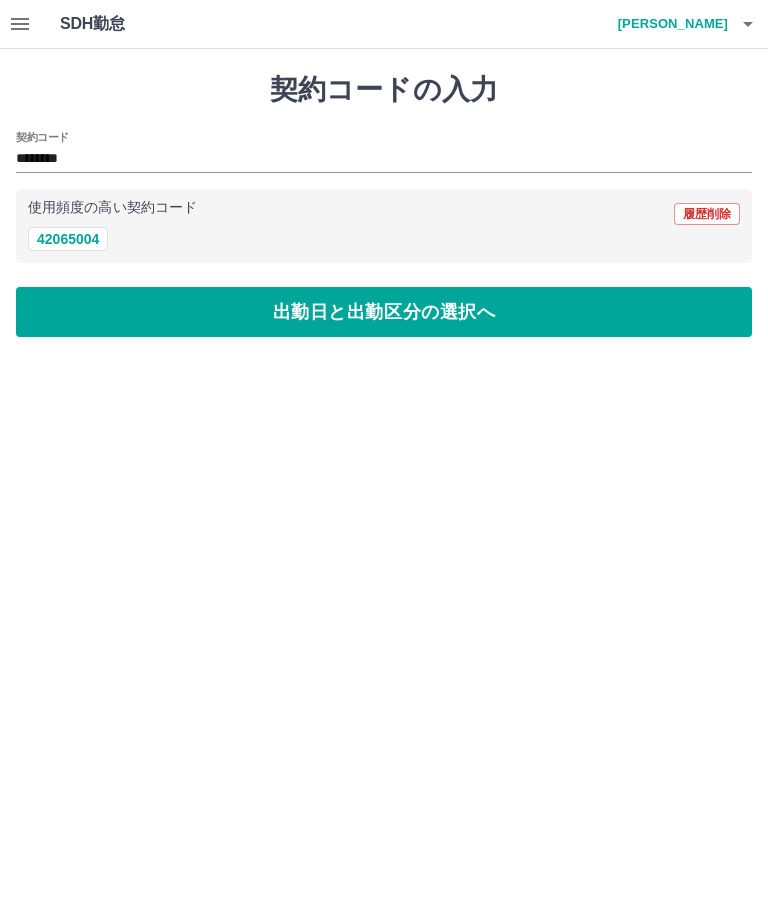 click on "出勤日と出勤区分の選択へ" at bounding box center (384, 312) 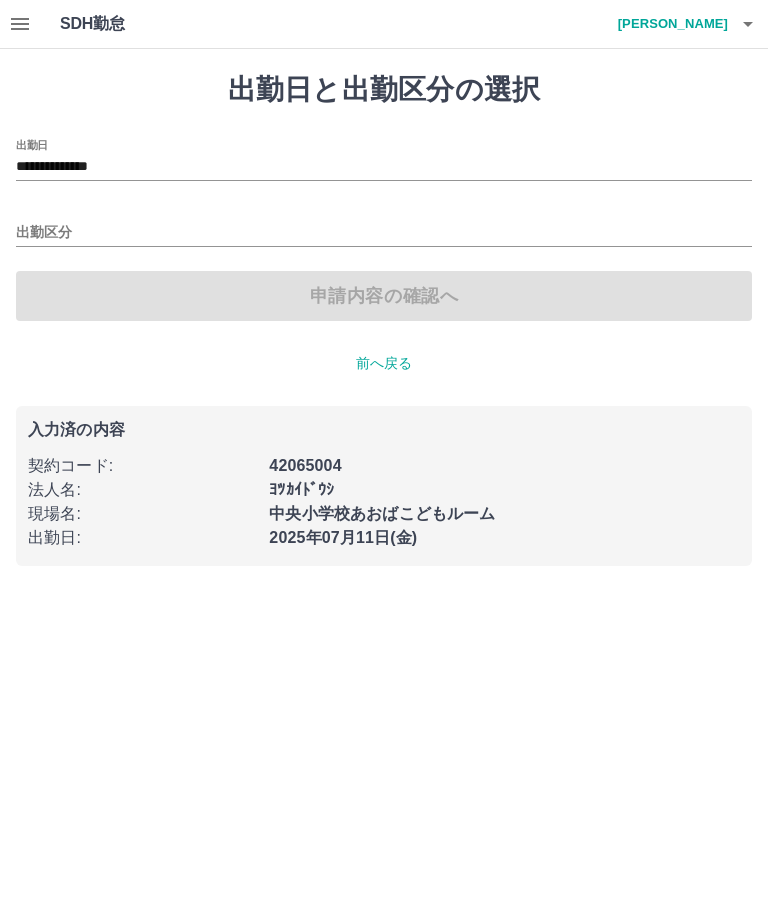 click on "**********" at bounding box center (384, 167) 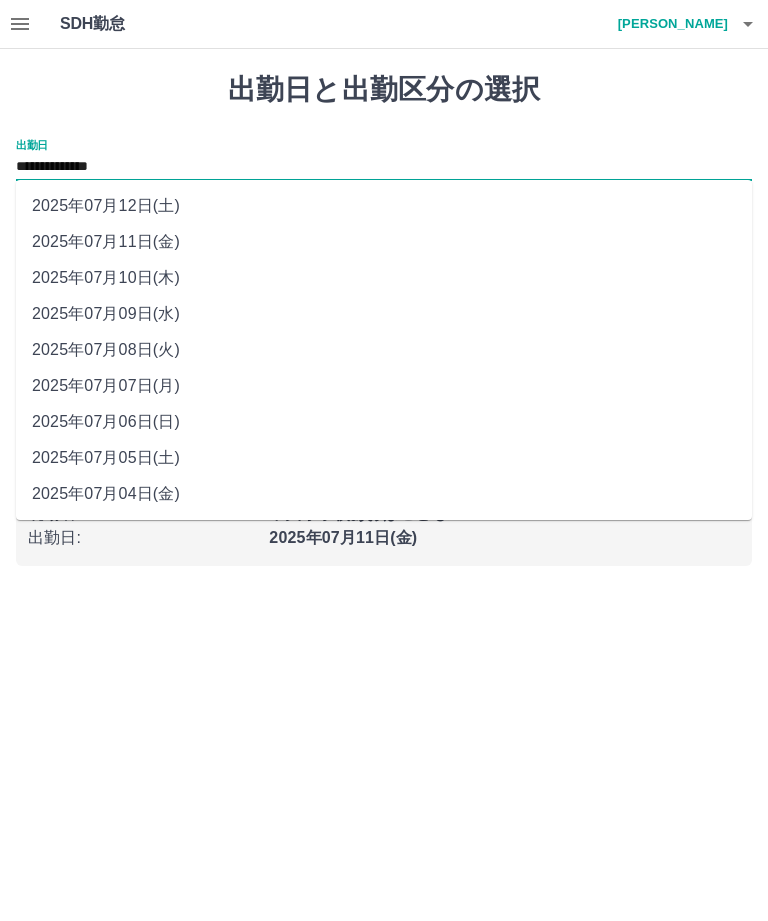 click on "2025年07月05日(土)" at bounding box center [384, 458] 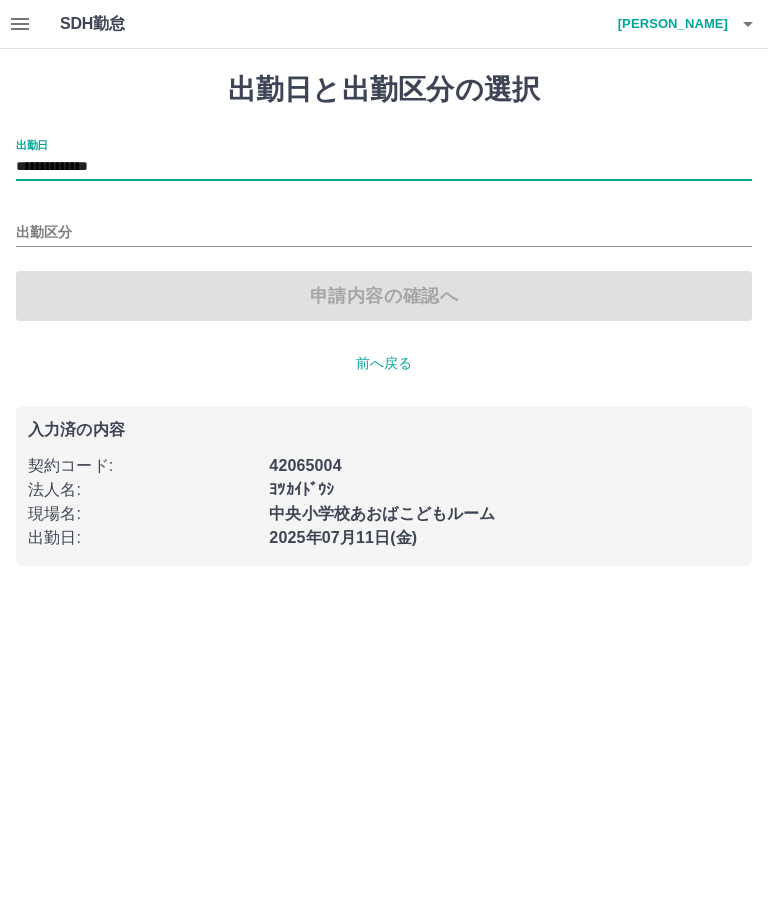 click on "出勤区分" at bounding box center (384, 233) 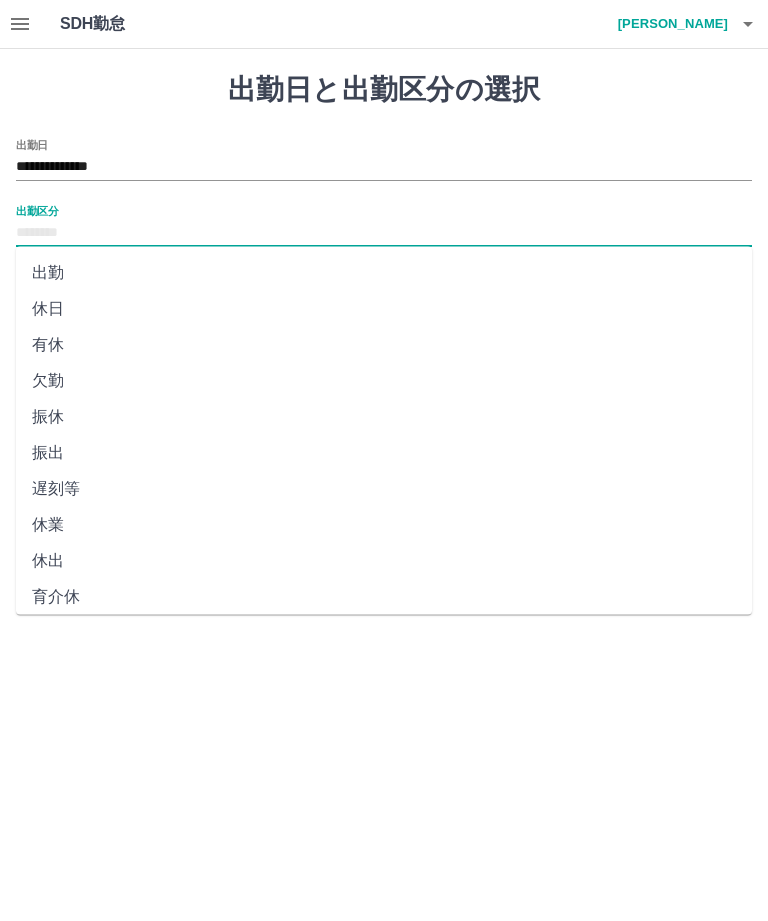 click on "休日" at bounding box center (384, 309) 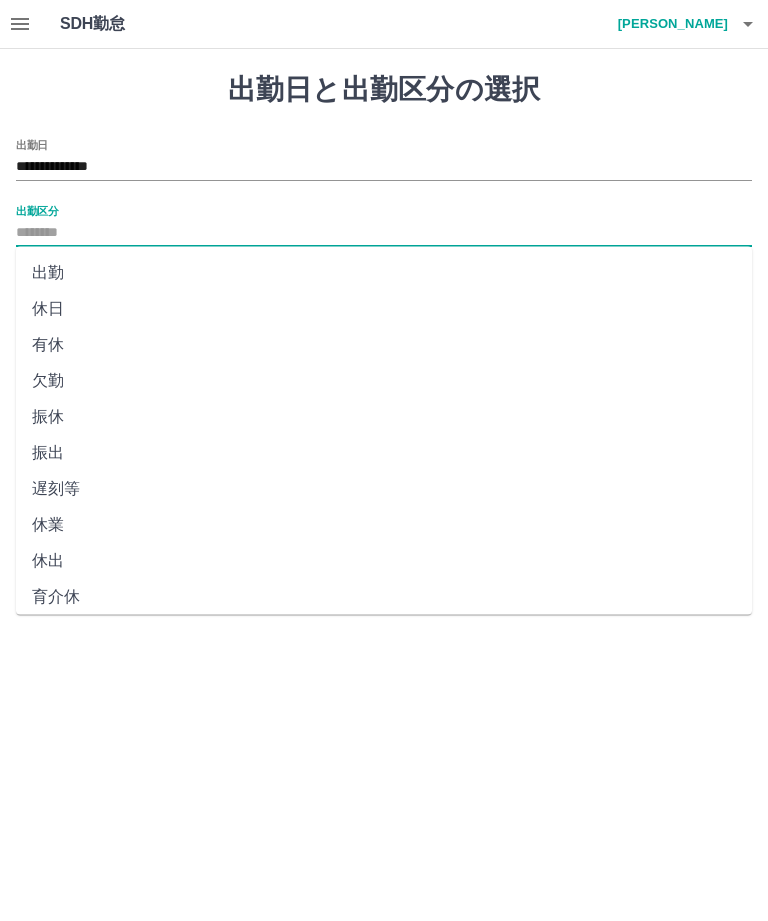 type on "**" 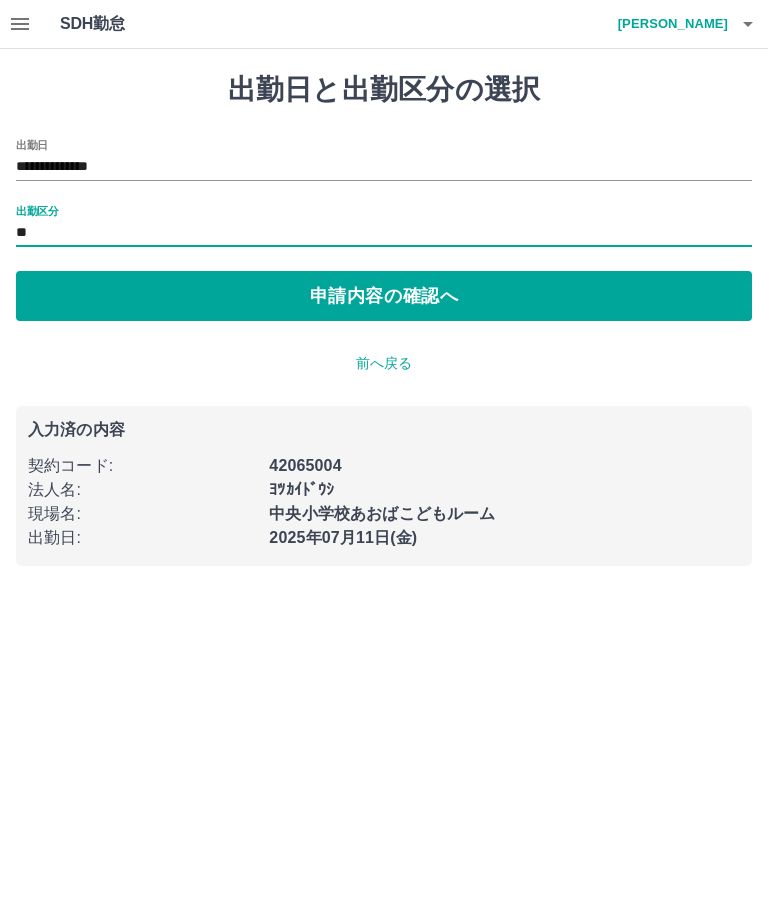 click on "申請内容の確認へ" at bounding box center [384, 296] 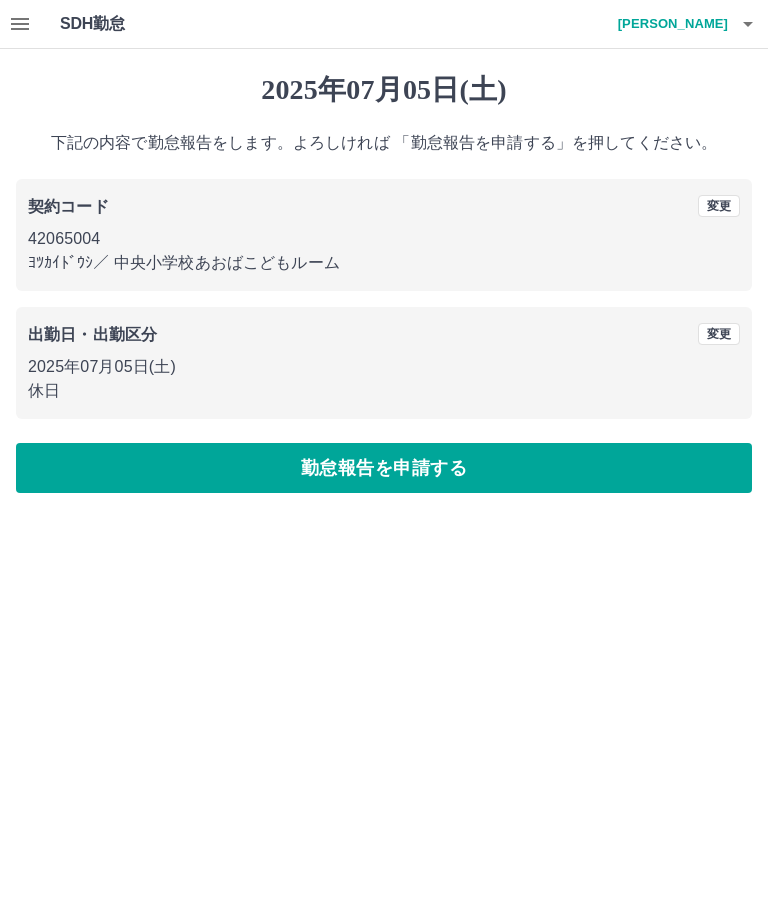 click on "勤怠報告を申請する" at bounding box center [384, 468] 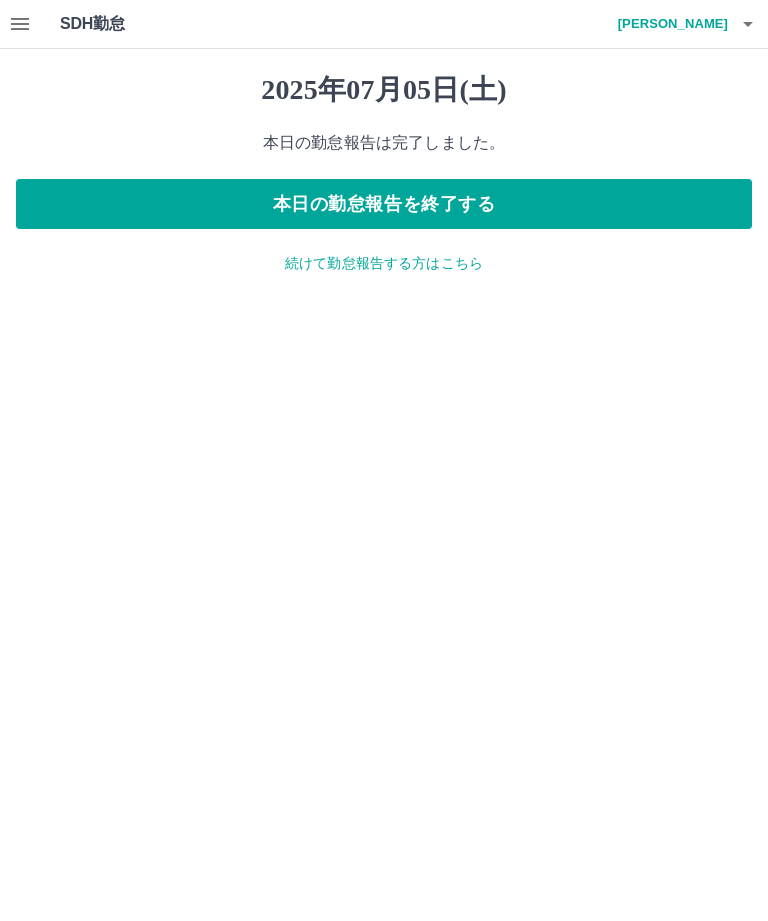 click on "続けて勤怠報告する方はこちら" at bounding box center [384, 263] 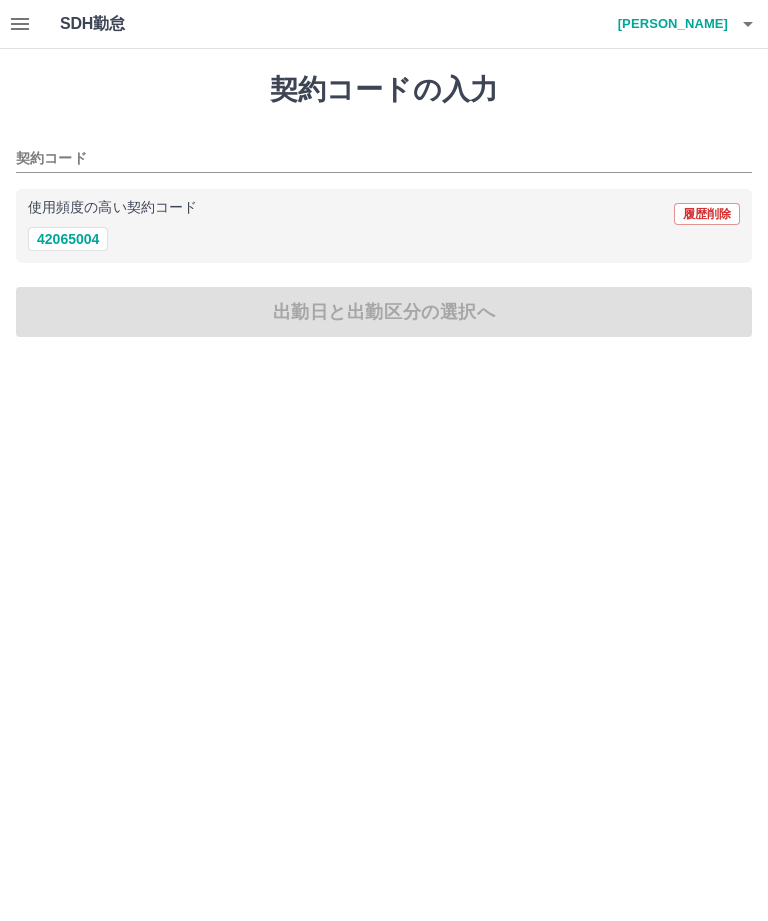 click on "42065004" at bounding box center (68, 239) 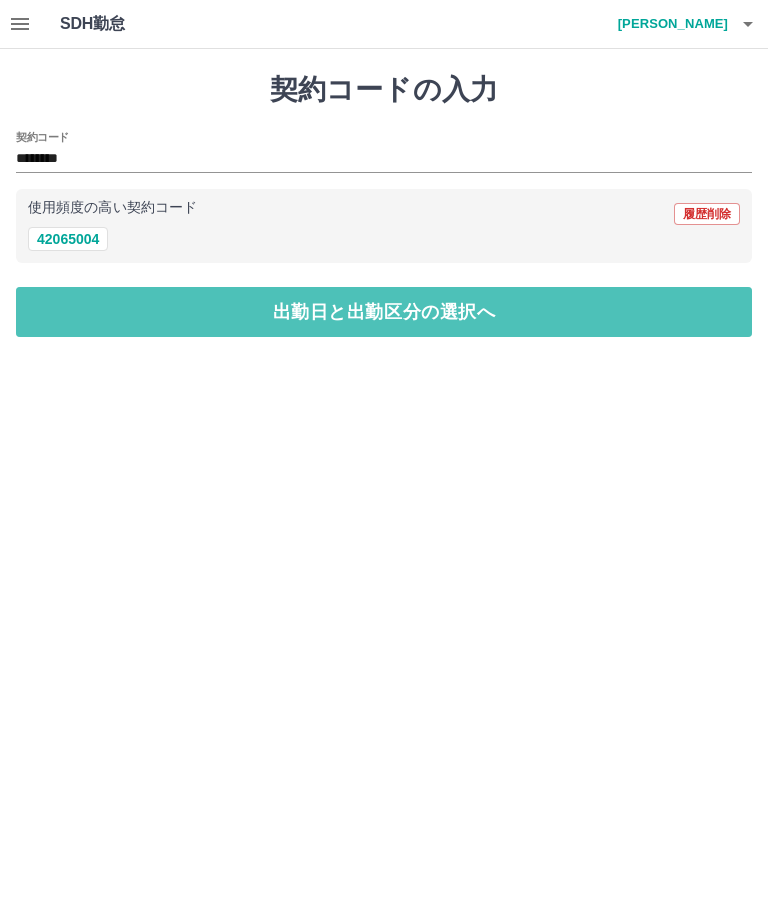 click on "出勤日と出勤区分の選択へ" at bounding box center [384, 312] 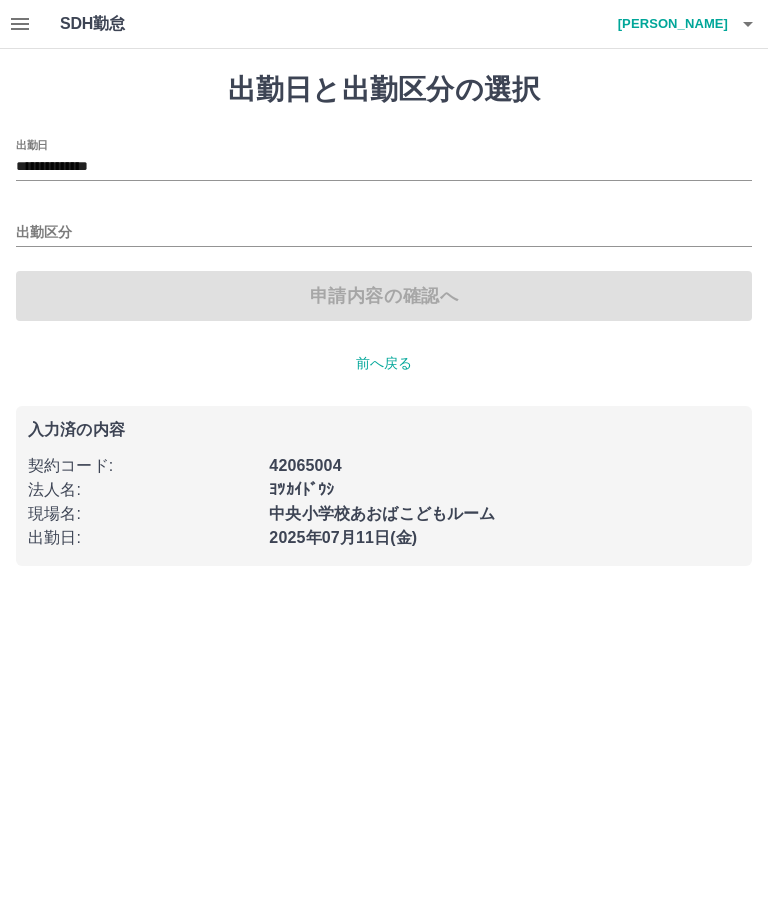 click on "**********" at bounding box center (384, 167) 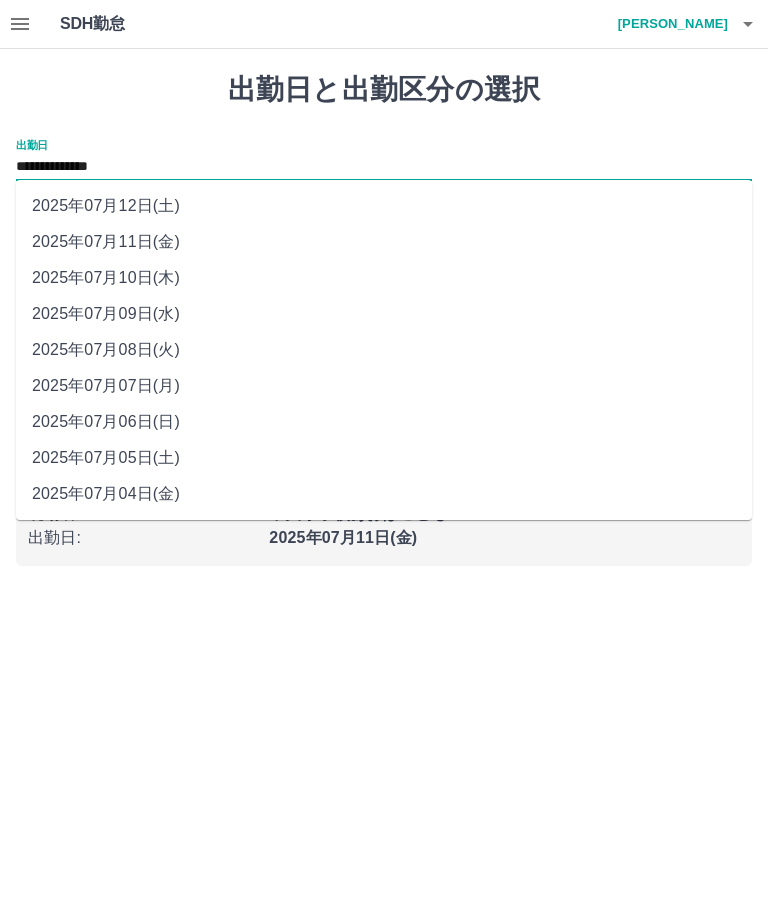 click on "2025年07月06日(日)" at bounding box center [384, 422] 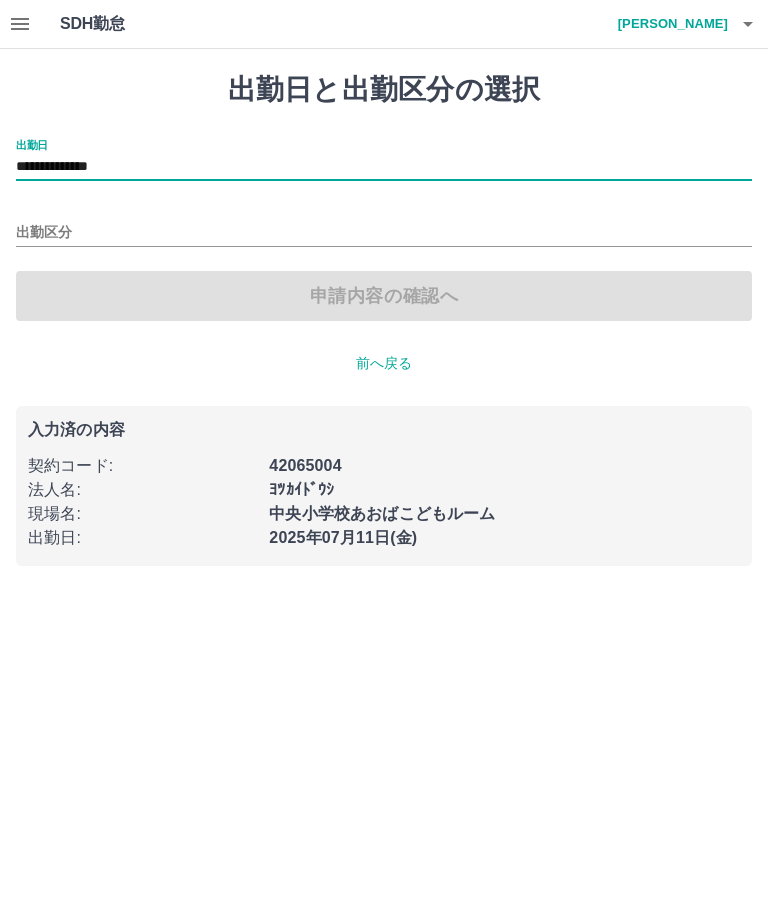 click on "出勤区分" at bounding box center (384, 233) 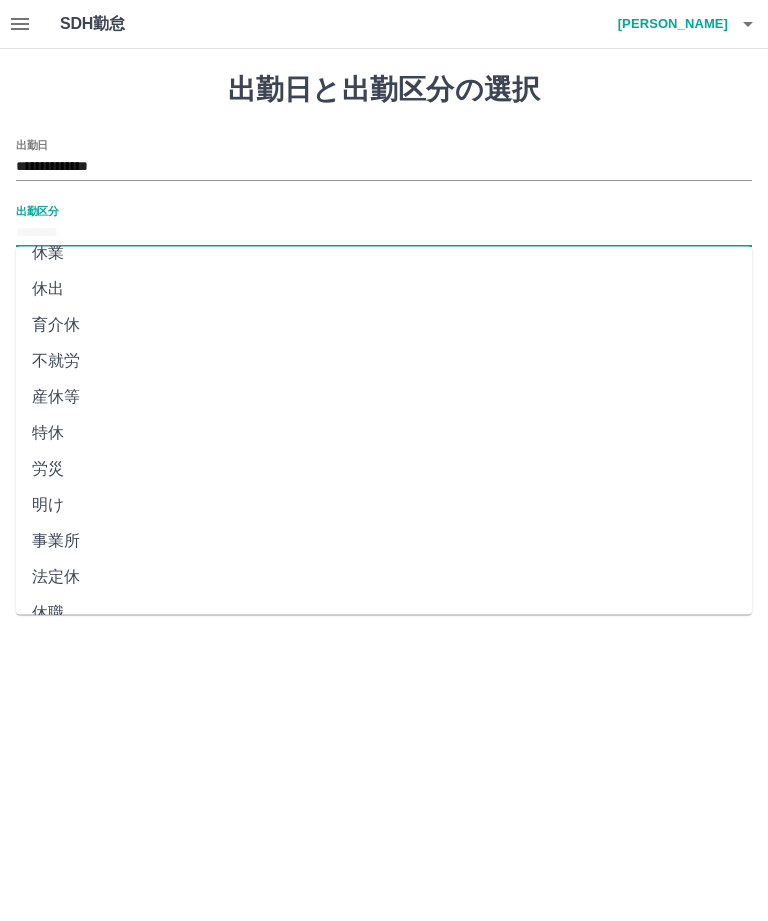 scroll, scrollTop: 270, scrollLeft: 0, axis: vertical 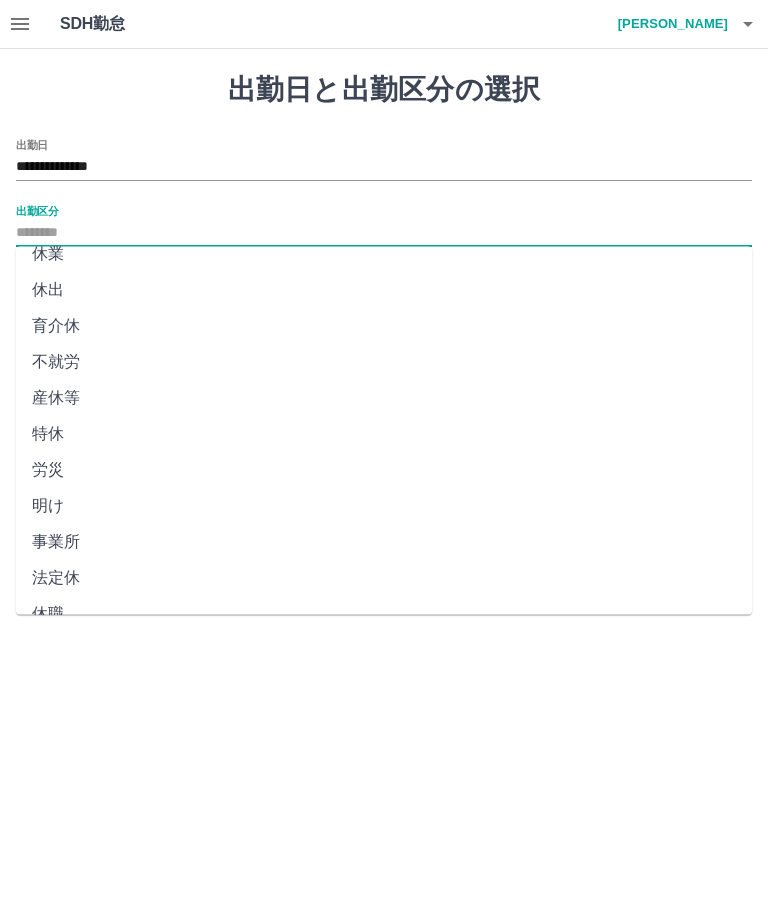 click on "法定休" at bounding box center (384, 579) 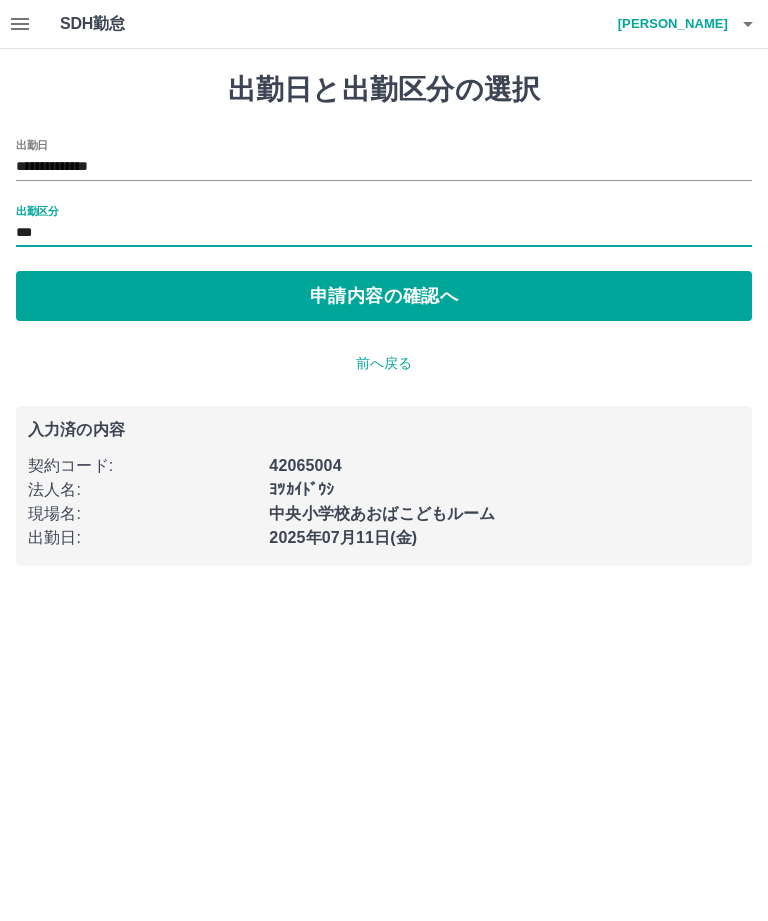 click on "申請内容の確認へ" at bounding box center (384, 296) 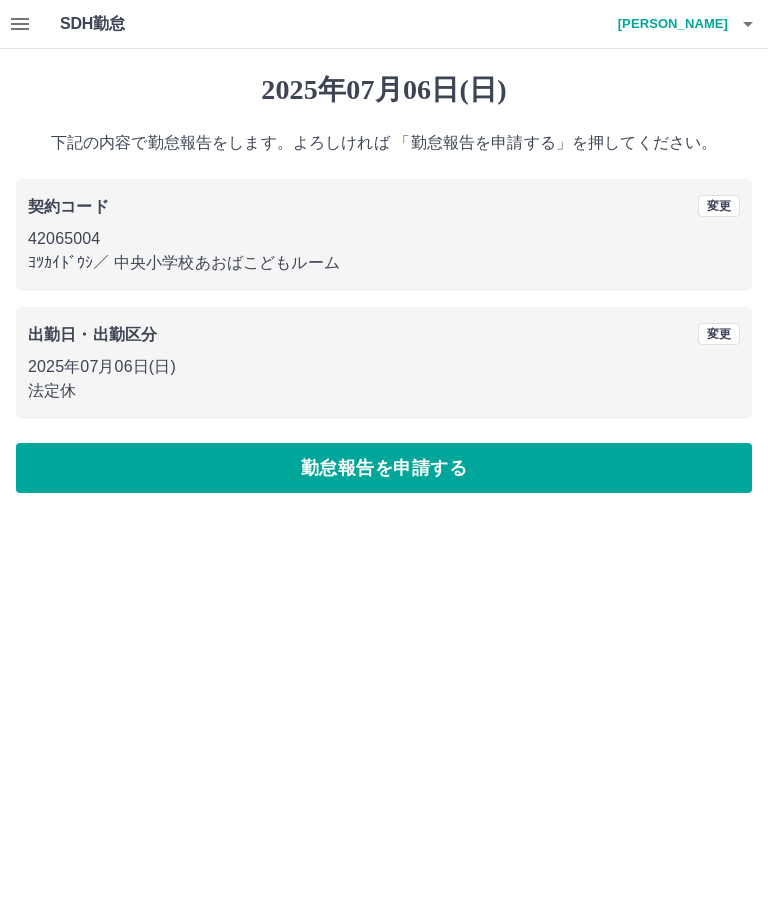 click on "勤怠報告を申請する" at bounding box center (384, 468) 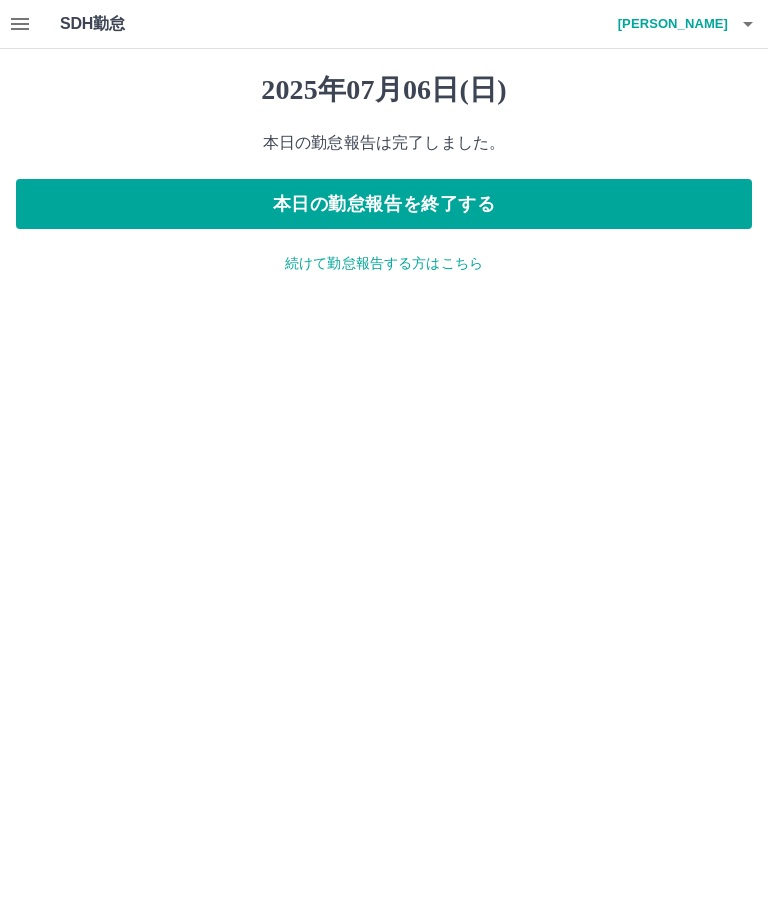 click on "山﨑　璃奈" at bounding box center (668, 24) 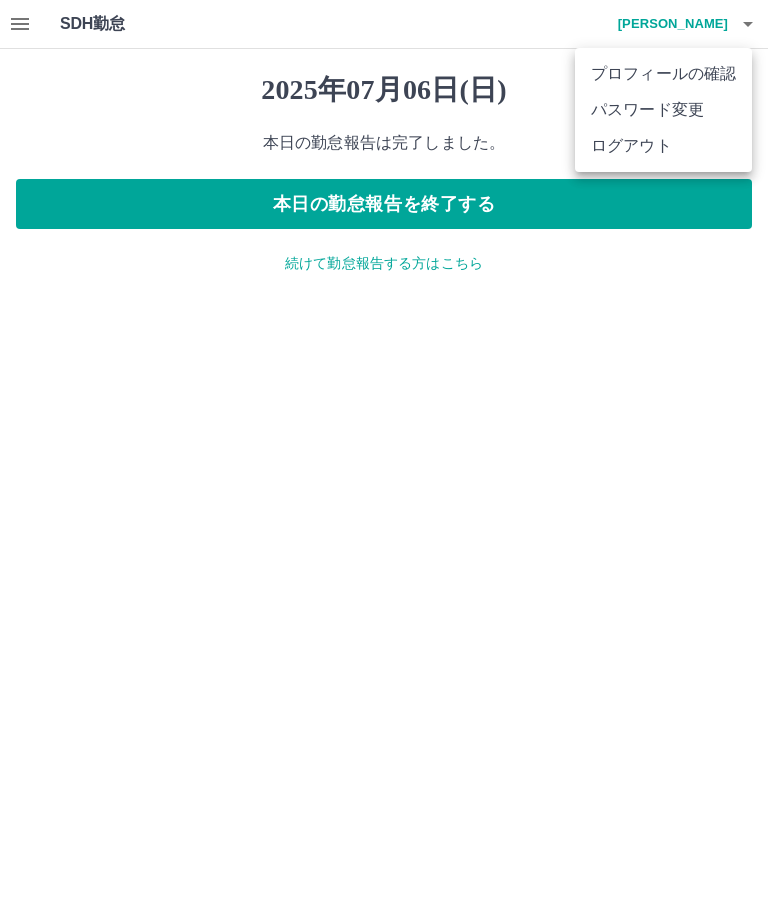 click on "ログアウト" at bounding box center (663, 146) 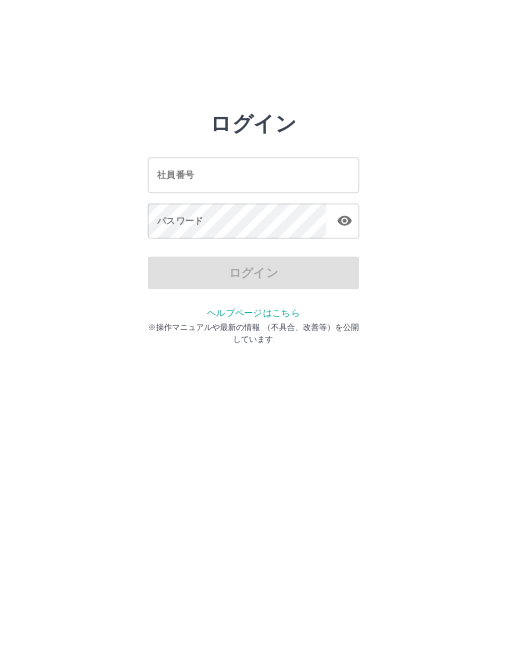 scroll, scrollTop: 0, scrollLeft: 0, axis: both 